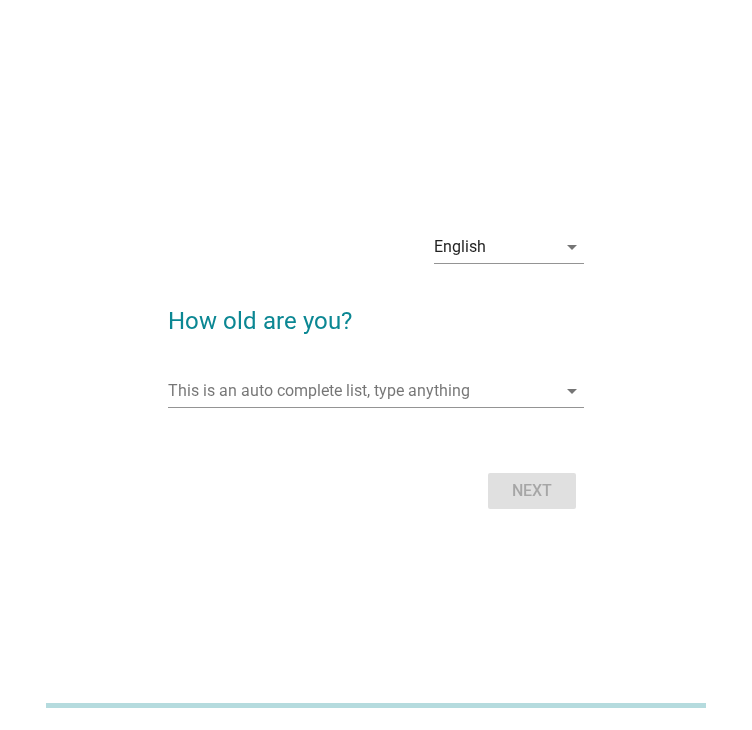 scroll, scrollTop: 0, scrollLeft: 0, axis: both 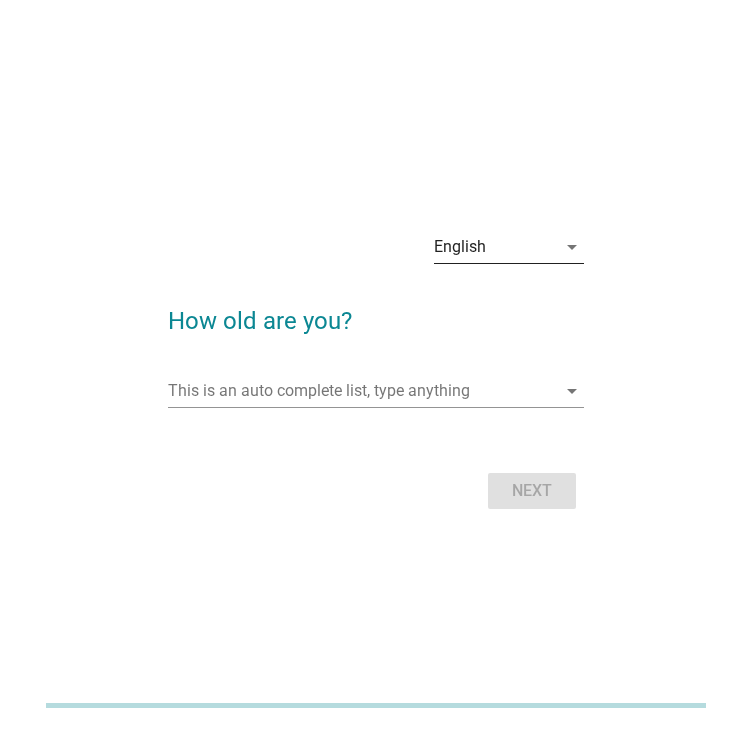 click on "English" at bounding box center [495, 247] 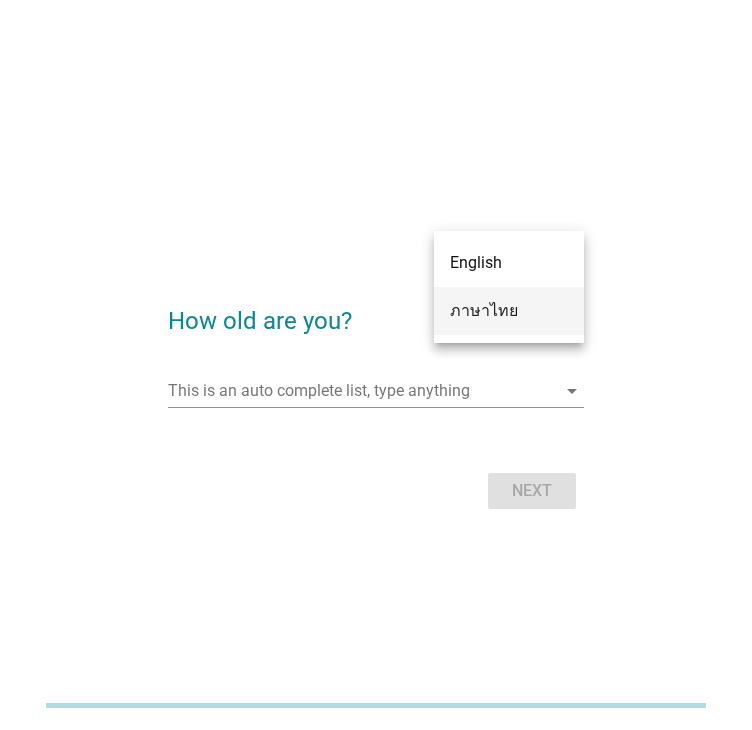 click on "ภาษาไทย" at bounding box center (509, 311) 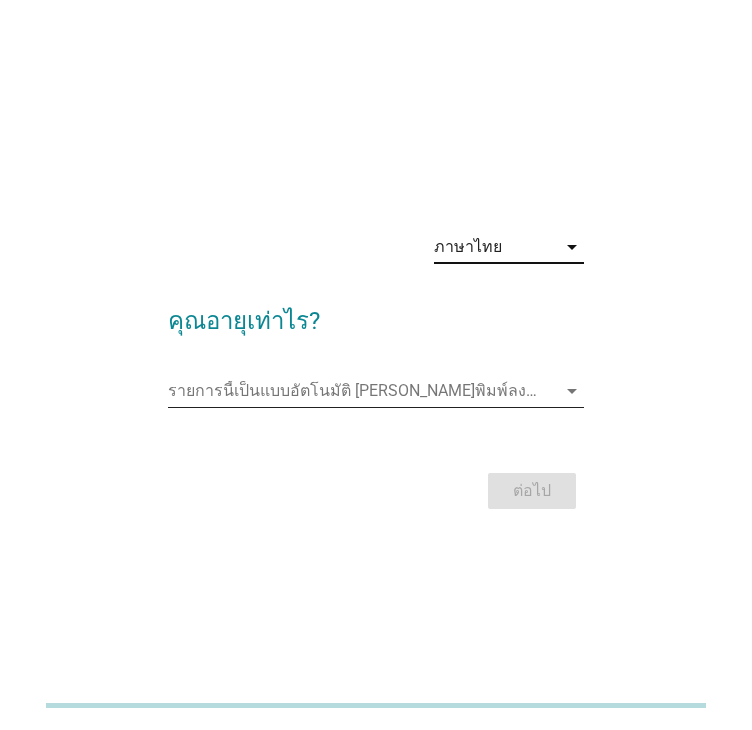 click at bounding box center (362, 391) 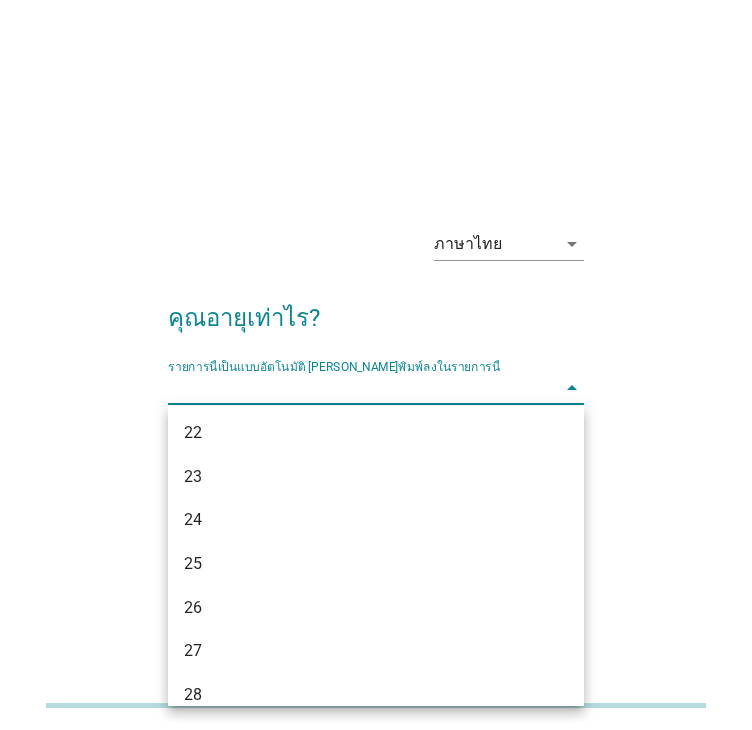 scroll, scrollTop: 400, scrollLeft: 0, axis: vertical 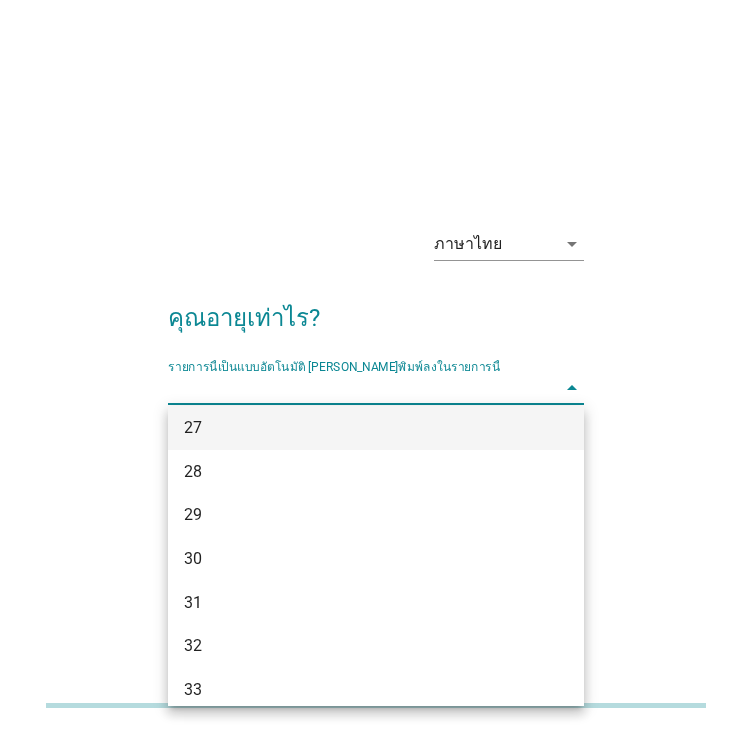 click on "27" at bounding box center [360, 428] 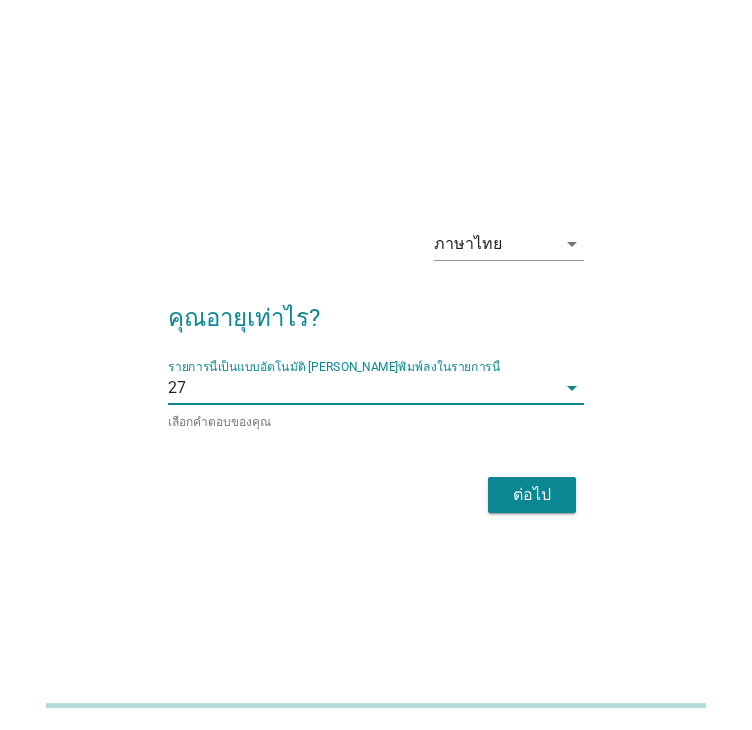 click on "ต่อไป" at bounding box center [532, 495] 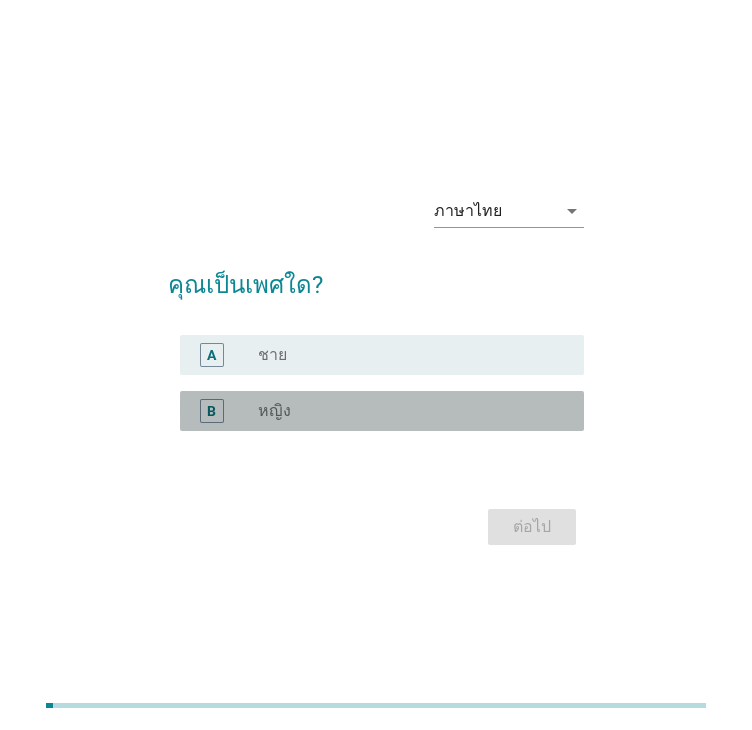 click on "radio_button_unchecked หญิง" at bounding box center [405, 411] 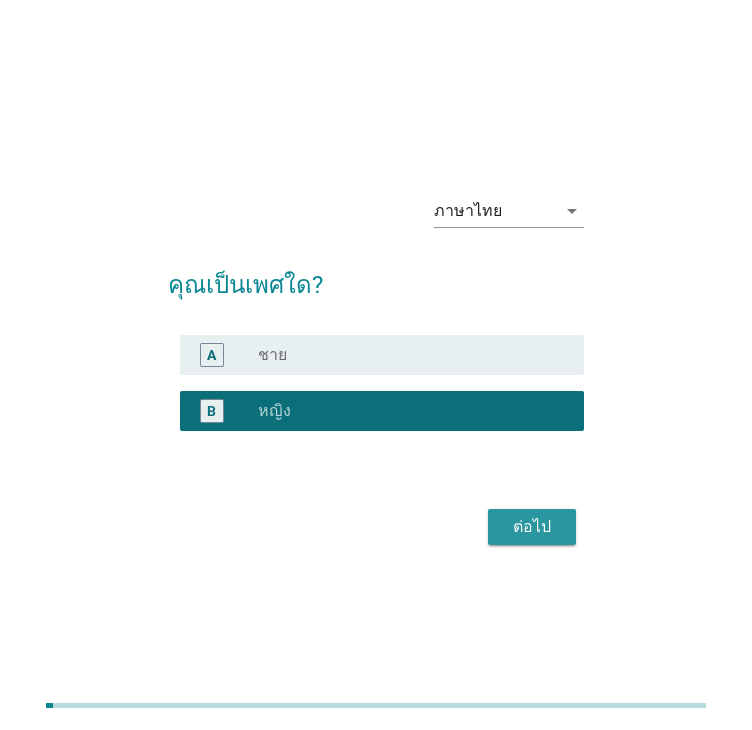 click on "ต่อไป" at bounding box center [532, 527] 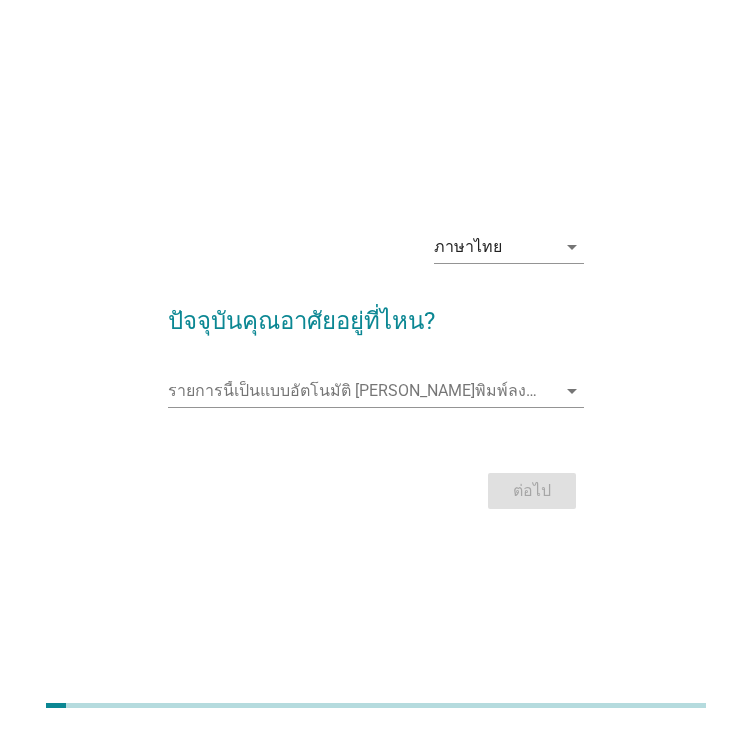click on "รายการนี้เป็นแบบอัตโนมัติ [PERSON_NAME]พิมพ์ลงในรายการนี้ arrow_drop_down" at bounding box center [376, 395] 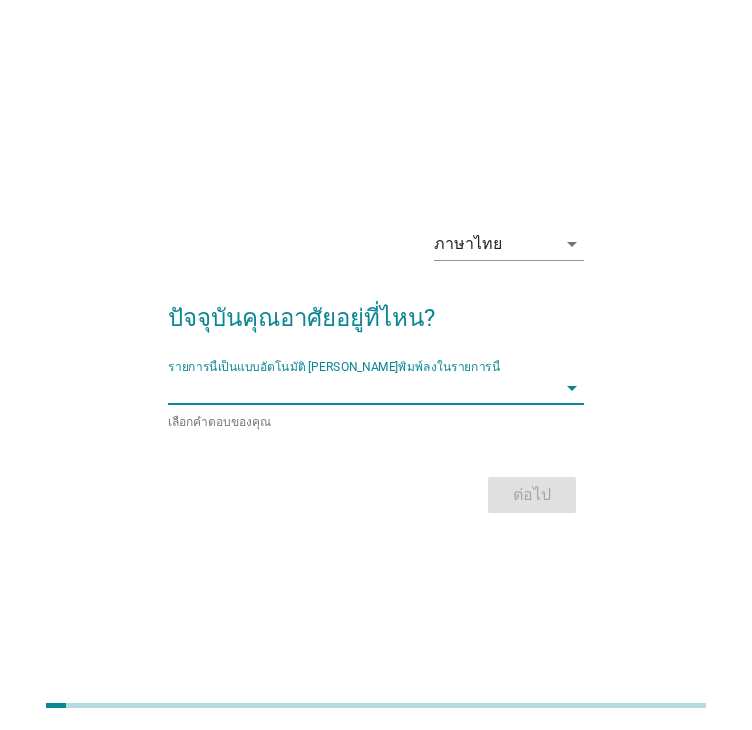 click at bounding box center [362, 388] 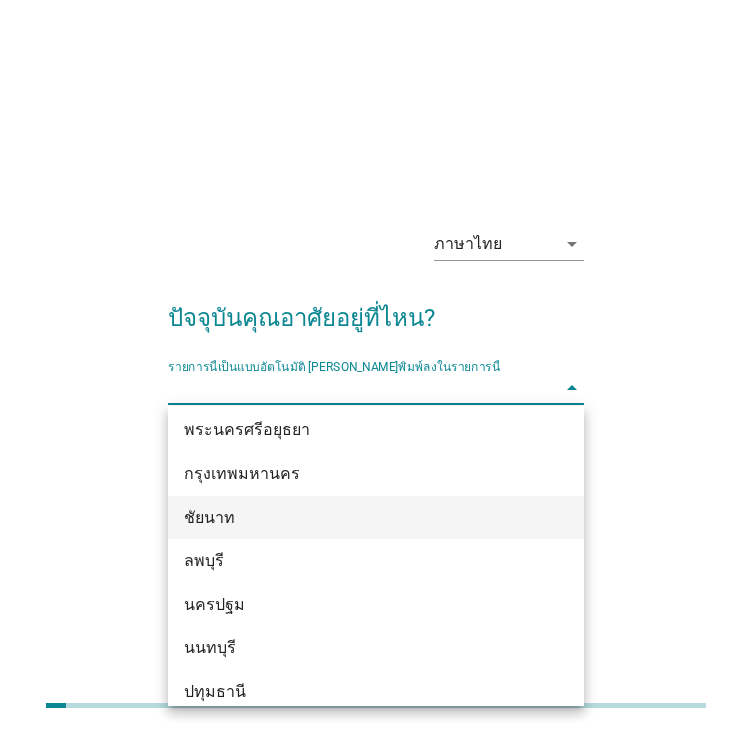 scroll, scrollTop: 1660, scrollLeft: 0, axis: vertical 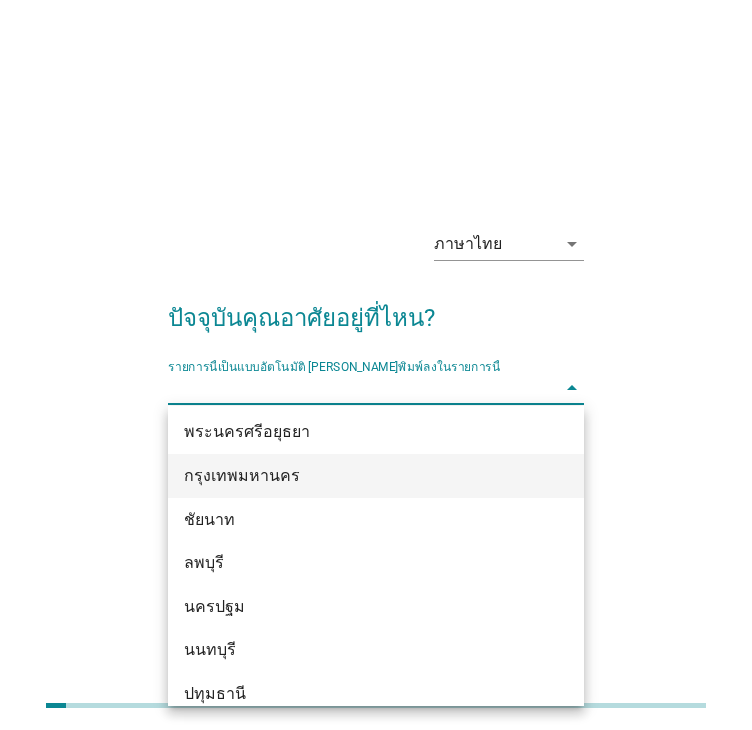 click on "กรุงเทพมหานคร" at bounding box center (360, 476) 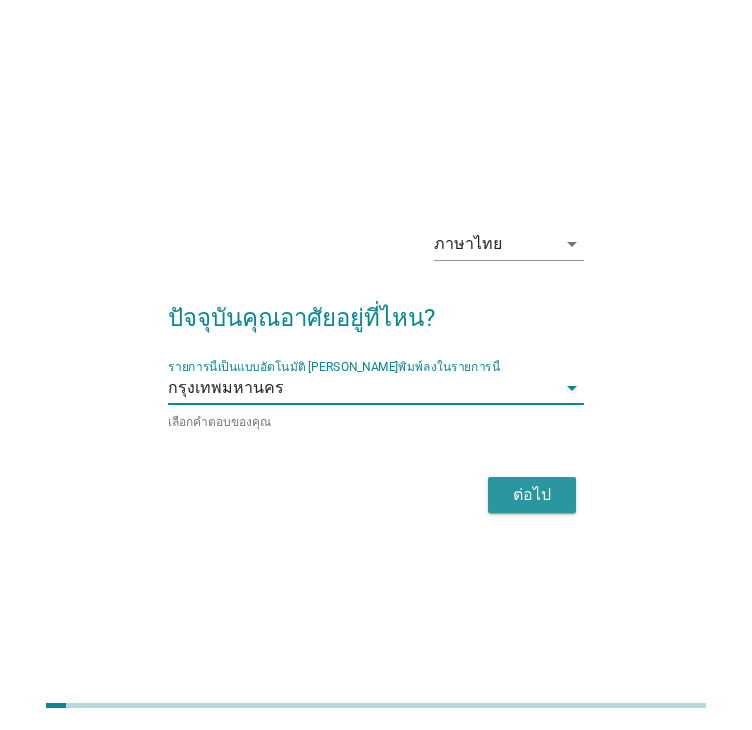 drag, startPoint x: 536, startPoint y: 485, endPoint x: 524, endPoint y: 489, distance: 12.649111 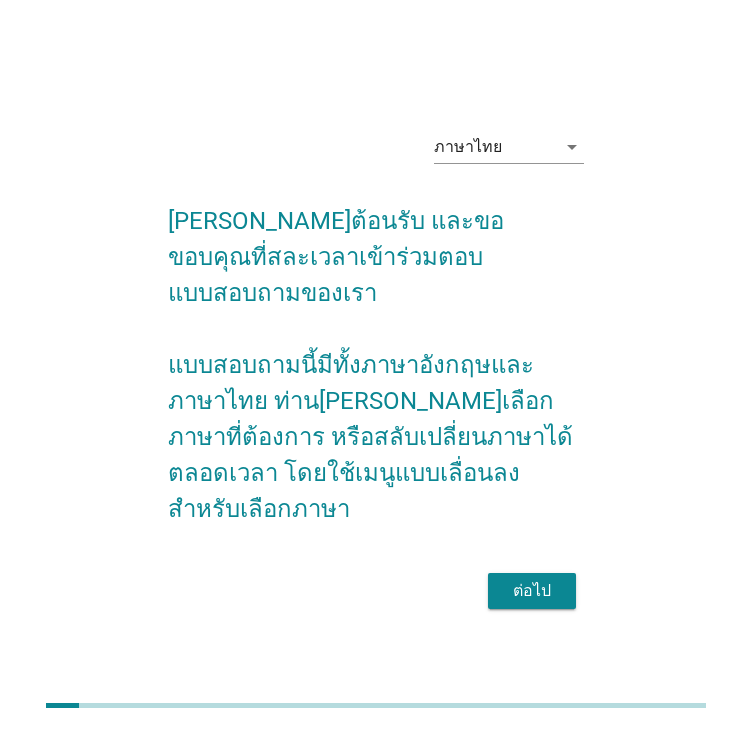 click on "ต่อไป" at bounding box center (532, 591) 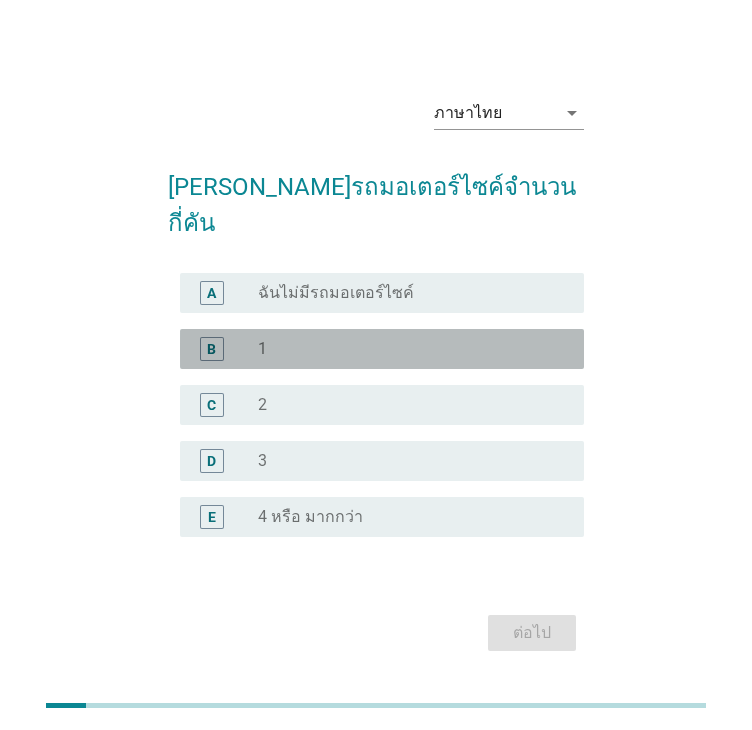 click on "radio_button_unchecked 1" at bounding box center (405, 349) 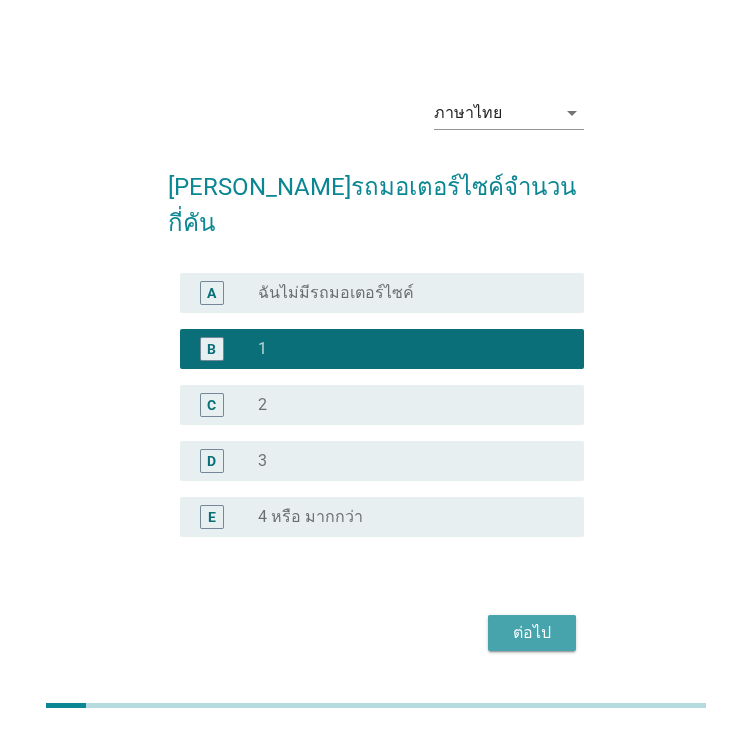 click on "ต่อไป" at bounding box center (532, 633) 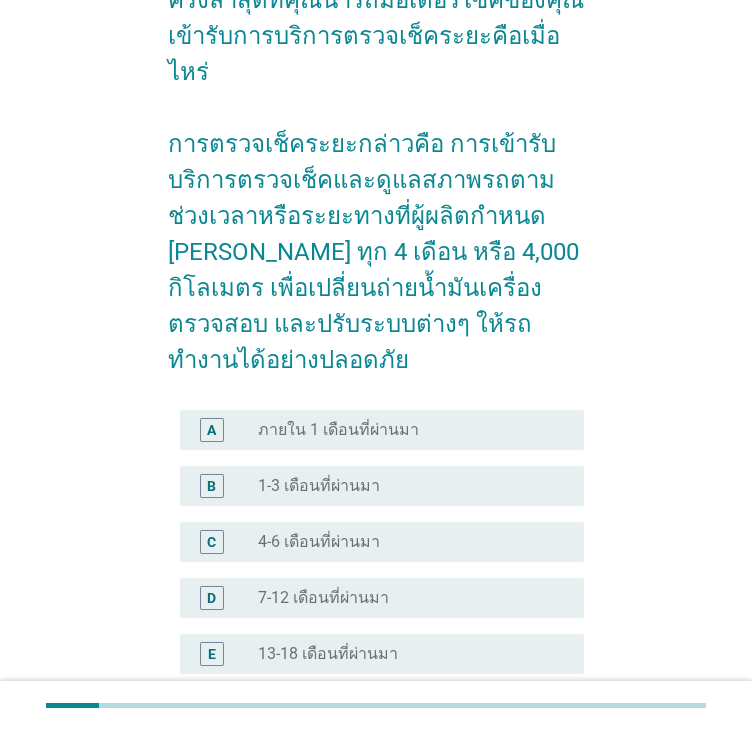 scroll, scrollTop: 200, scrollLeft: 0, axis: vertical 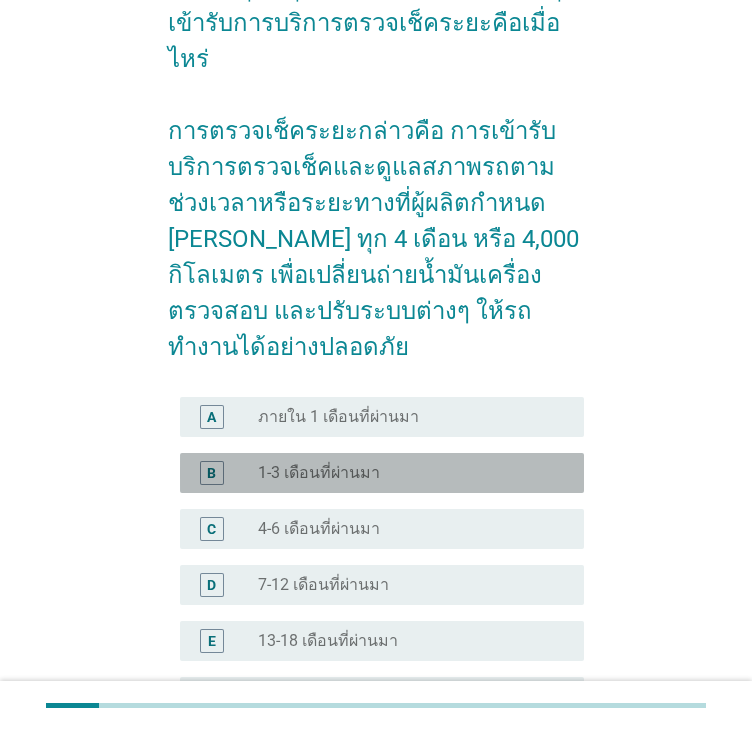 click on "1-3 เดือนที่ผ่านมา" at bounding box center (319, 473) 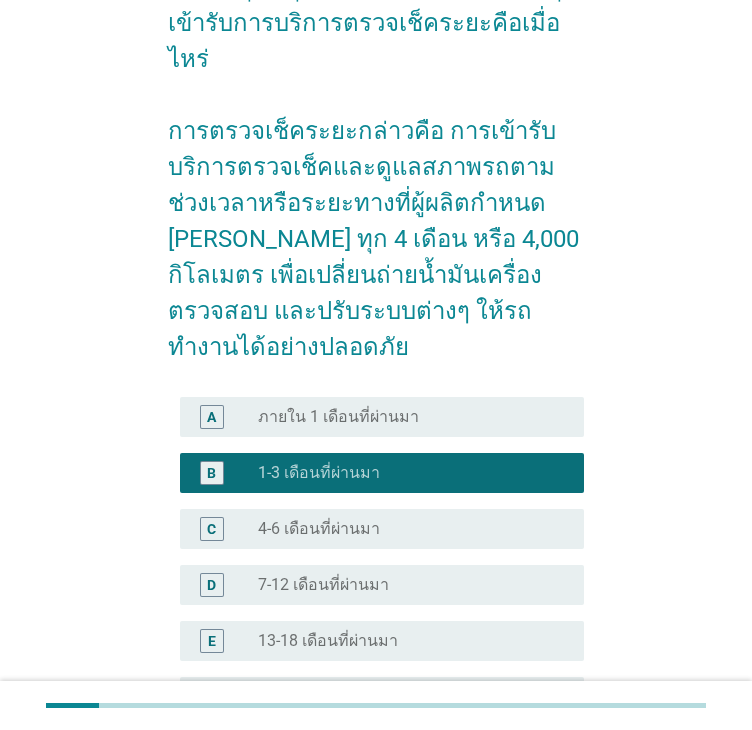 scroll, scrollTop: 420, scrollLeft: 0, axis: vertical 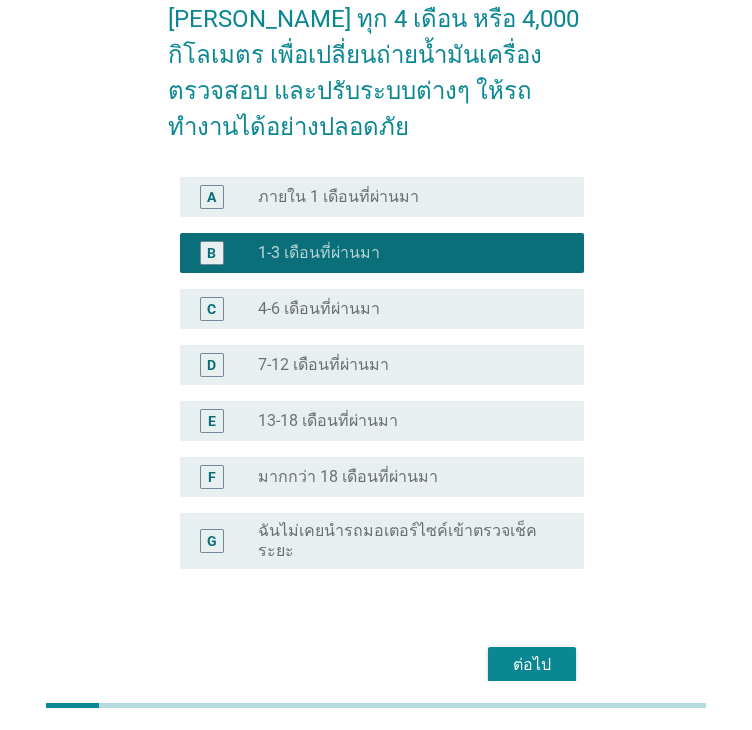 click on "ต่อไป" at bounding box center (532, 665) 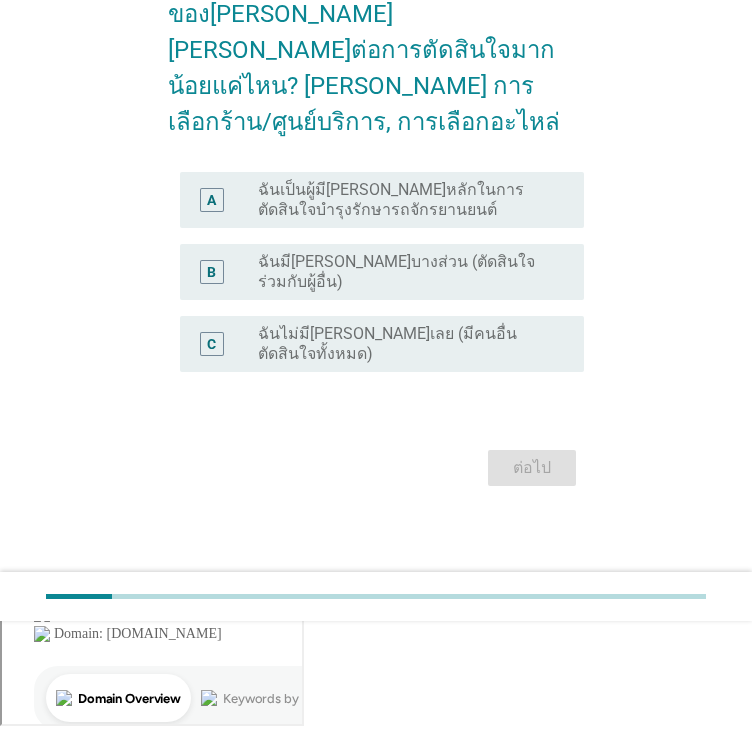 scroll, scrollTop: 0, scrollLeft: 0, axis: both 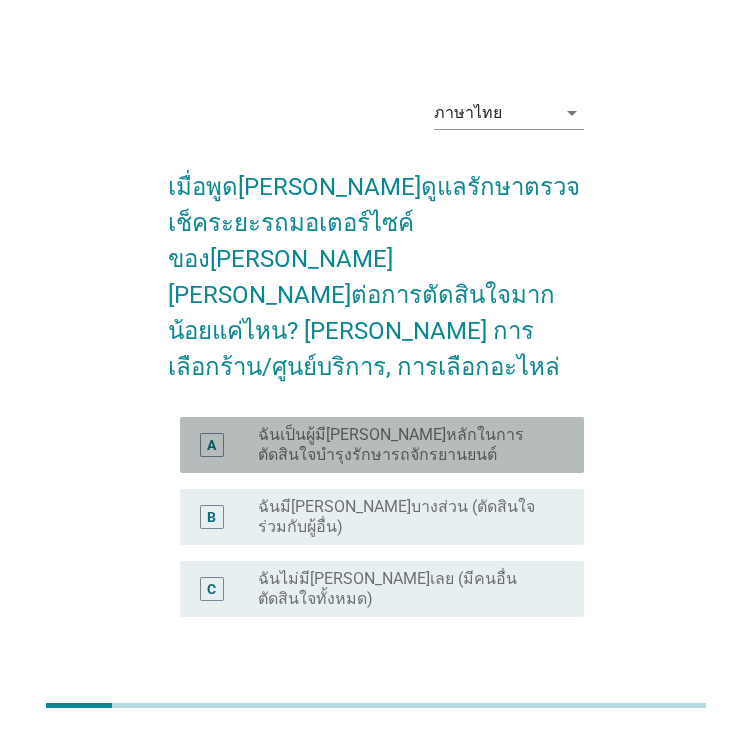 click on "ฉันเป็นผู้มี[PERSON_NAME]หลักในการตัดสินใจบำรุงรักษารถจักรยานยนต์" at bounding box center [405, 445] 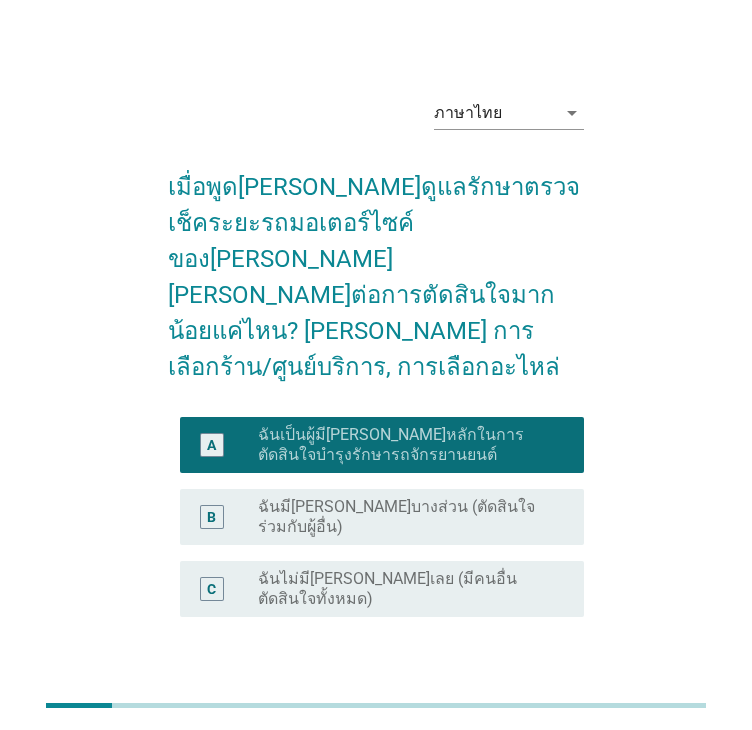 drag, startPoint x: 526, startPoint y: 625, endPoint x: 465, endPoint y: 588, distance: 71.34424 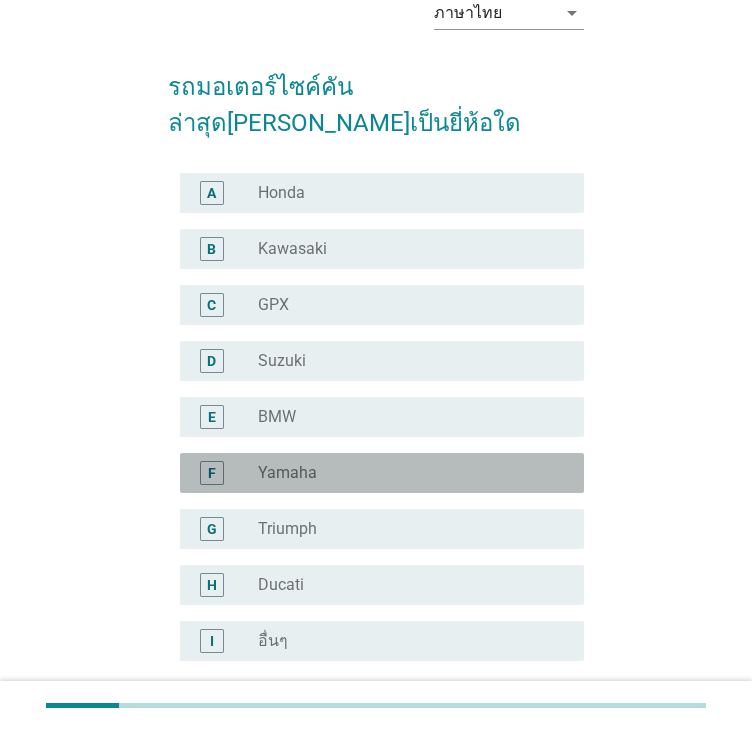 click on "radio_button_unchecked Yamaha" at bounding box center [405, 473] 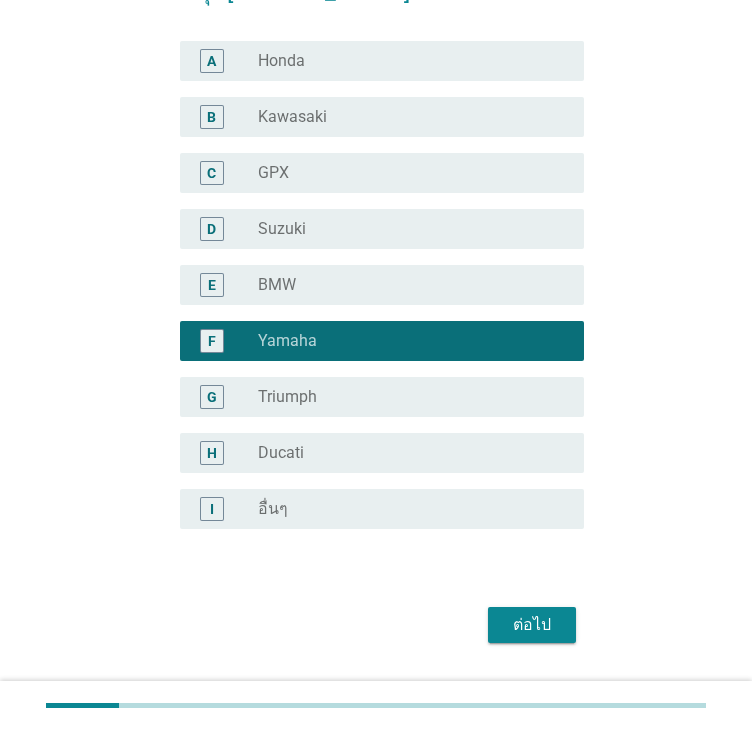 scroll, scrollTop: 280, scrollLeft: 0, axis: vertical 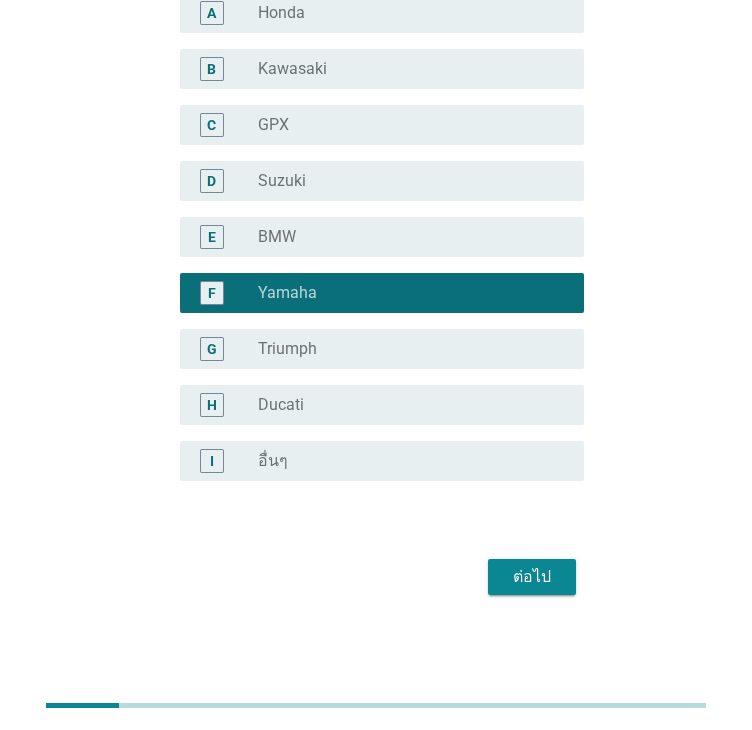 drag, startPoint x: 534, startPoint y: 555, endPoint x: 504, endPoint y: 544, distance: 31.95309 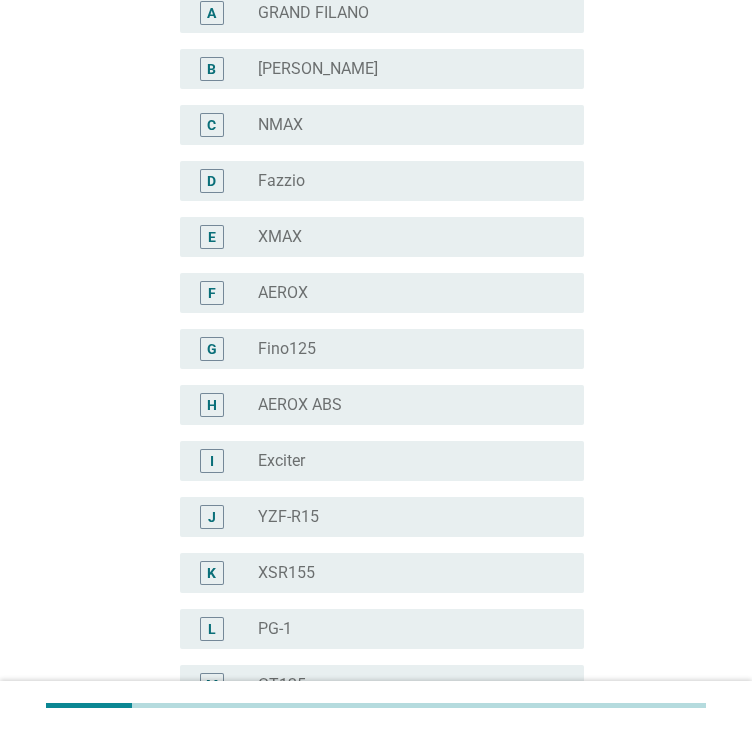 scroll, scrollTop: 0, scrollLeft: 0, axis: both 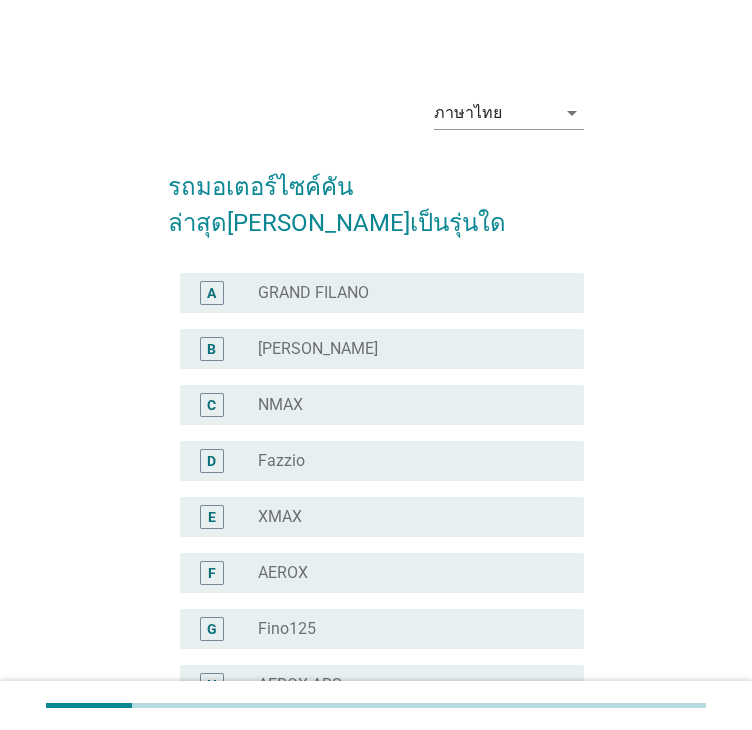 click on "GRAND FILANO" at bounding box center [313, 293] 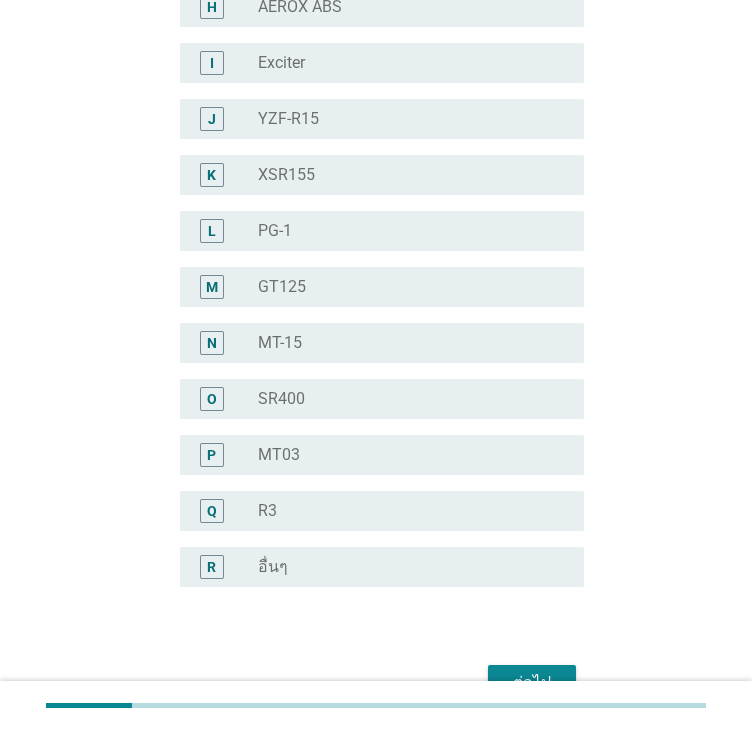 scroll, scrollTop: 748, scrollLeft: 0, axis: vertical 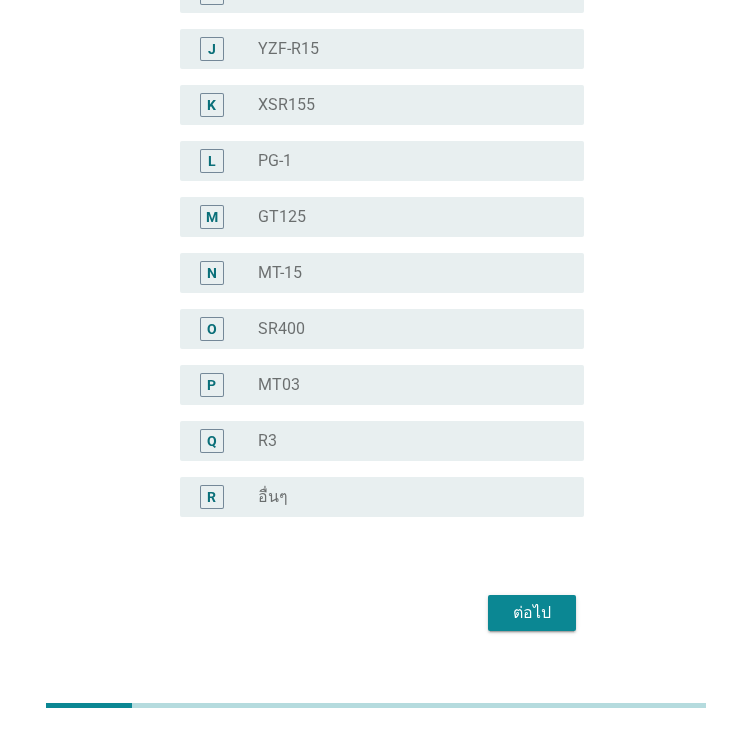 click on "ต่อไป" at bounding box center [532, 613] 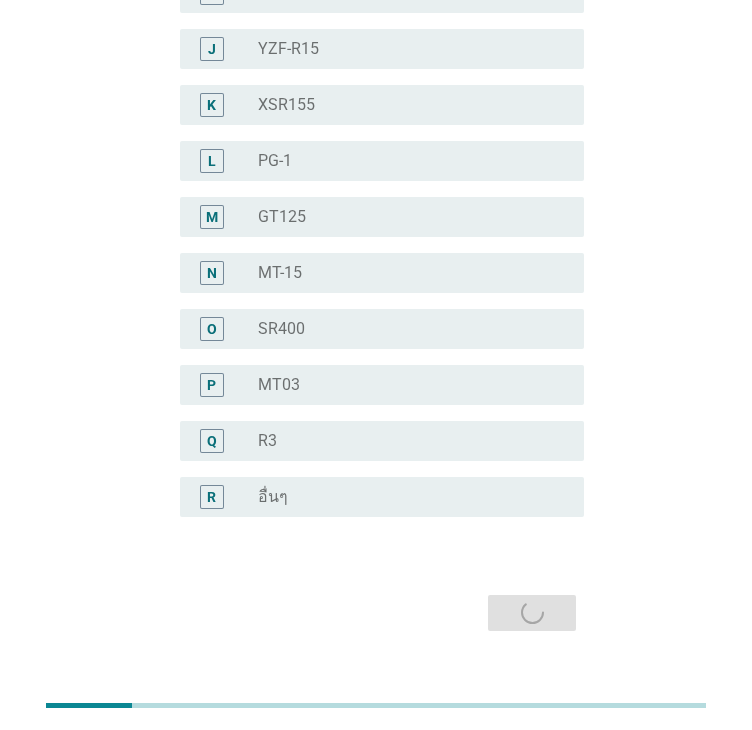 scroll, scrollTop: 0, scrollLeft: 0, axis: both 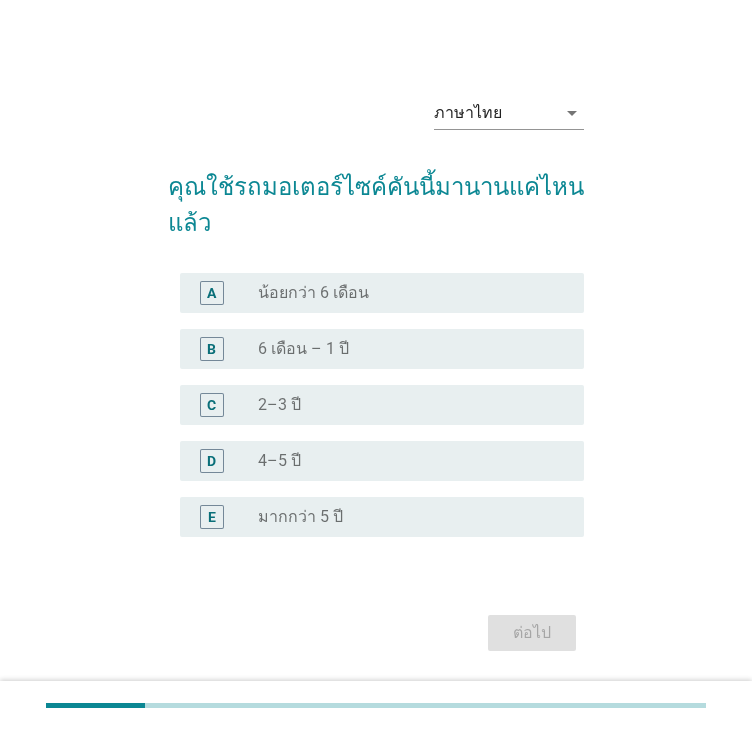 click on "มากกว่า 5 ปี" at bounding box center [300, 517] 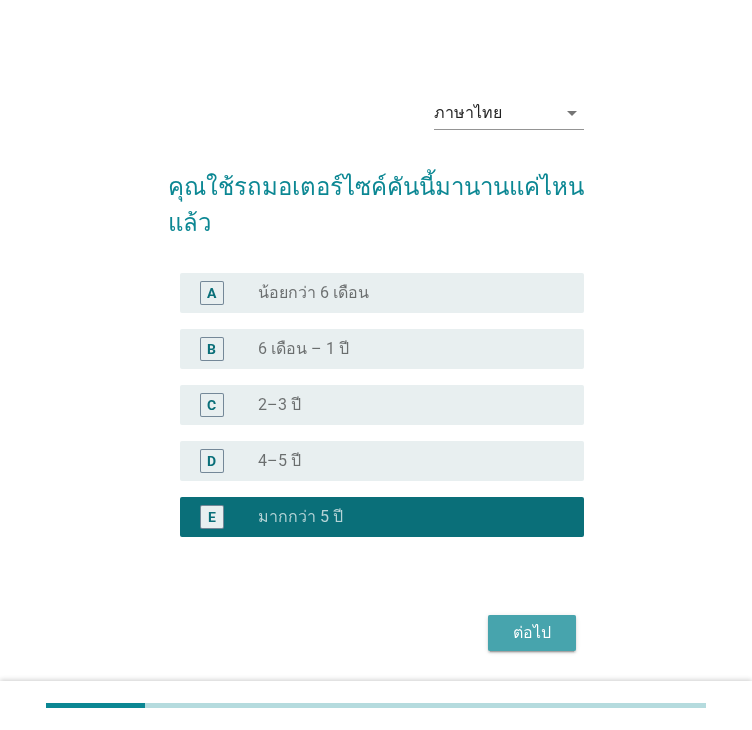 click on "ต่อไป" at bounding box center (532, 633) 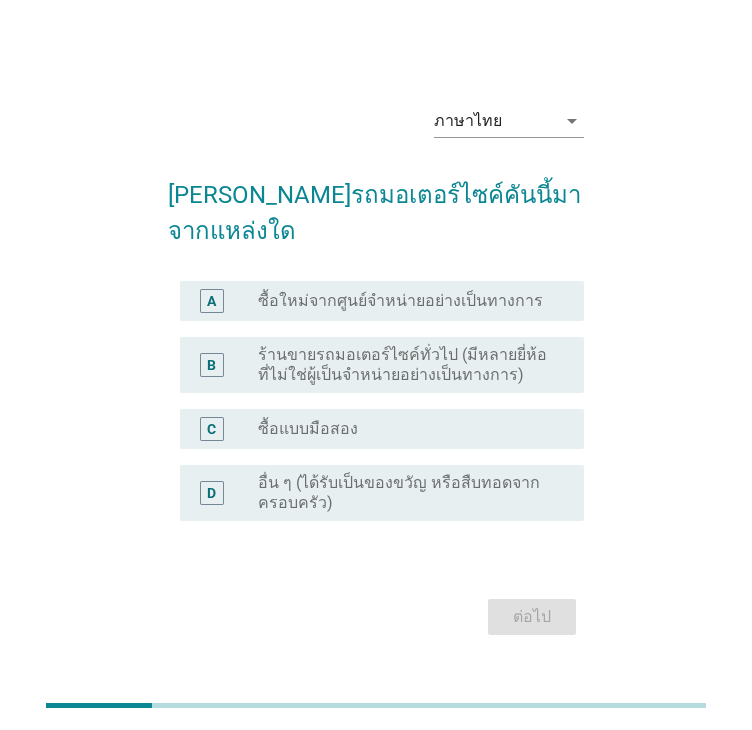 click on "A     radio_button_unchecked ซื้อใหม่จากศูนย์จำหน่ายอย่างเป็นทางการ" at bounding box center [376, 301] 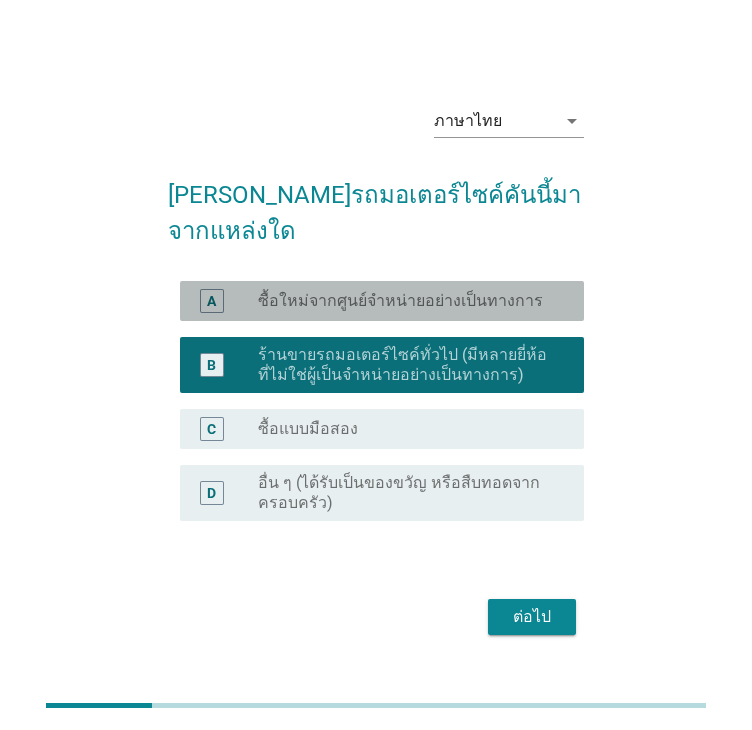 click on "ซื้อใหม่จากศูนย์จำหน่ายอย่างเป็นทางการ" at bounding box center [400, 301] 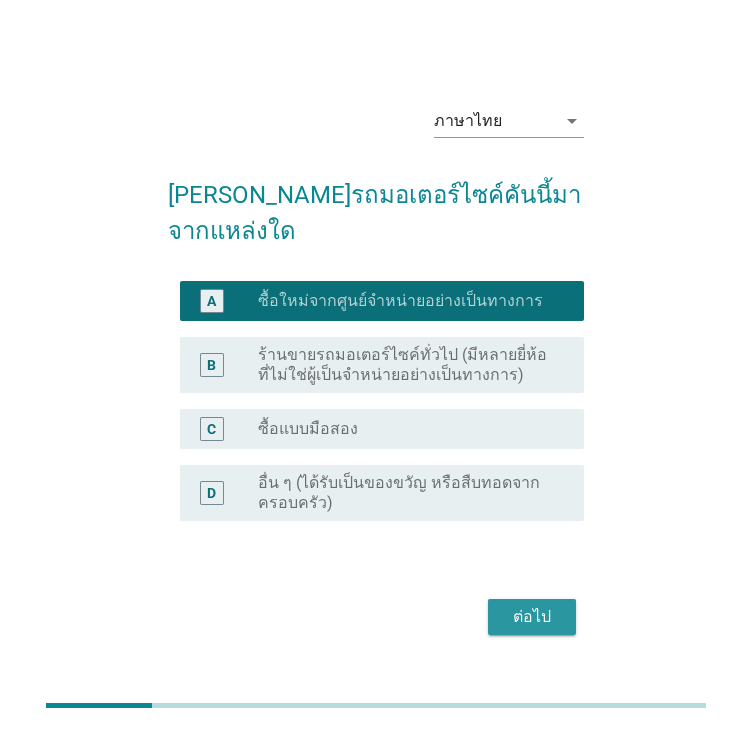 click on "ต่อไป" at bounding box center (532, 617) 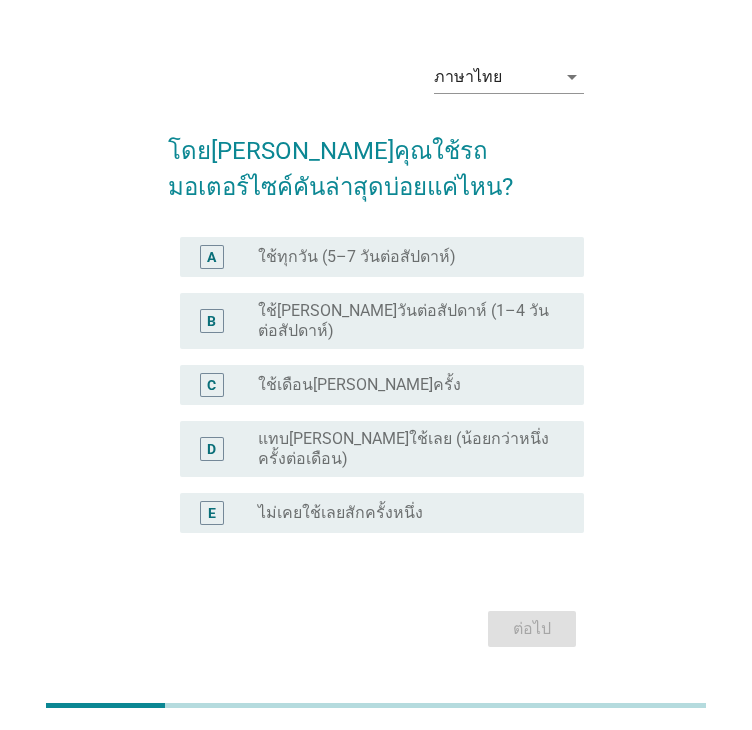 scroll, scrollTop: 56, scrollLeft: 0, axis: vertical 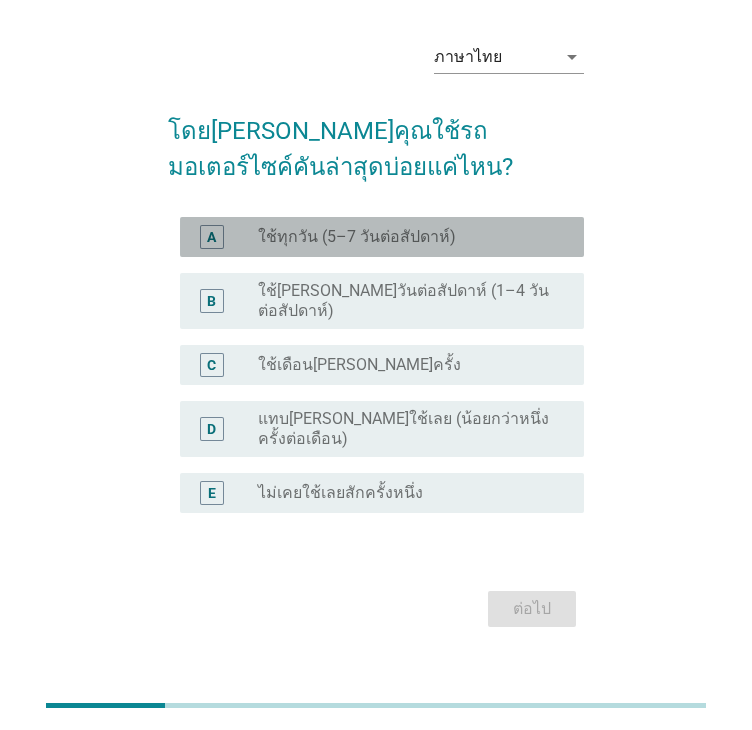 click on "ใช้ทุกวัน (5–7 วันต่อสัปดาห์)" at bounding box center (357, 237) 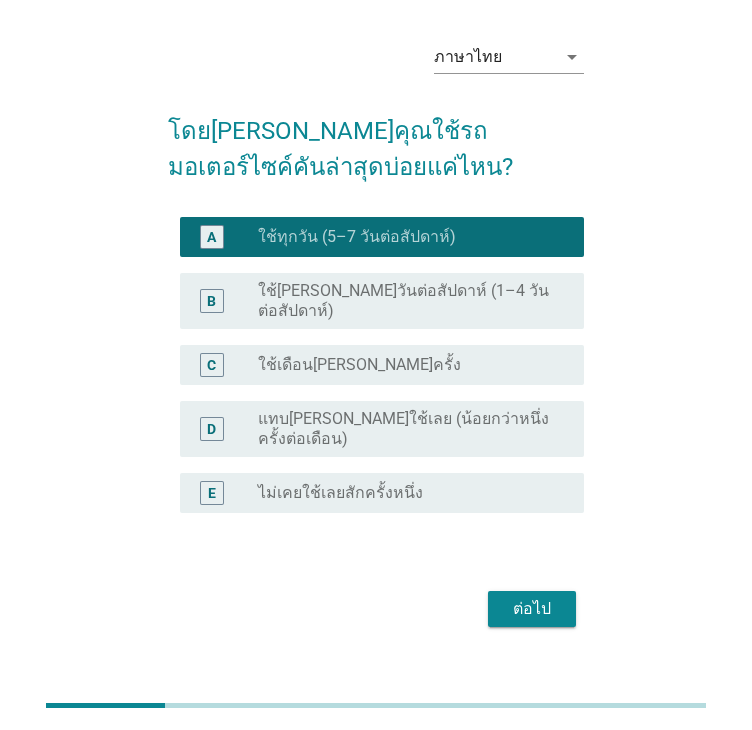 click on "ต่อไป" at bounding box center (532, 609) 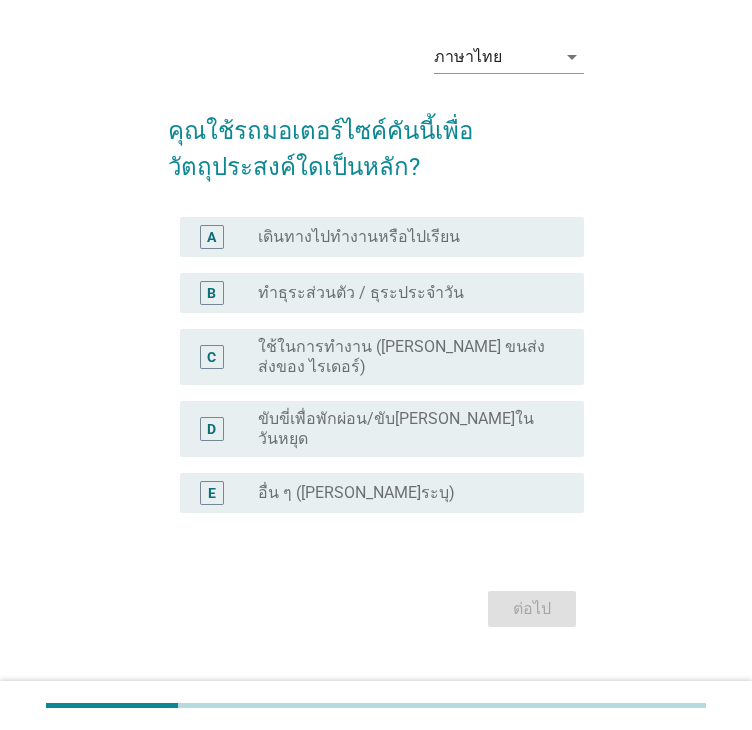 scroll, scrollTop: 0, scrollLeft: 0, axis: both 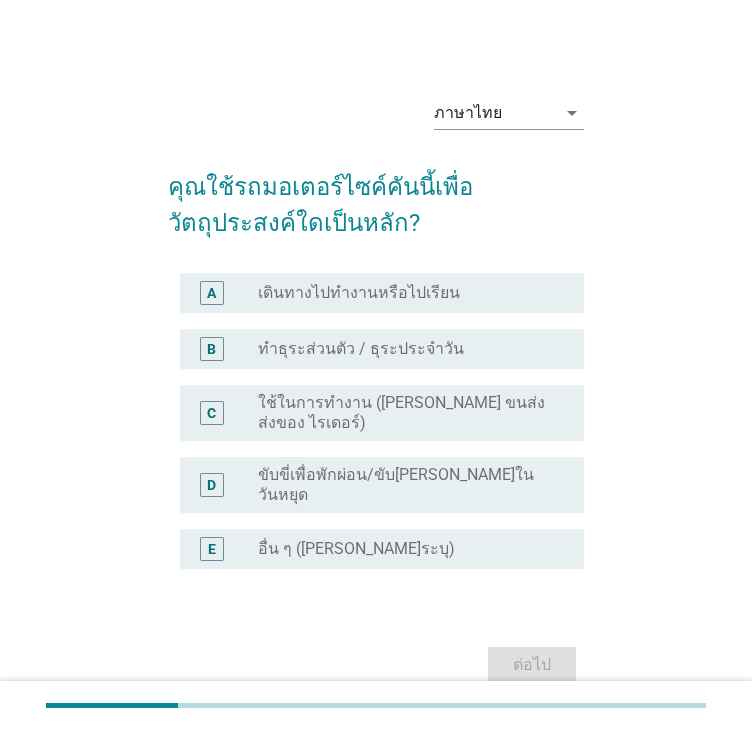 click on "A     radio_button_unchecked เดินทางไปทำงานหรือไปเรียน" at bounding box center (382, 293) 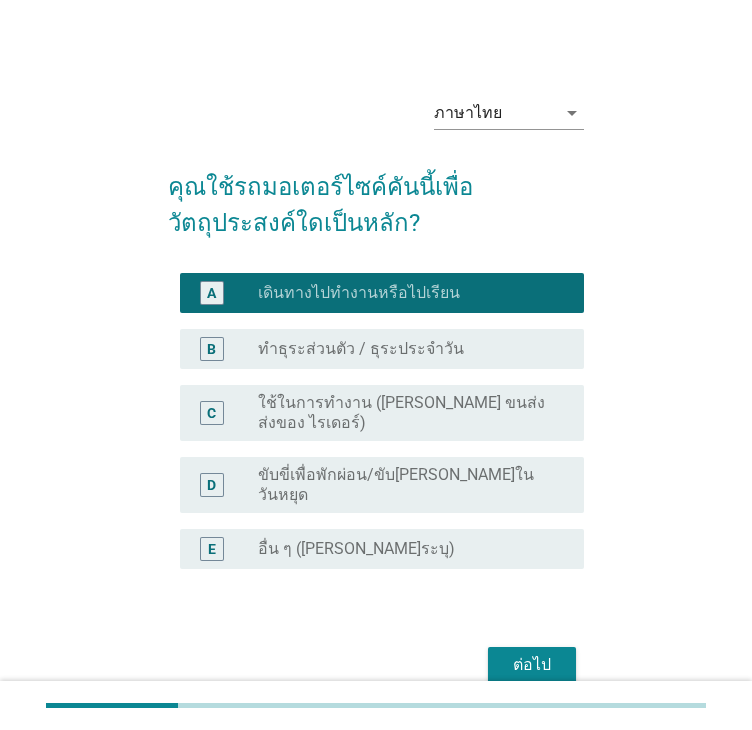 click on "ต่อไป" at bounding box center [376, 665] 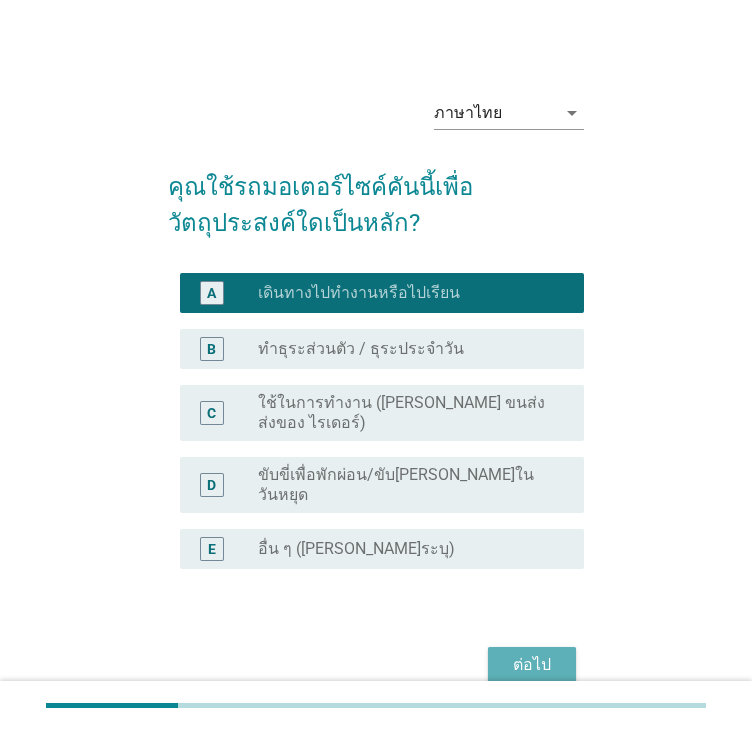 drag, startPoint x: 519, startPoint y: 631, endPoint x: 467, endPoint y: 516, distance: 126.210144 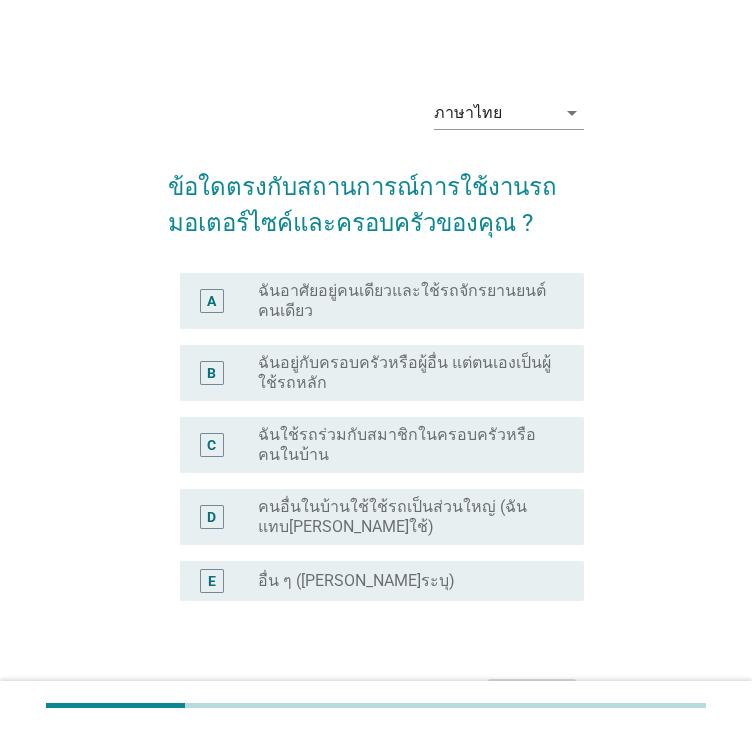 click on "ฉันอาศัยอยู่คนเดียวและใช้รถจักรยานยนต์คนเดียว" at bounding box center (405, 301) 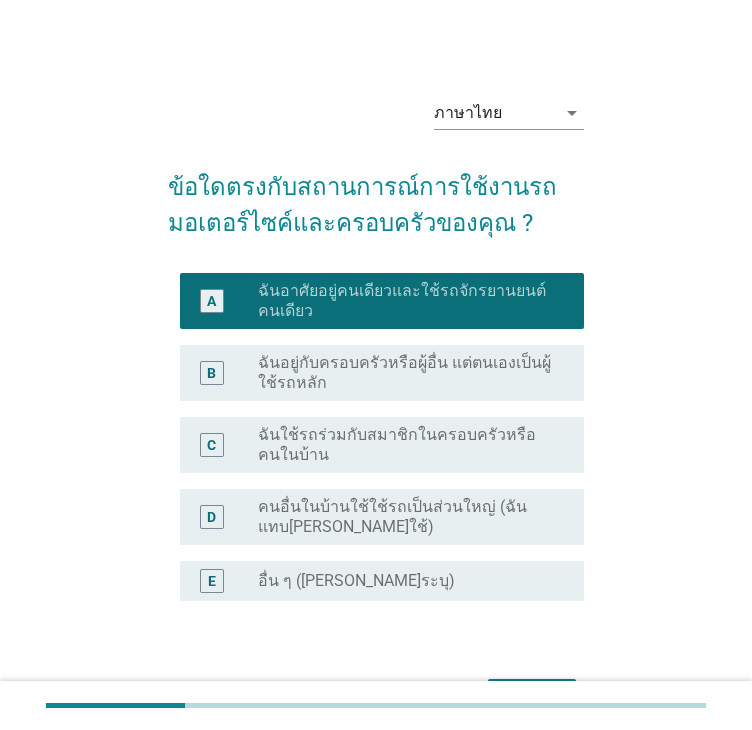 click on "ฉันอยู่กับครอบครัวหรือผู้อื่น แต่ตนเองเป็นผู้ใช้รถหลัก" at bounding box center [405, 373] 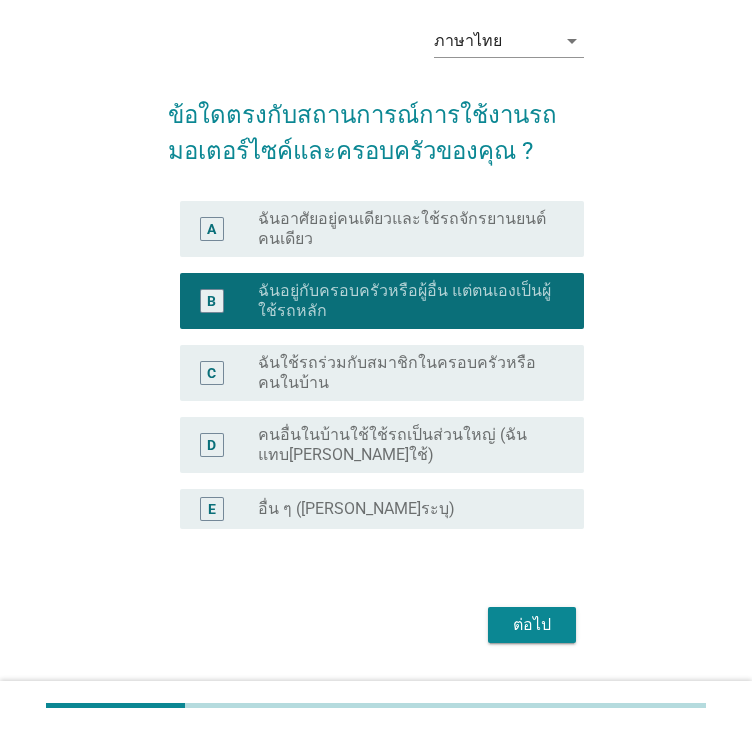 scroll, scrollTop: 120, scrollLeft: 0, axis: vertical 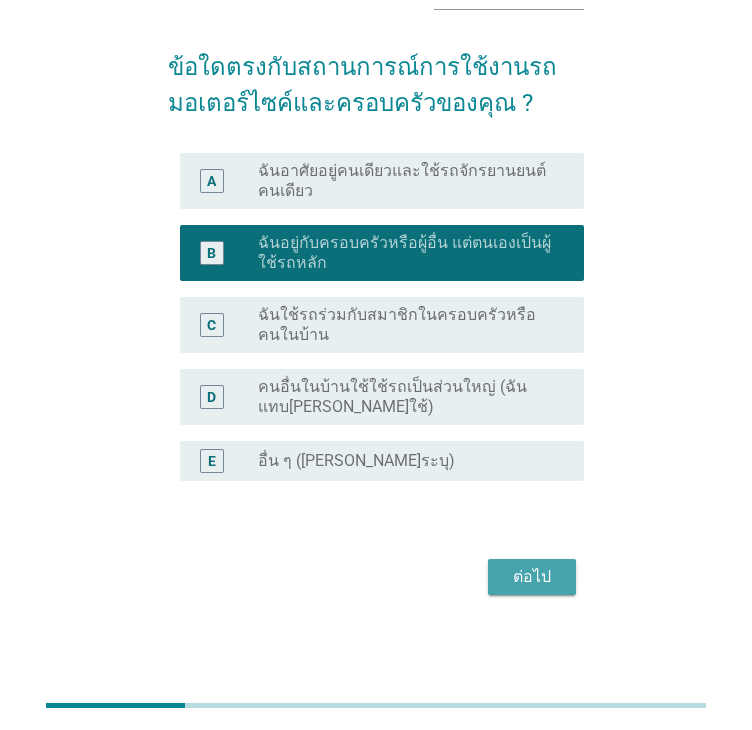click on "ต่อไป" at bounding box center (532, 577) 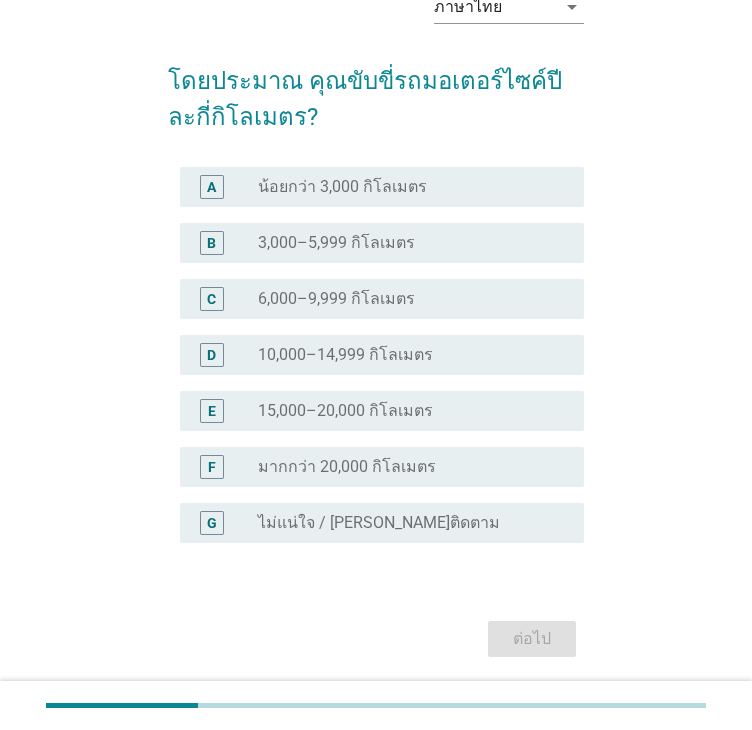scroll, scrollTop: 168, scrollLeft: 0, axis: vertical 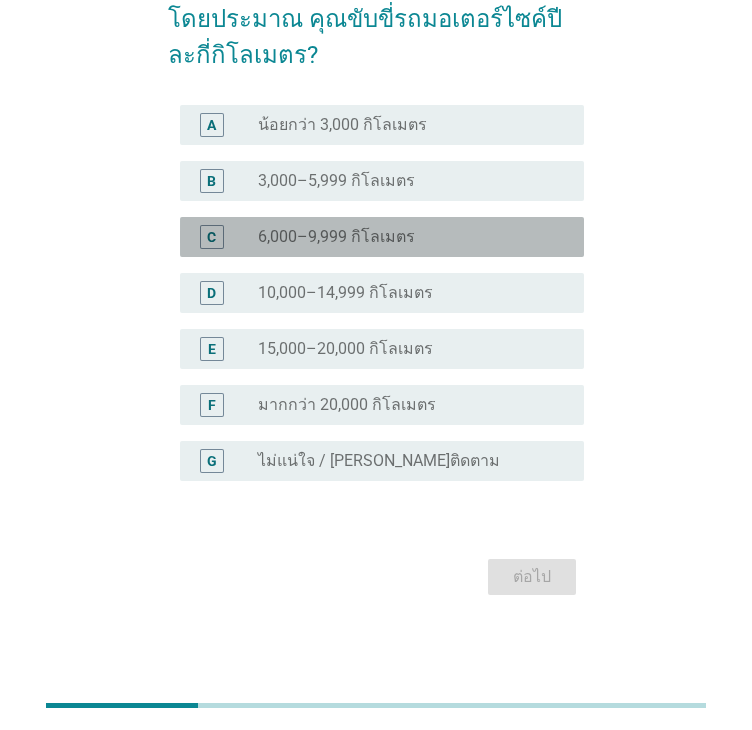 click on "6,000–9,999 กิโลเมตร" at bounding box center [336, 237] 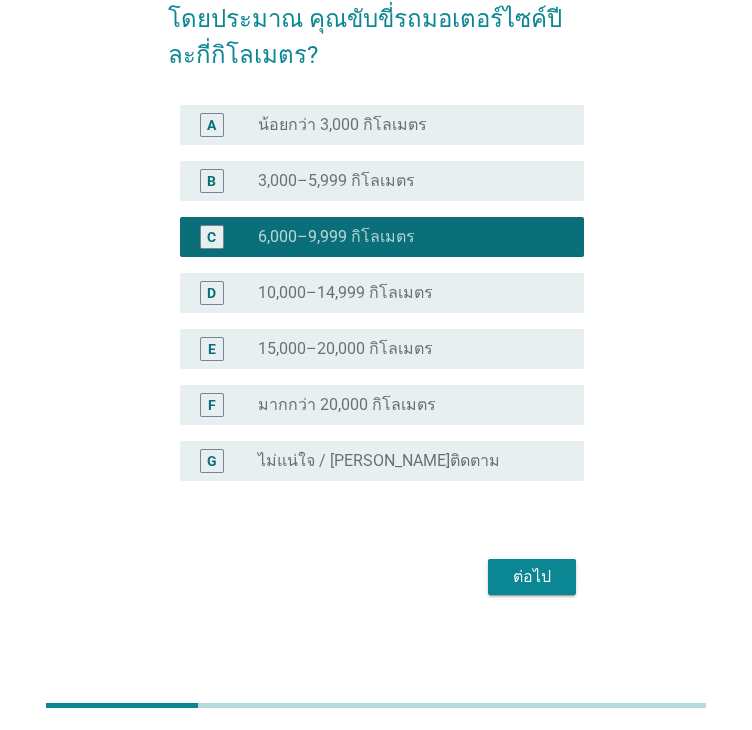 click on "ต่อไป" at bounding box center (532, 577) 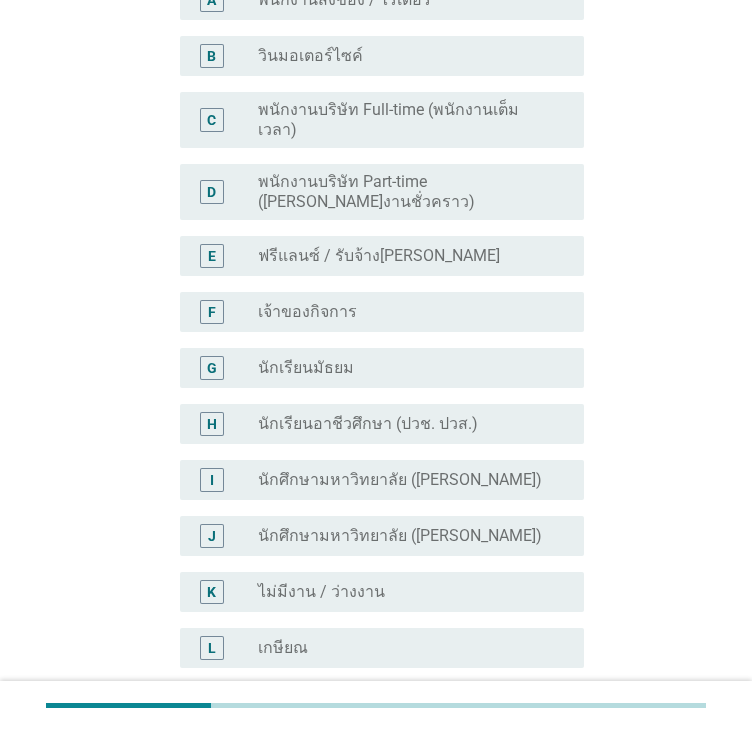 scroll, scrollTop: 300, scrollLeft: 0, axis: vertical 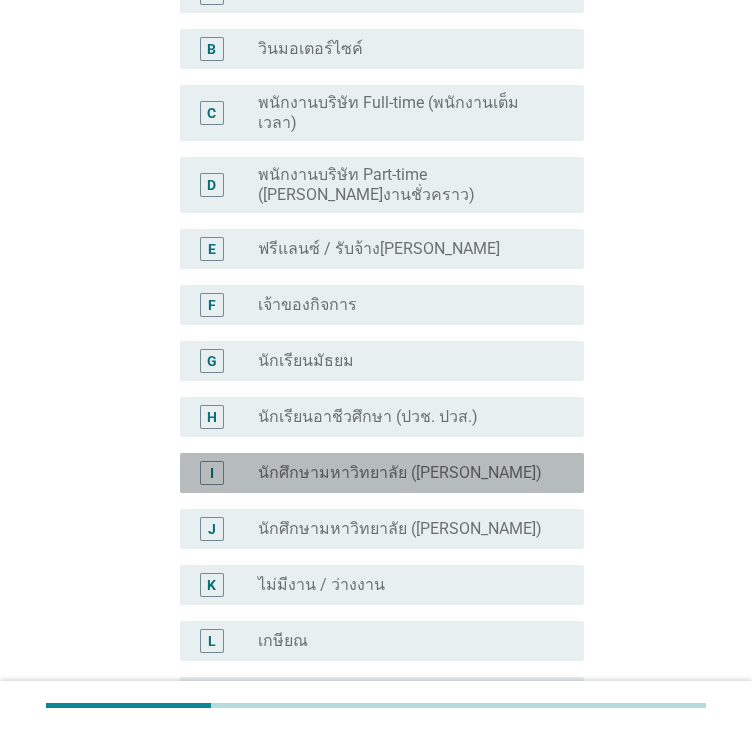 click on "นักศึกษามหาวิทยาลัย ([PERSON_NAME])" at bounding box center [400, 473] 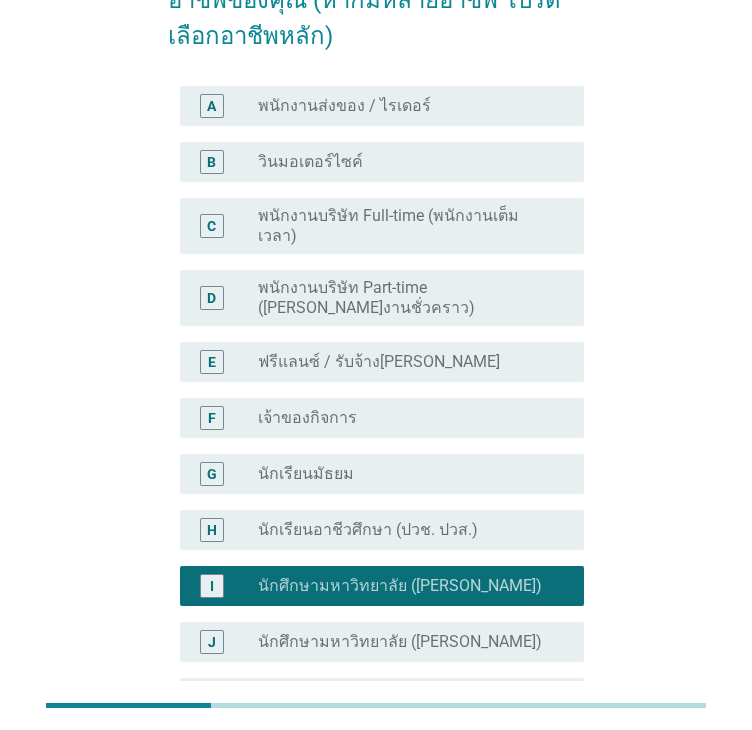scroll, scrollTop: 0, scrollLeft: 0, axis: both 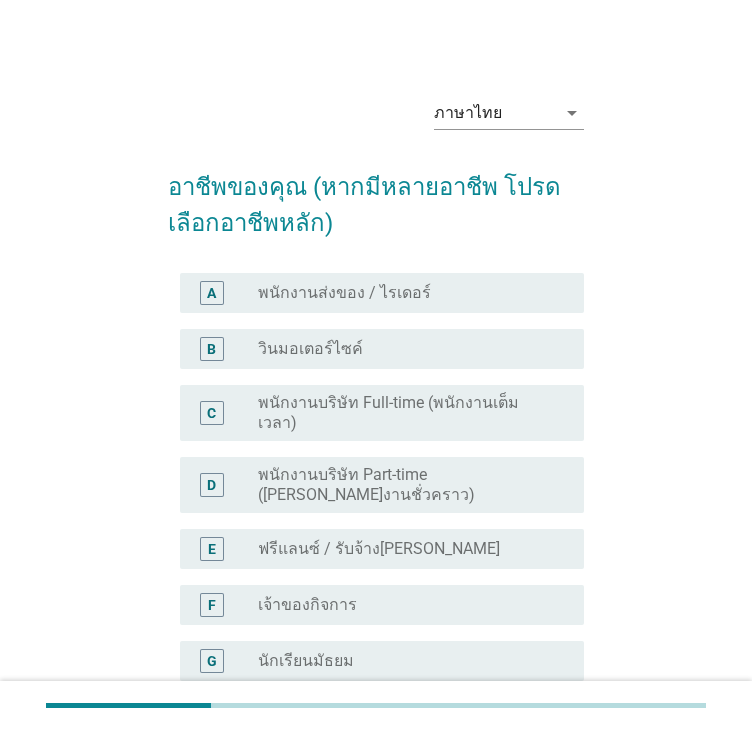 click on "C     radio_button_unchecked พนักงานบริษัท Full-time (พนักงานเต็มเวลา)" at bounding box center [376, 413] 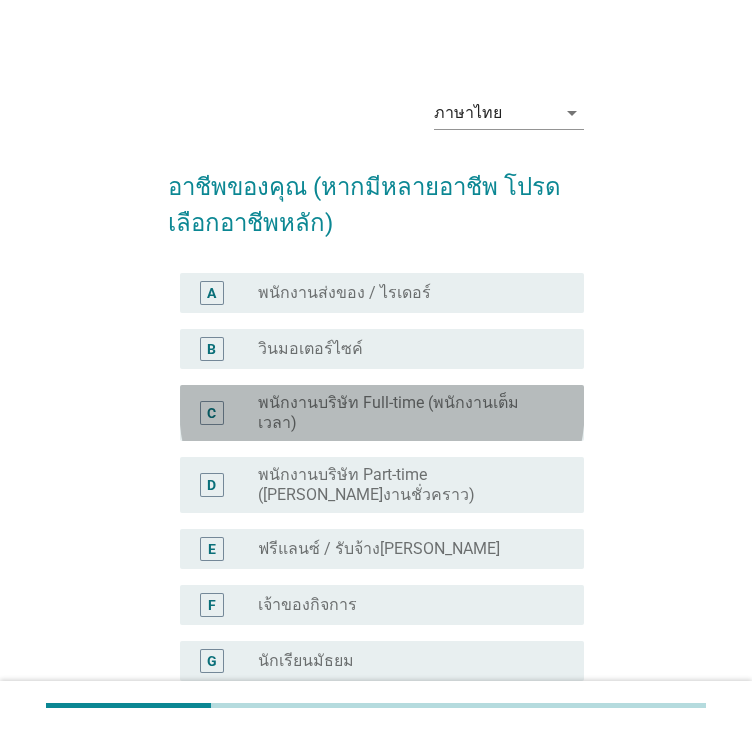 click on "พนักงานบริษัท Full-time (พนักงานเต็มเวลา)" at bounding box center [405, 413] 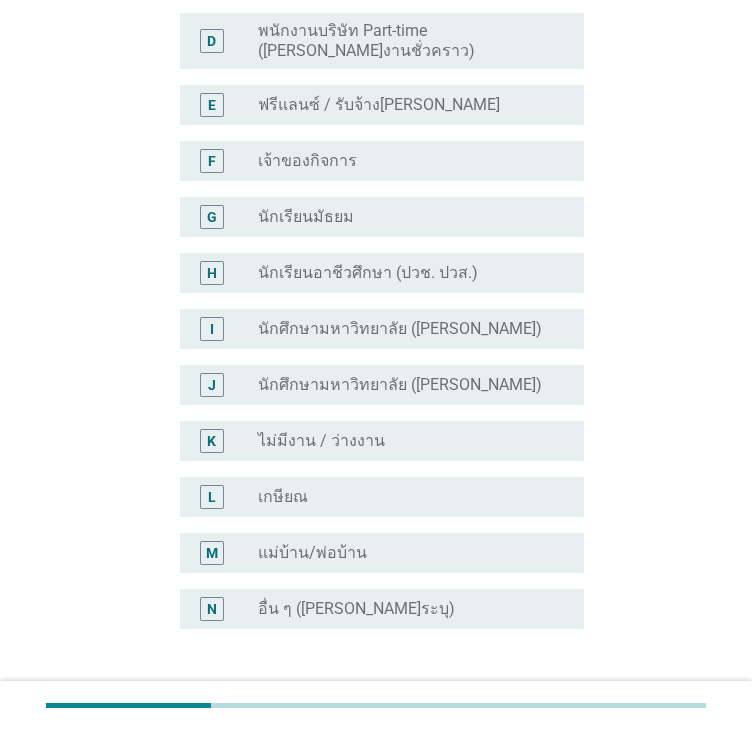 scroll, scrollTop: 560, scrollLeft: 0, axis: vertical 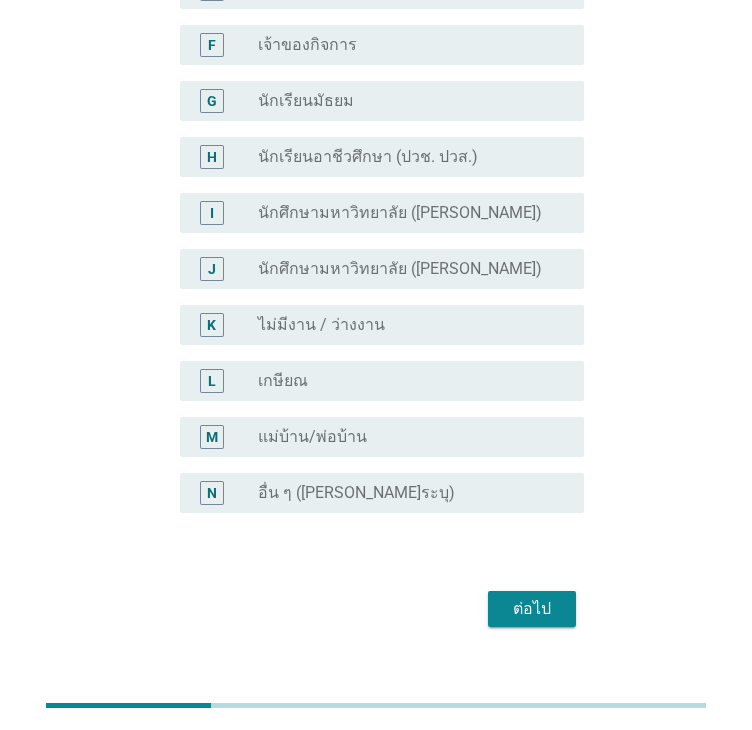 click on "ต่อไป" at bounding box center [532, 609] 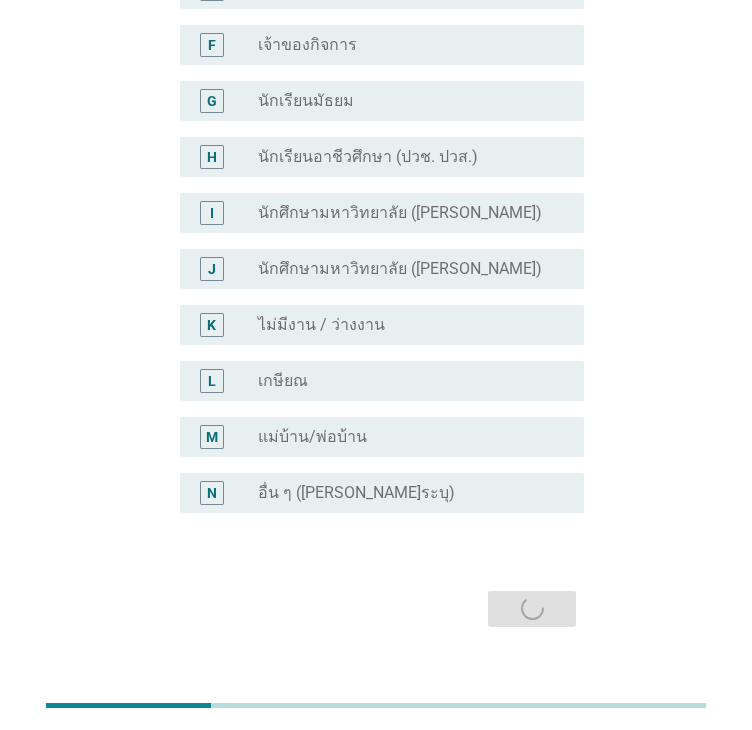 scroll, scrollTop: 0, scrollLeft: 0, axis: both 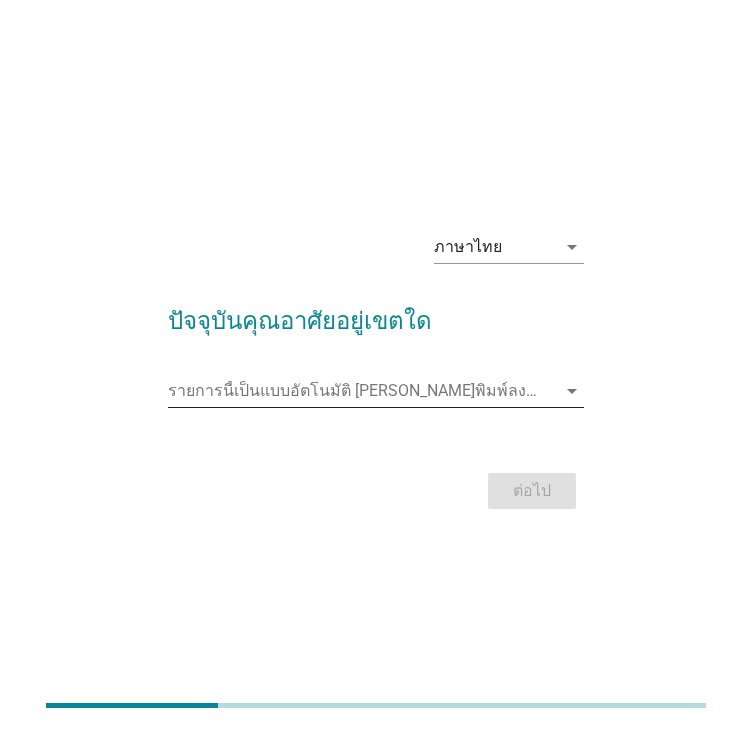 click at bounding box center [362, 391] 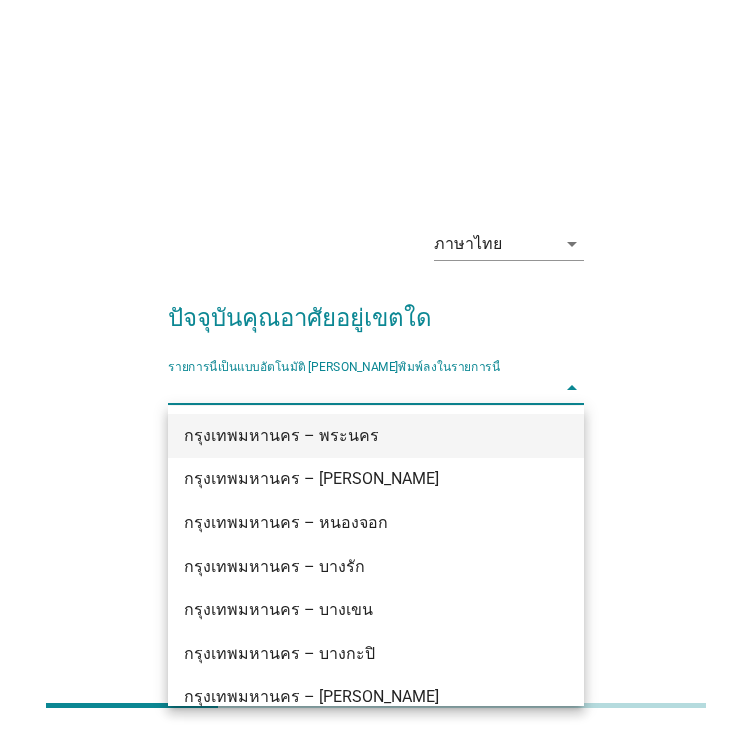 click on "กรุงเทพมหานคร – พระนคร" at bounding box center (360, 436) 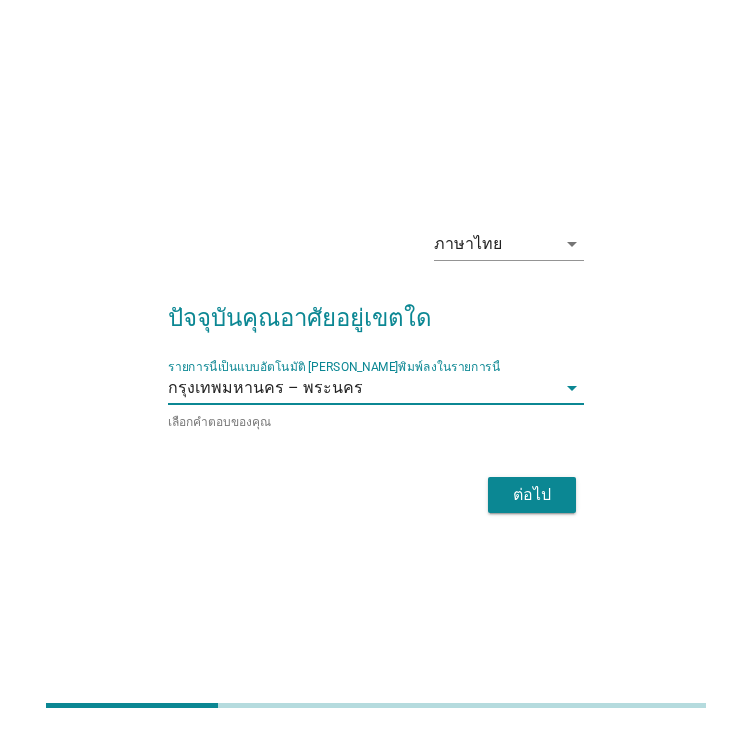 click at bounding box center (459, 388) 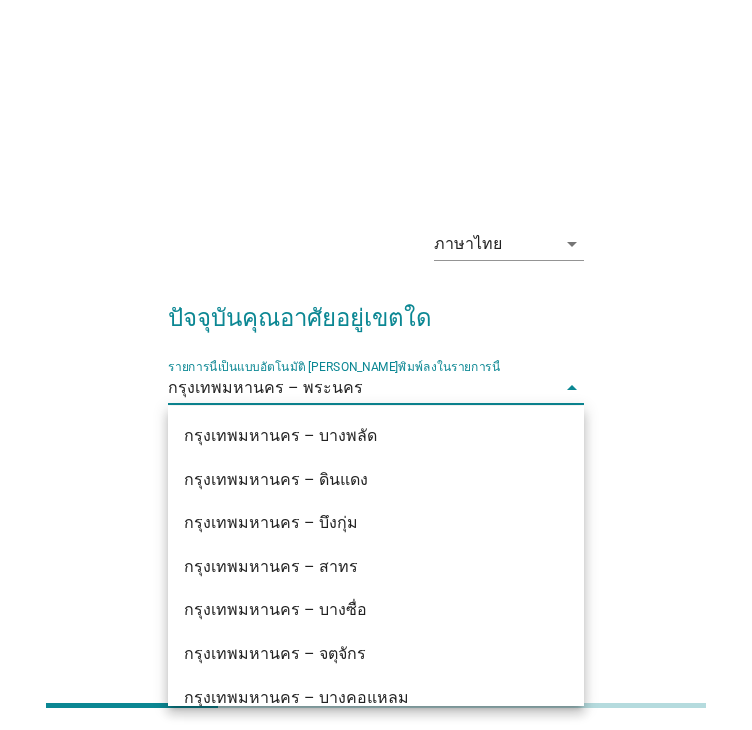 scroll, scrollTop: 1288, scrollLeft: 0, axis: vertical 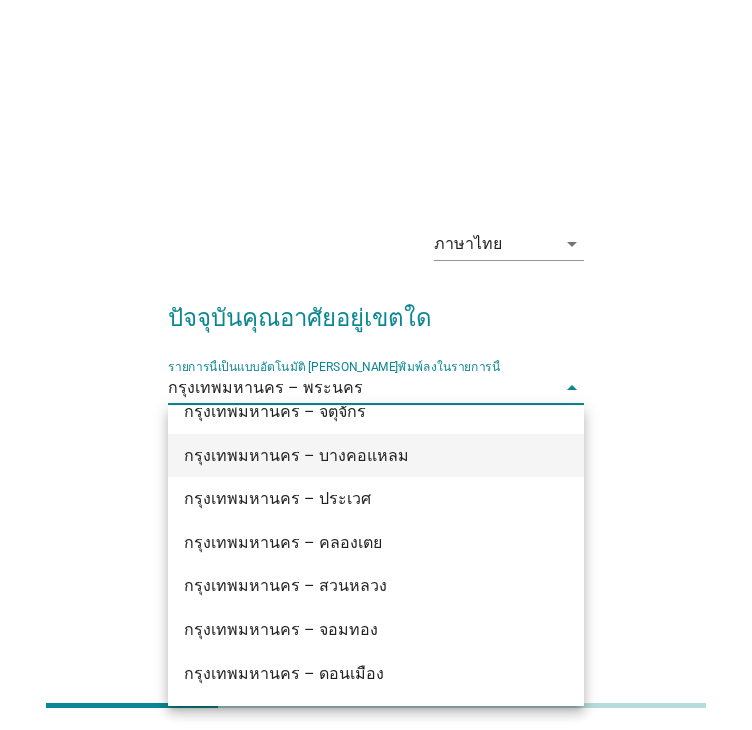 click on "กรุงเทพมหานคร – บางคอแหลม" at bounding box center (360, 456) 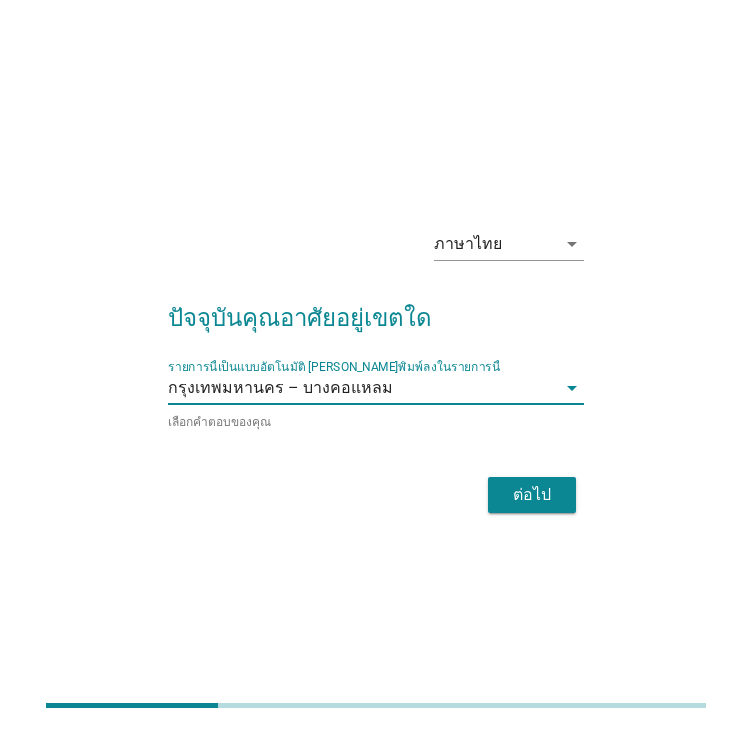 drag, startPoint x: 515, startPoint y: 486, endPoint x: 378, endPoint y: 34, distance: 472.30603 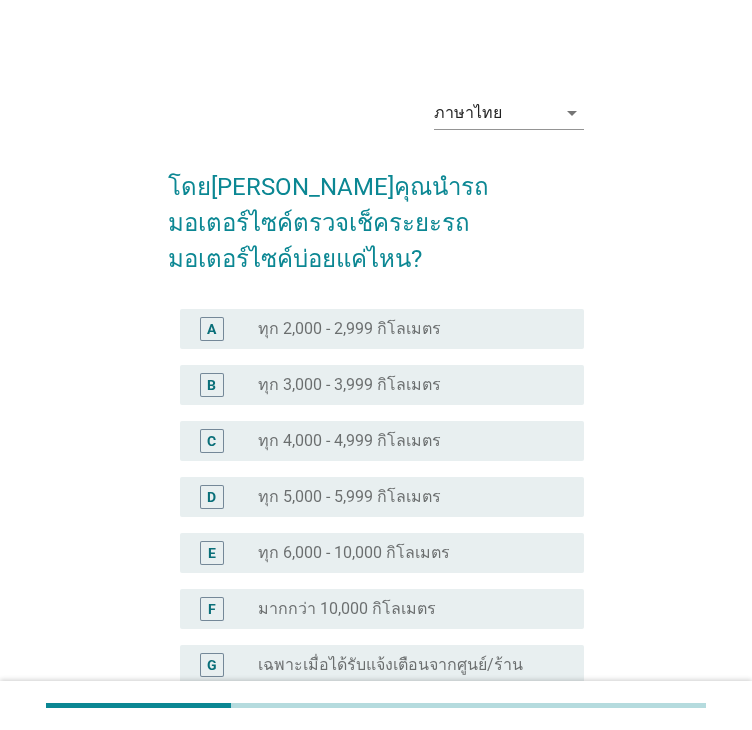 click on "A     radio_button_unchecked ทุก 2,000 - 2,999 กิโลเมตร" at bounding box center (382, 329) 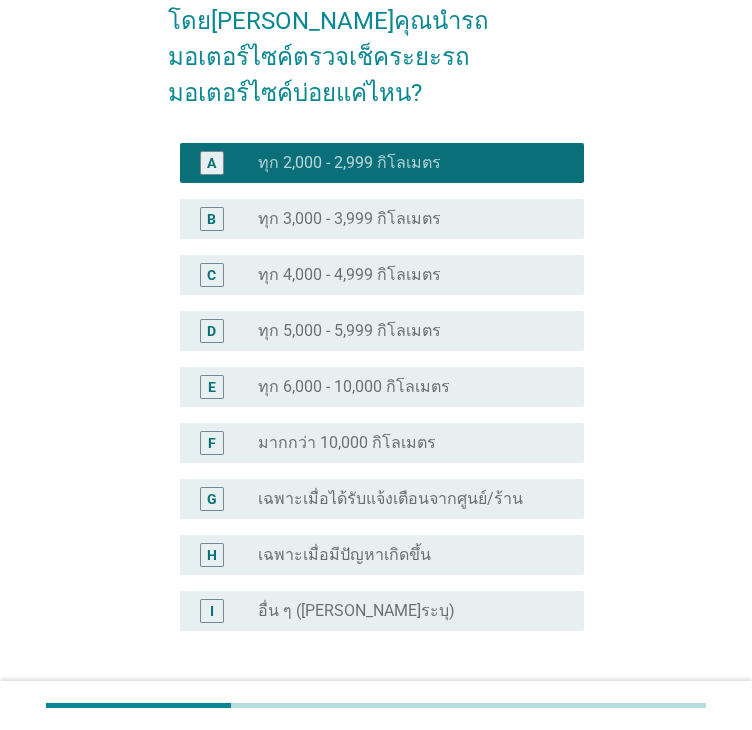 scroll, scrollTop: 280, scrollLeft: 0, axis: vertical 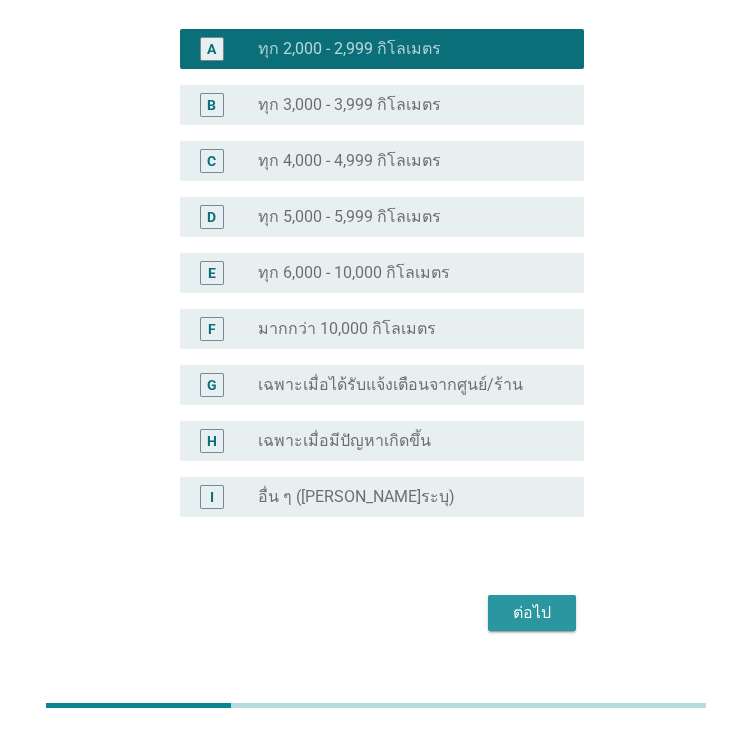 click on "ต่อไป" at bounding box center (532, 613) 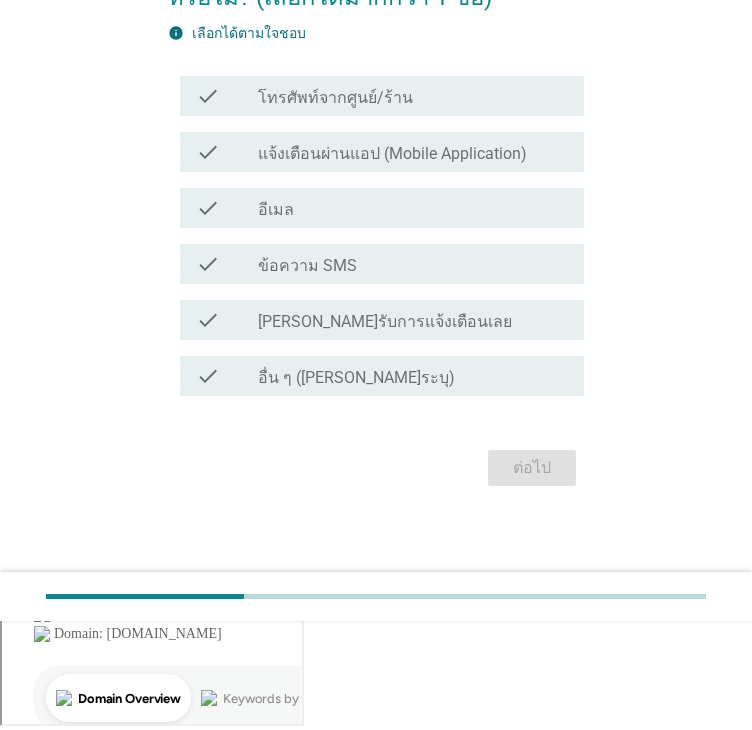 scroll, scrollTop: 0, scrollLeft: 0, axis: both 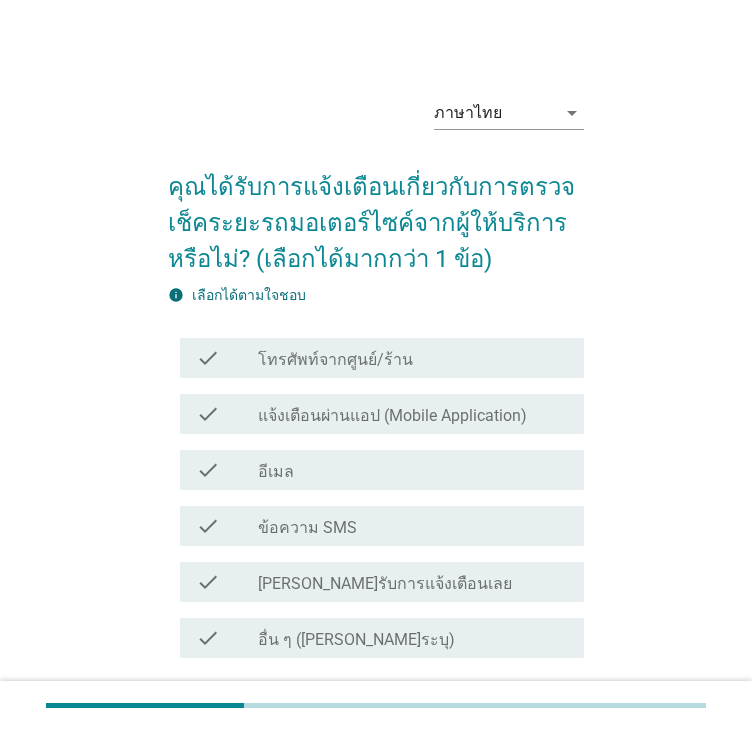 click on "โทรศัพท์จากศูนย์/ร้าน" at bounding box center (335, 360) 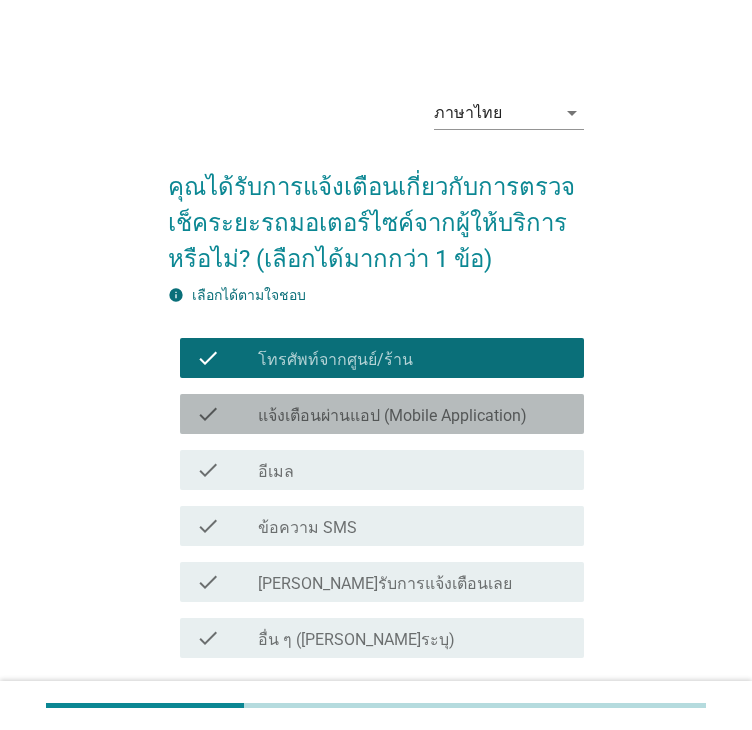 click on "แจ้งเตือนผ่านแอป (Mobile Application)" at bounding box center [392, 416] 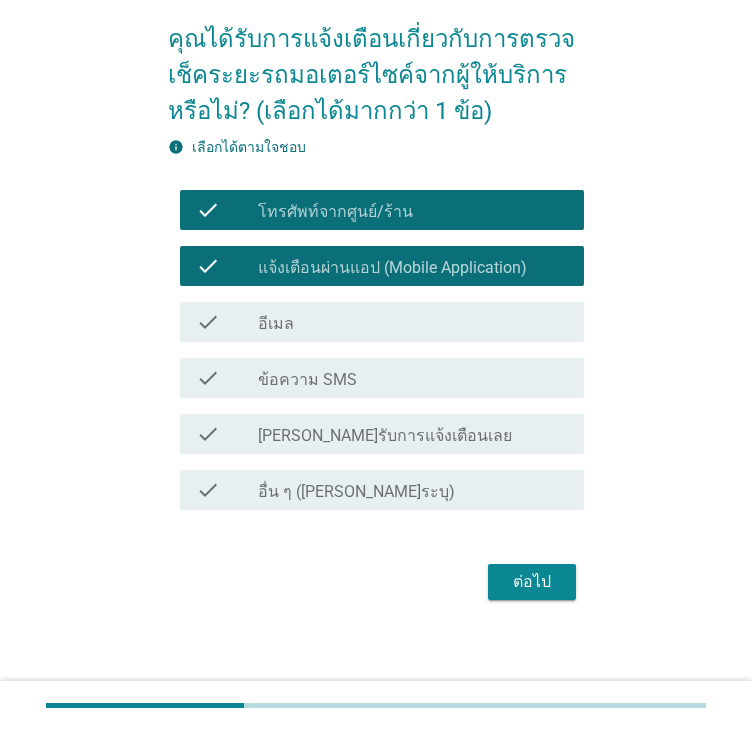 scroll, scrollTop: 153, scrollLeft: 0, axis: vertical 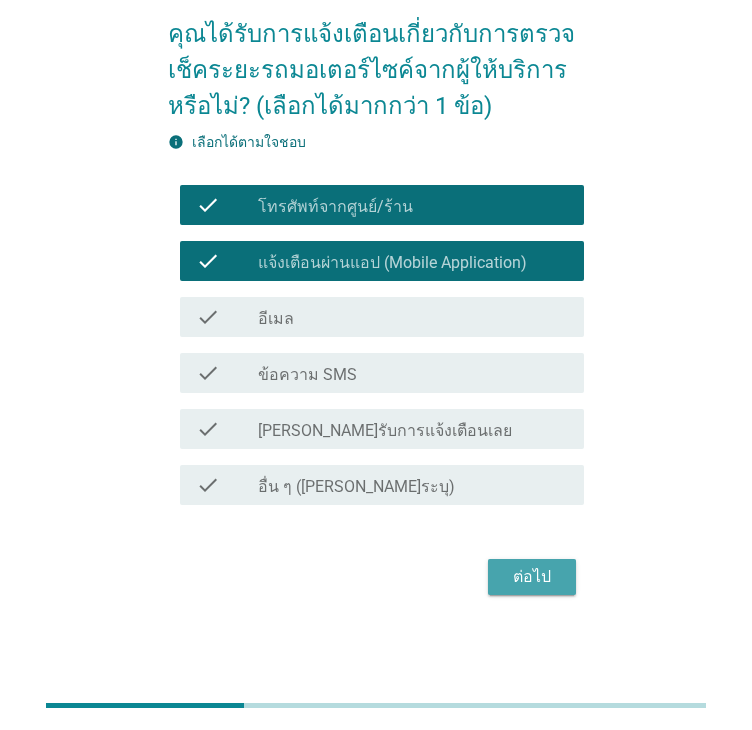 click on "ต่อไป" at bounding box center [532, 577] 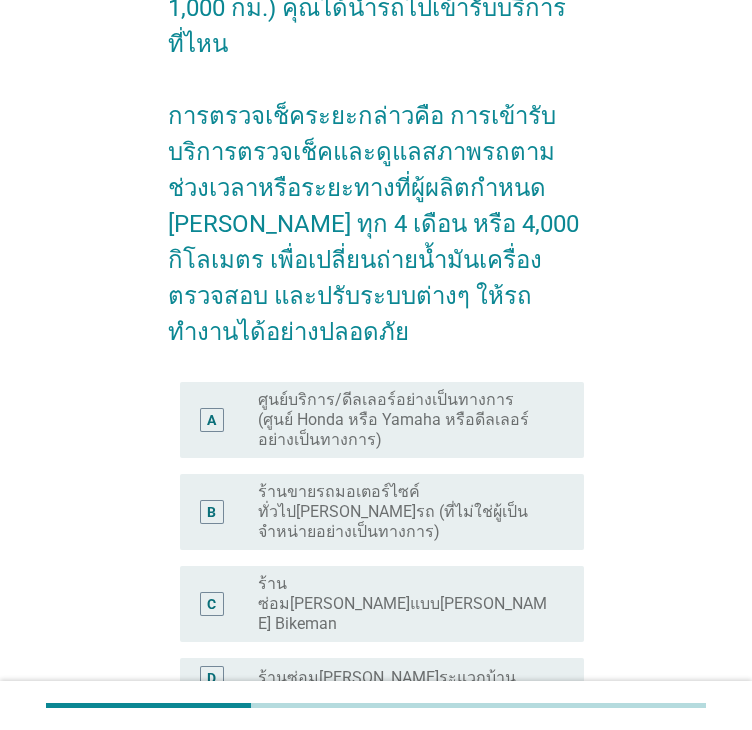 scroll, scrollTop: 300, scrollLeft: 0, axis: vertical 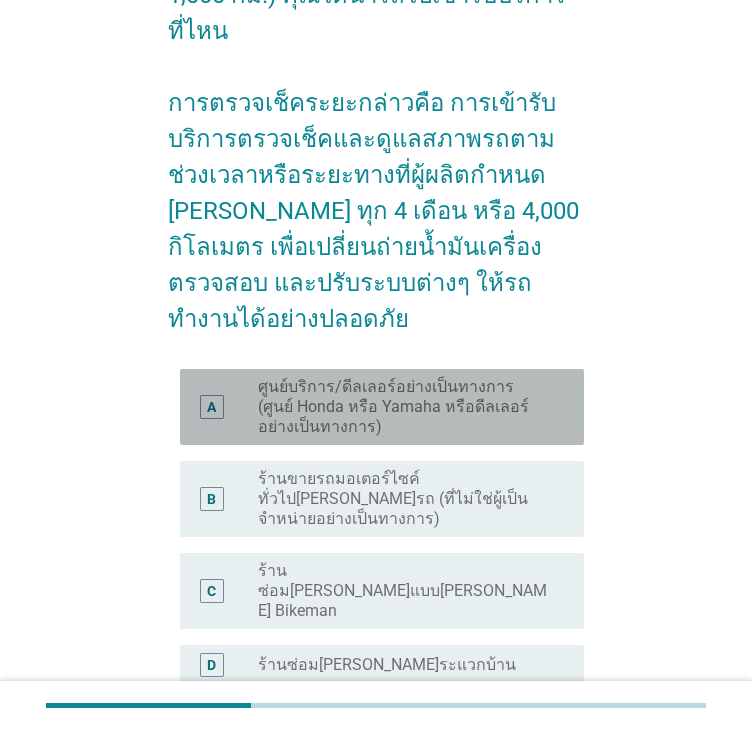 drag, startPoint x: 368, startPoint y: 351, endPoint x: 371, endPoint y: 396, distance: 45.099888 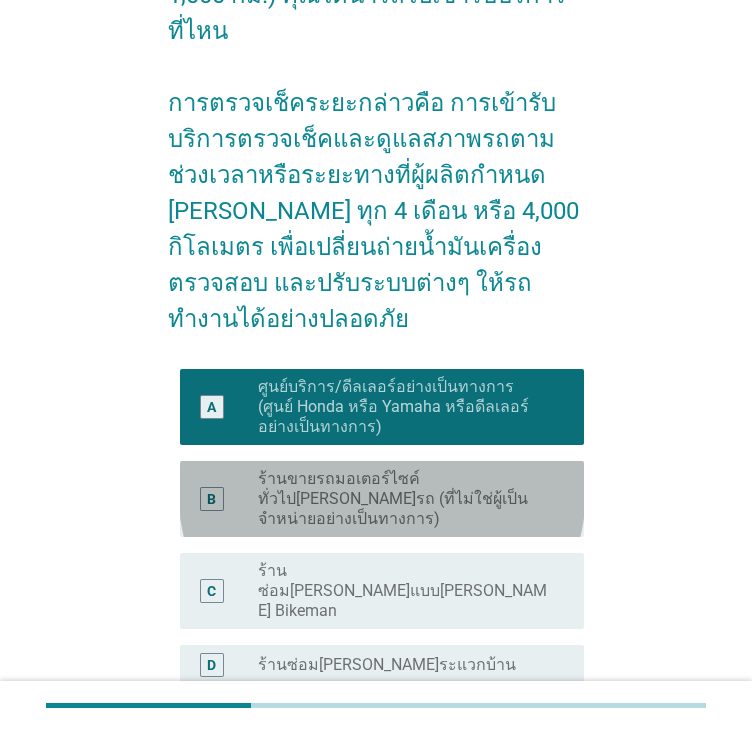 click on "ร้านขายรถมอเตอร์ไซค์ทั่วไป[PERSON_NAME]รถ (ที่ไม่ใช่ผู้เป็นจำหน่ายอย่างเป็นทางการ)" at bounding box center (405, 499) 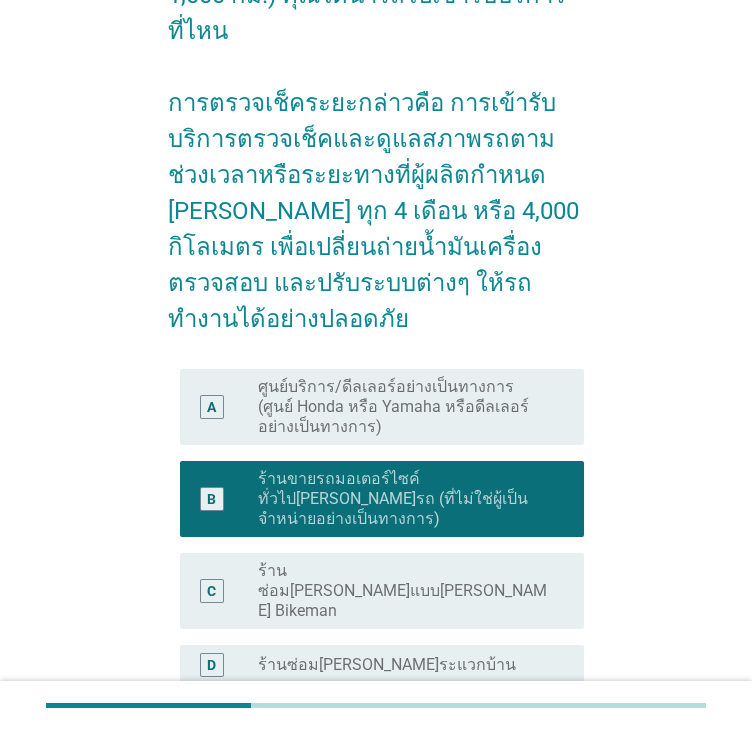 scroll, scrollTop: 688, scrollLeft: 0, axis: vertical 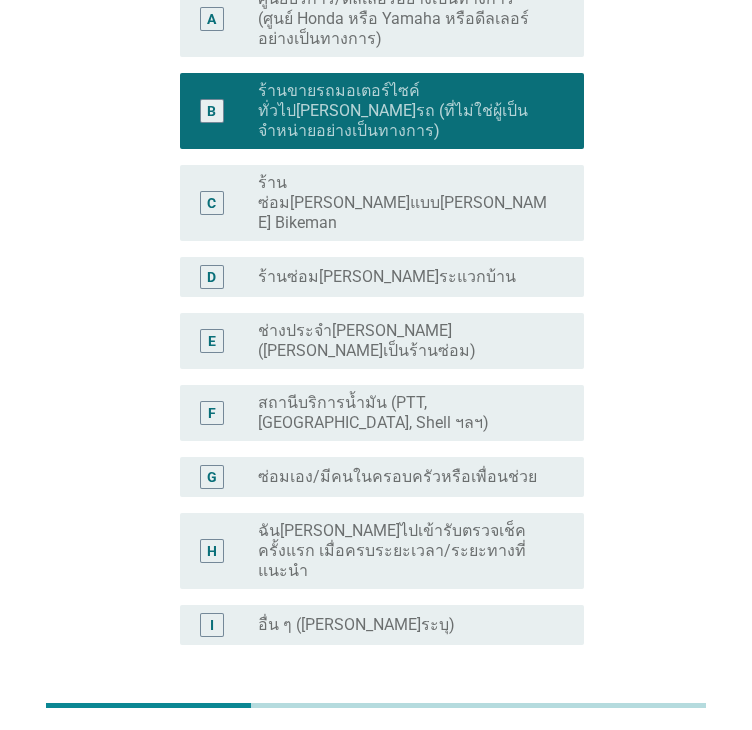 click on "ต่อไป" at bounding box center [532, 741] 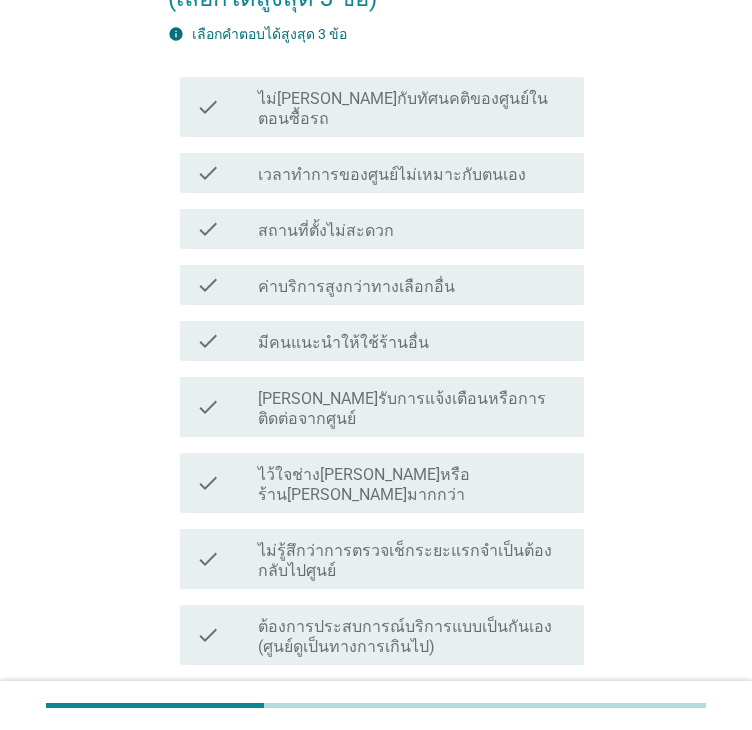 scroll, scrollTop: 300, scrollLeft: 0, axis: vertical 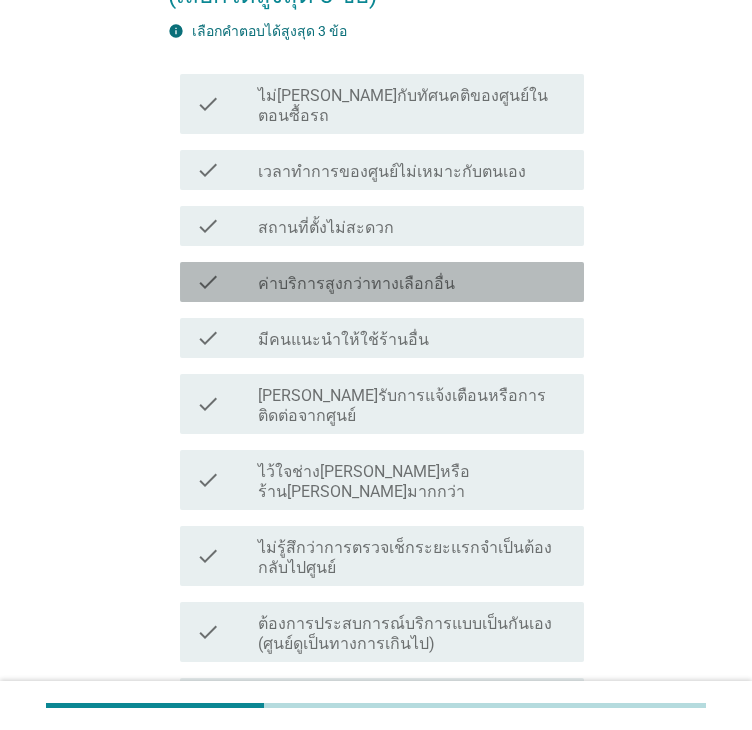 click on "ค่าบริการสูงกว่าทางเลือกอื่น" at bounding box center [356, 284] 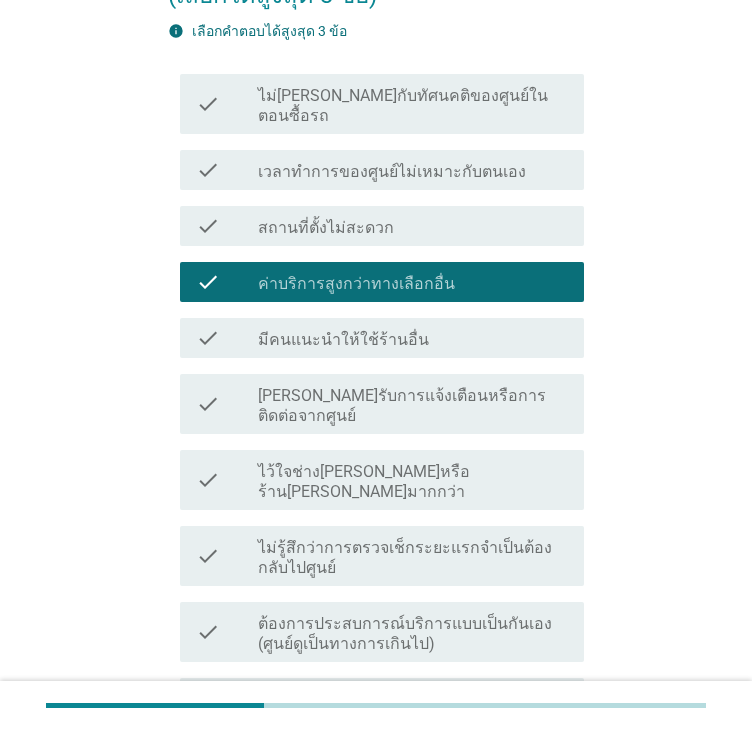 click on "check_box_outline_blank สถานที่ตั้งไม่สะดวก" at bounding box center (413, 226) 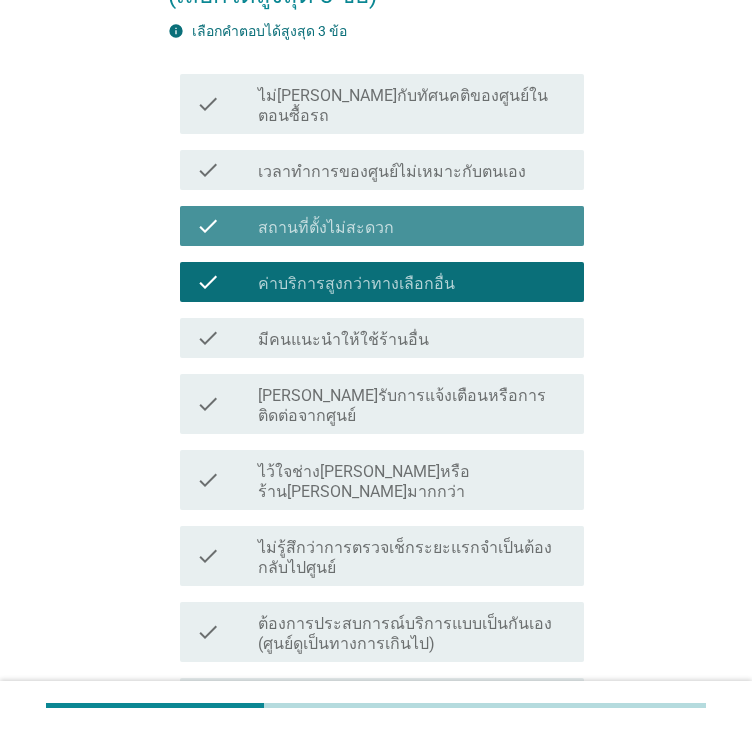 click on "เวลาทำการของศูนย์ไม่เหมาะกับตนเอง" at bounding box center [392, 172] 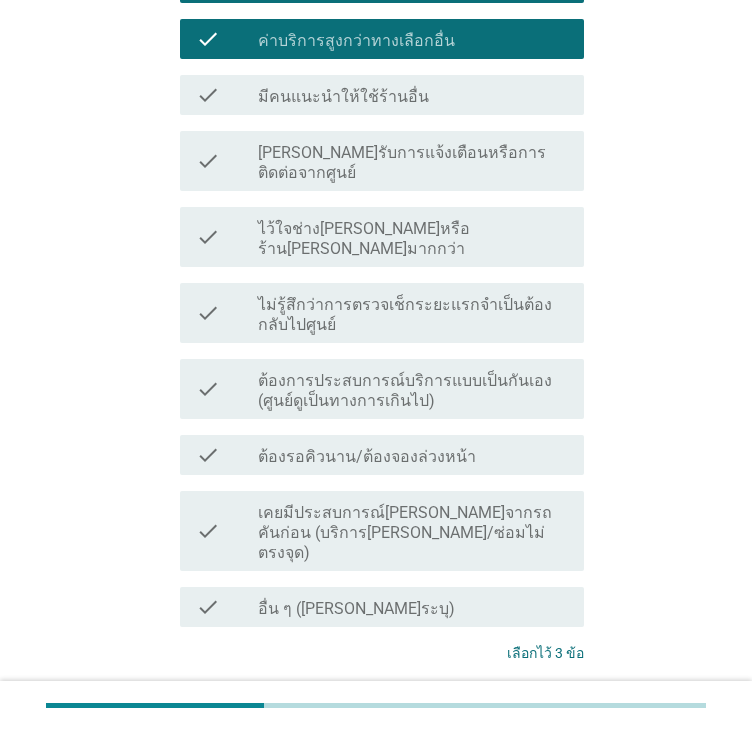 scroll, scrollTop: 578, scrollLeft: 0, axis: vertical 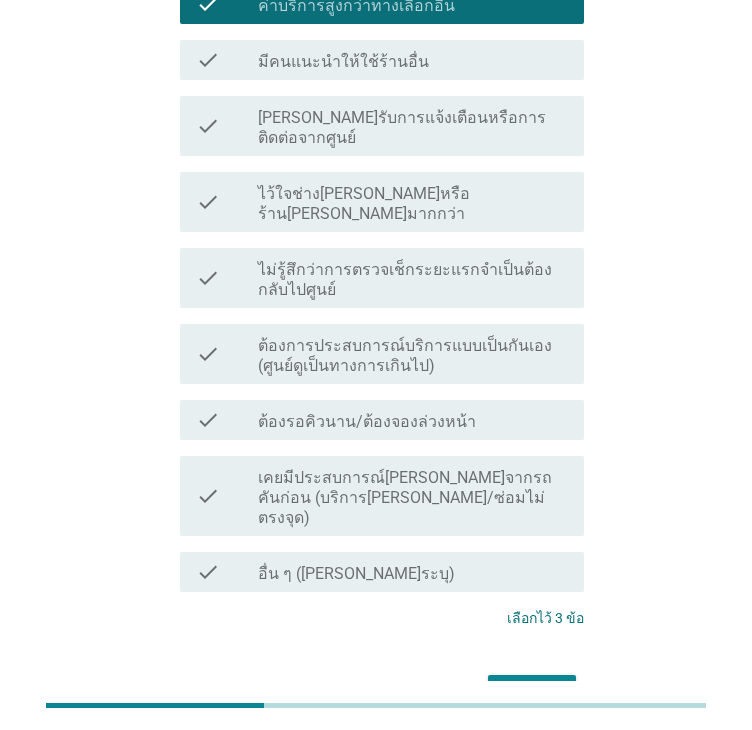 drag, startPoint x: 527, startPoint y: 574, endPoint x: 446, endPoint y: 480, distance: 124.08465 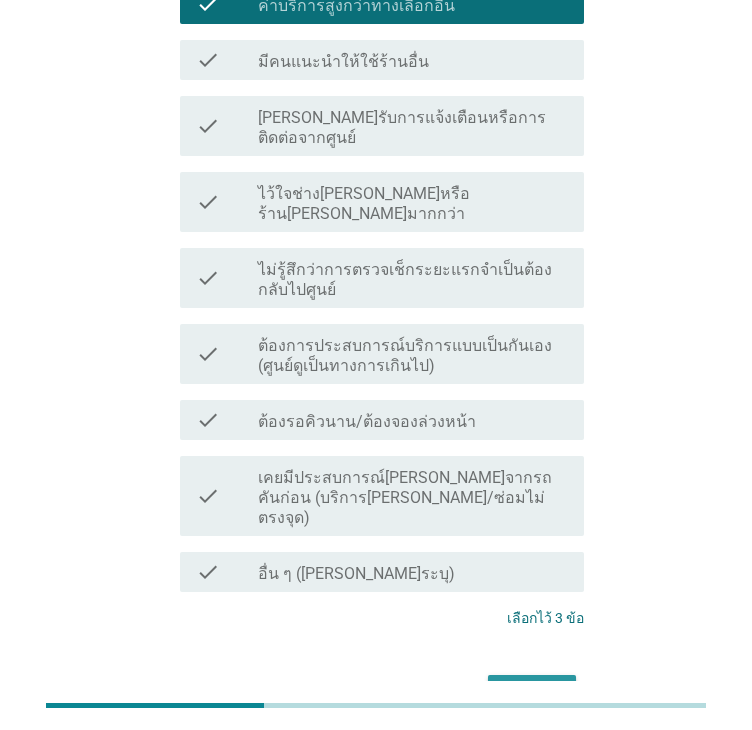 click on "ต่อไป" at bounding box center (532, 693) 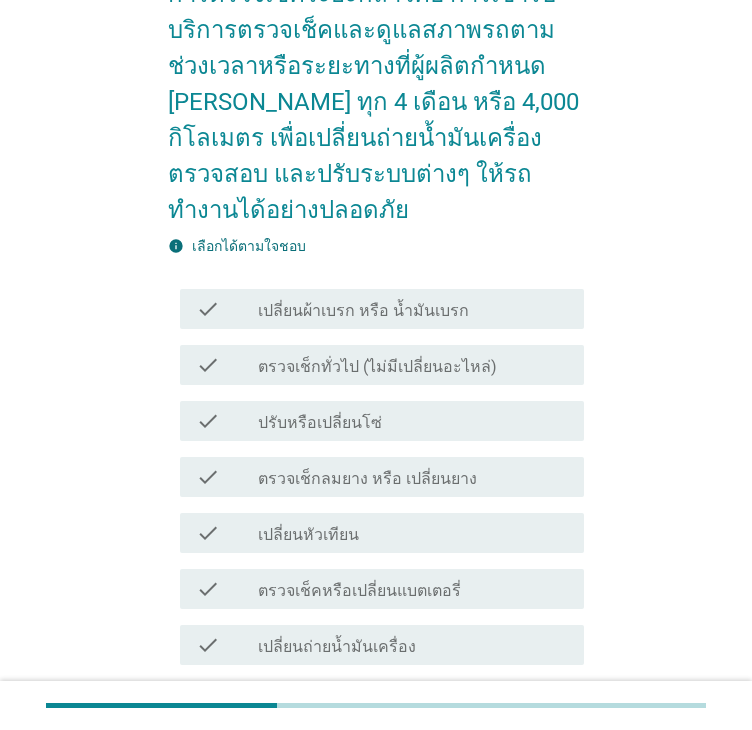 scroll, scrollTop: 500, scrollLeft: 0, axis: vertical 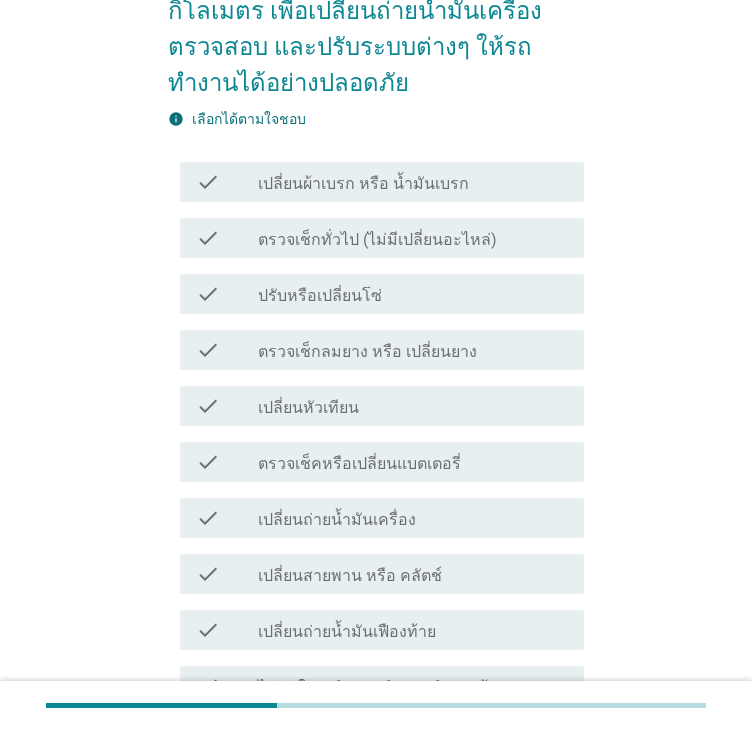 click on "check     check_box_outline_blank เปลี่ยนหัวเทียน" at bounding box center (382, 406) 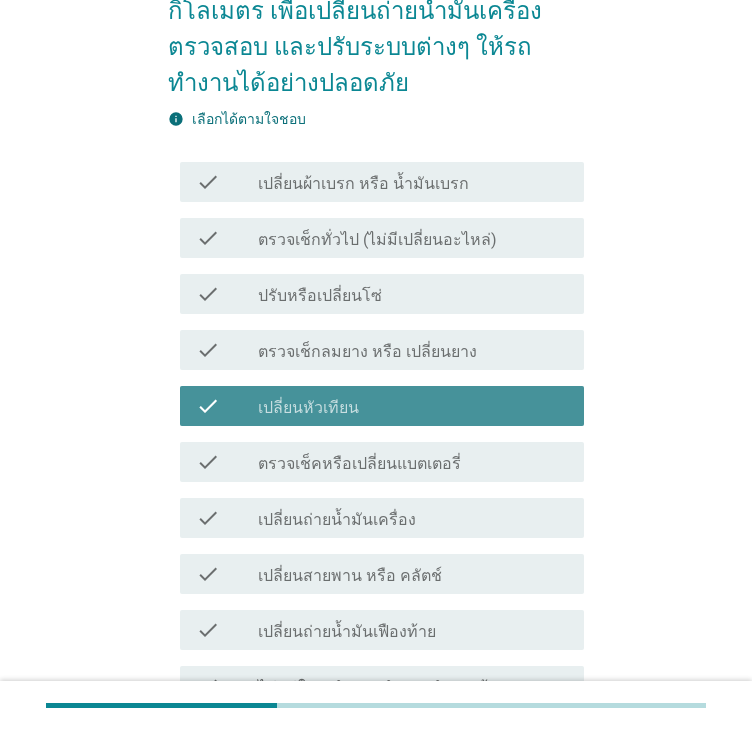 drag, startPoint x: 300, startPoint y: 266, endPoint x: 304, endPoint y: 243, distance: 23.345236 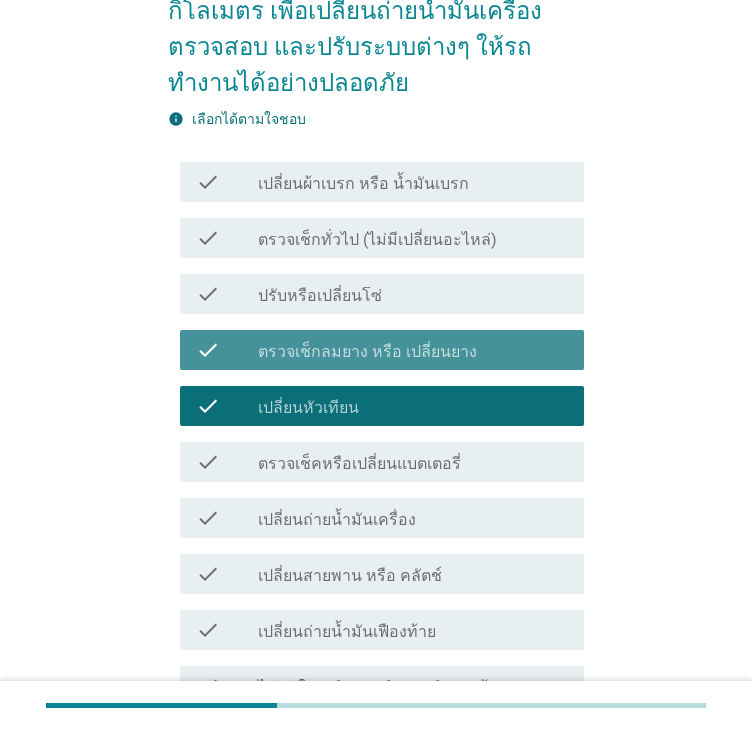 click on "ปรับหรือเปลี่ยนโซ่" at bounding box center [320, 296] 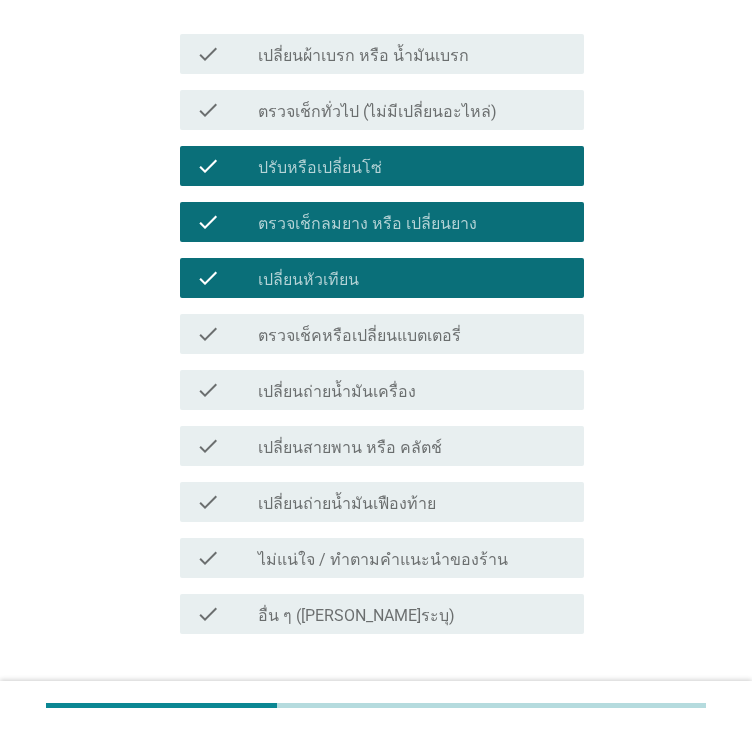 scroll, scrollTop: 685, scrollLeft: 0, axis: vertical 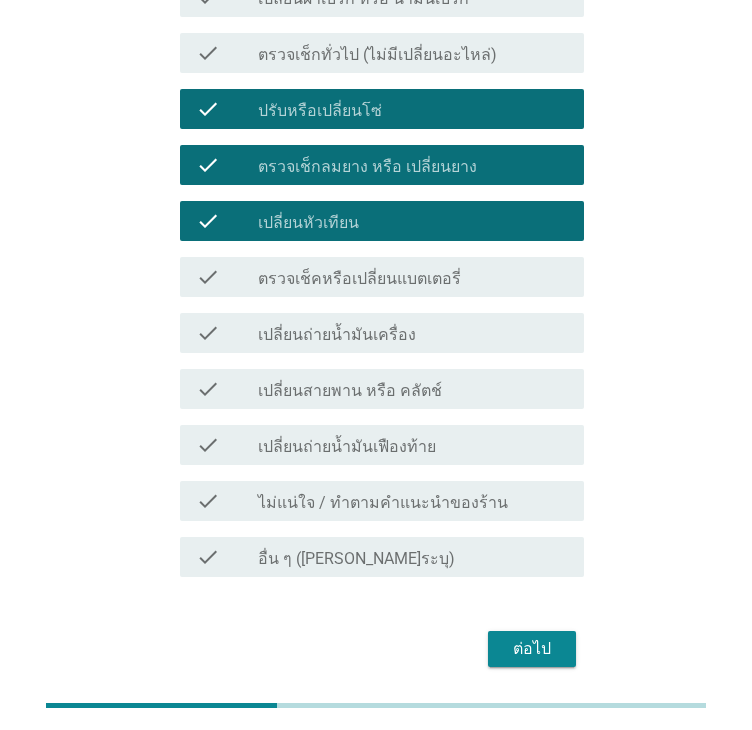 click on "ต่อไป" at bounding box center (532, 649) 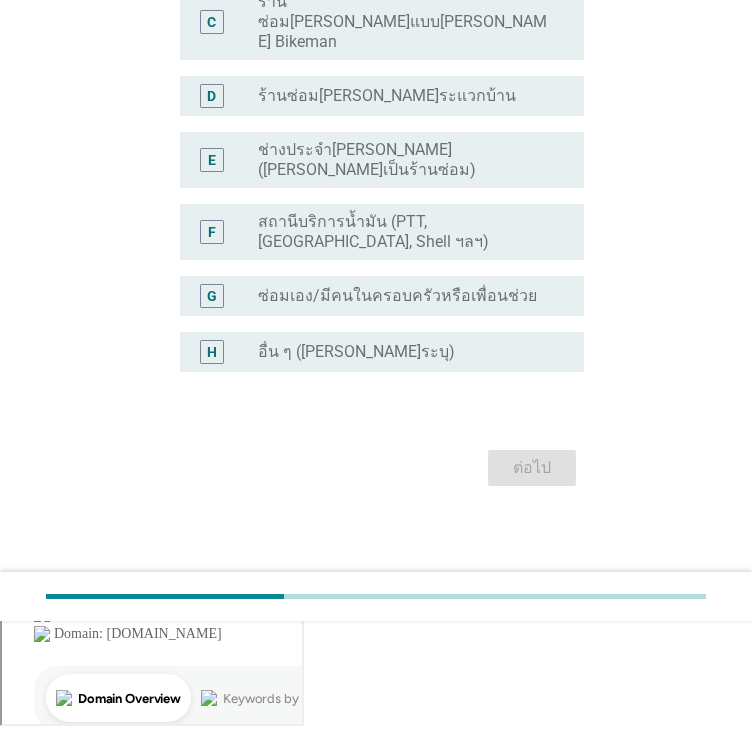 scroll, scrollTop: 0, scrollLeft: 0, axis: both 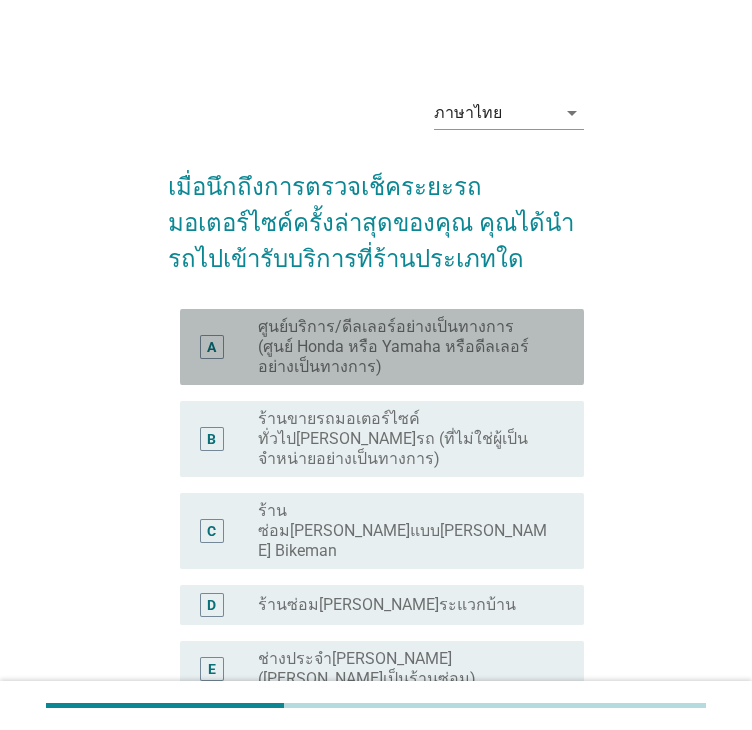 drag, startPoint x: 381, startPoint y: 373, endPoint x: 369, endPoint y: 463, distance: 90.79648 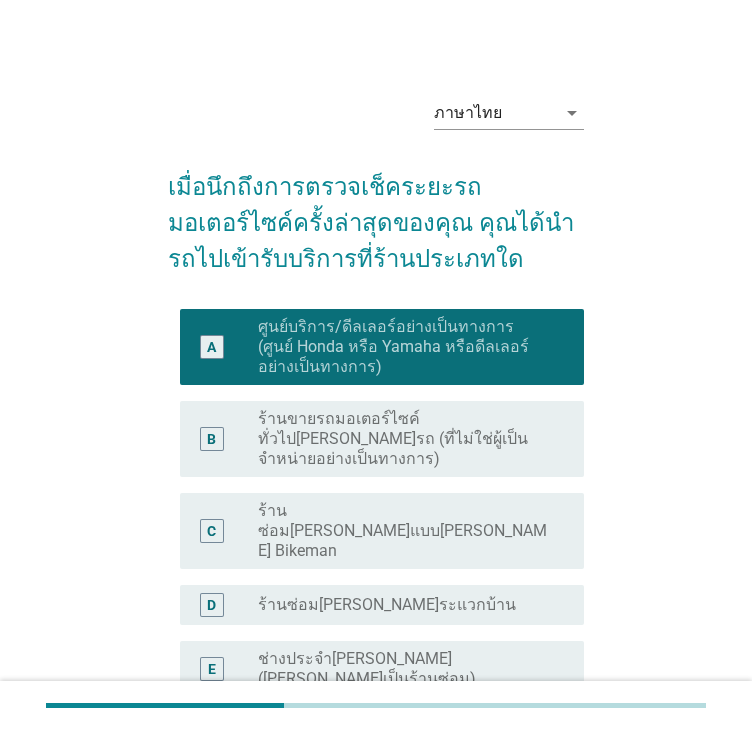 drag, startPoint x: 369, startPoint y: 463, endPoint x: 340, endPoint y: 559, distance: 100.28459 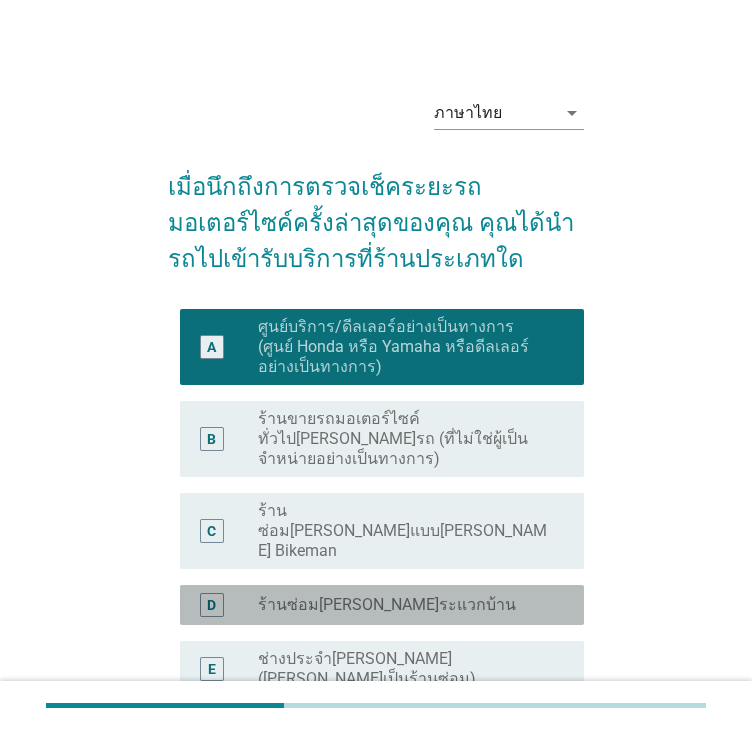 click on "radio_button_unchecked ร้านซ่อม[PERSON_NAME]ระแวกบ้าน" at bounding box center (413, 605) 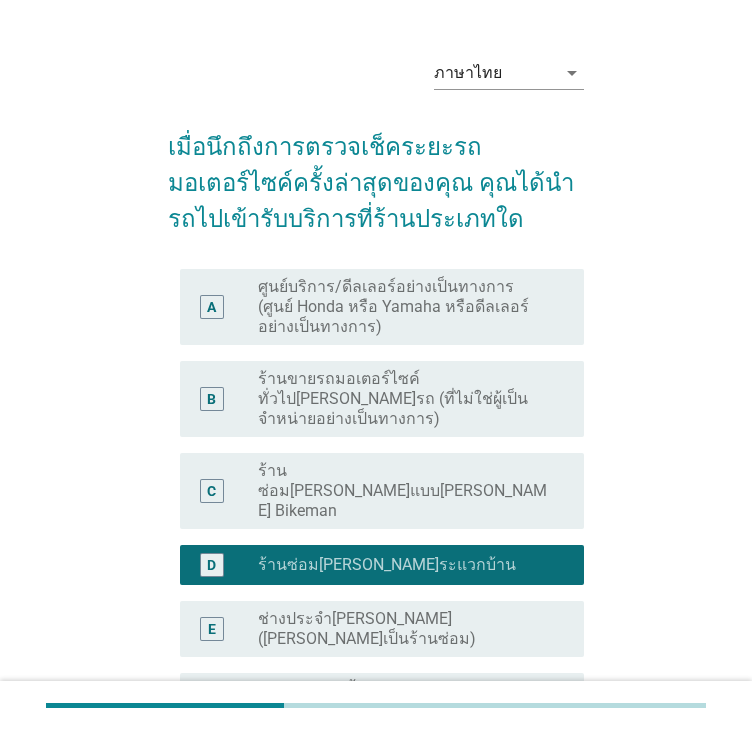 scroll, scrollTop: 328, scrollLeft: 0, axis: vertical 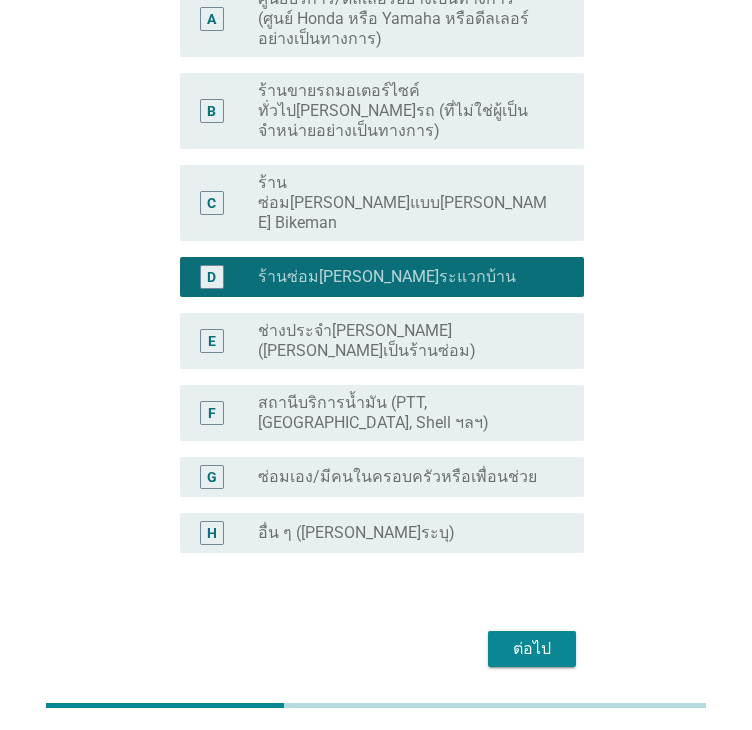 click on "สถานีบริการน้ำมัน (PTT, [GEOGRAPHIC_DATA], Shell ฯลฯ)" at bounding box center (405, 413) 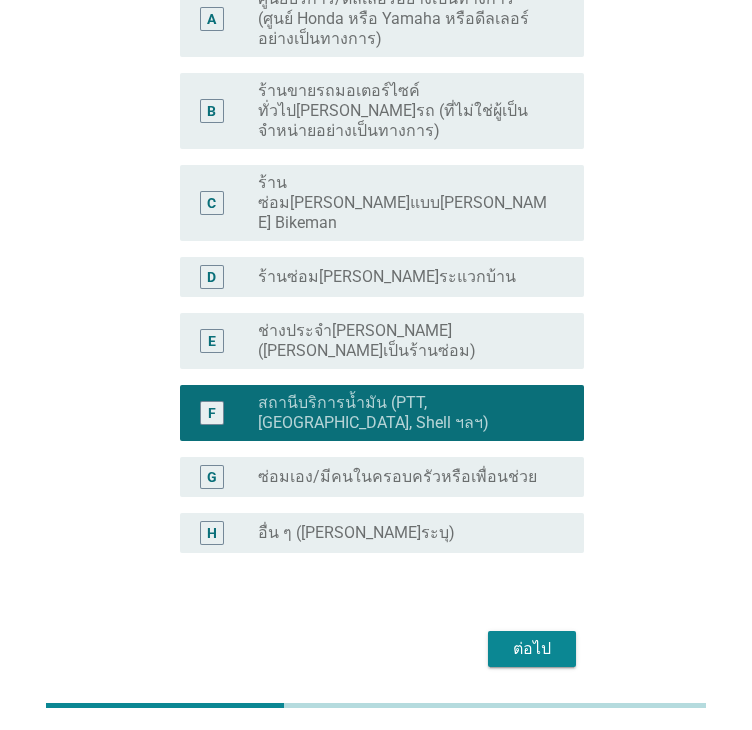 click on "ต่อไป" at bounding box center (532, 649) 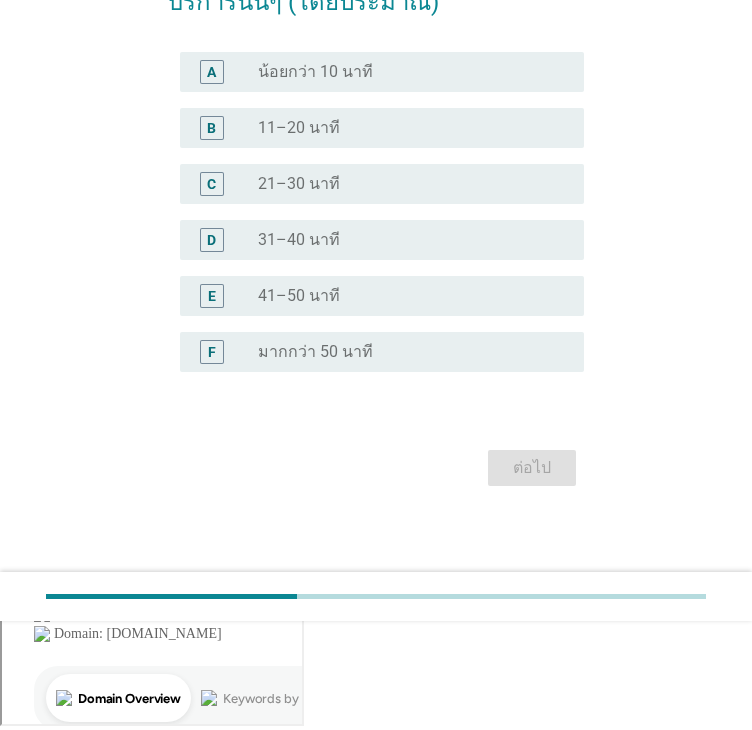 scroll, scrollTop: 0, scrollLeft: 0, axis: both 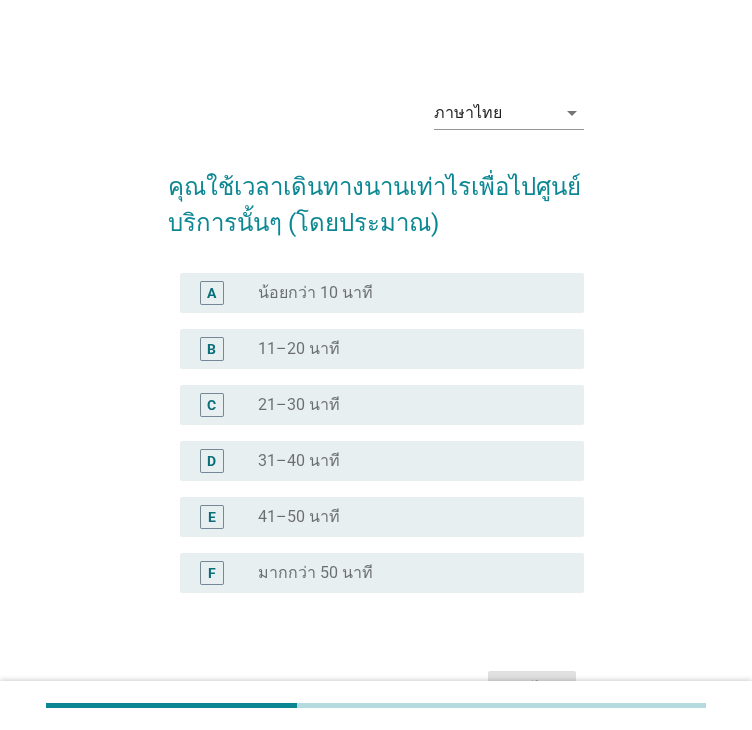 click on "A     radio_button_unchecked น้อยกว่า 10 นาที" at bounding box center (382, 293) 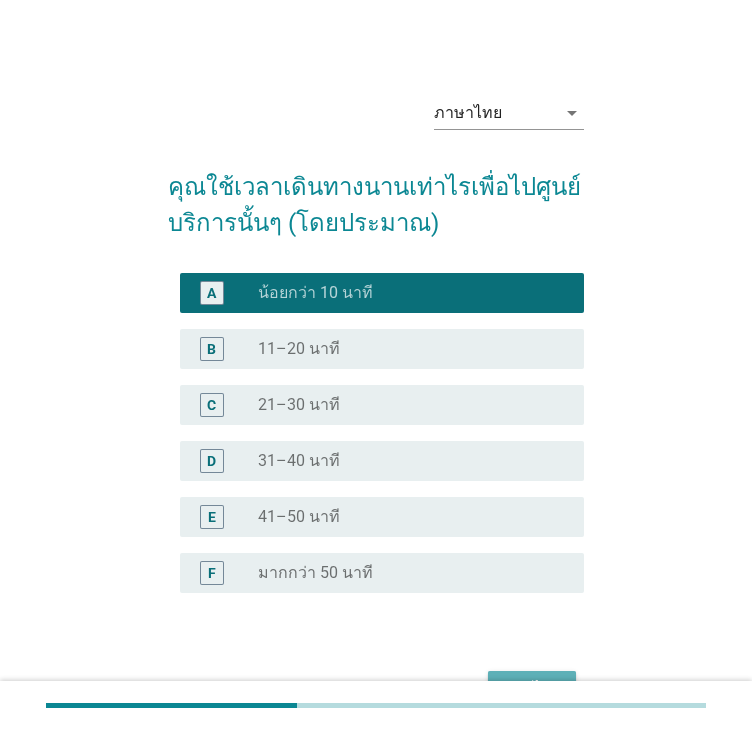 drag, startPoint x: 522, startPoint y: 677, endPoint x: 506, endPoint y: 607, distance: 71.80529 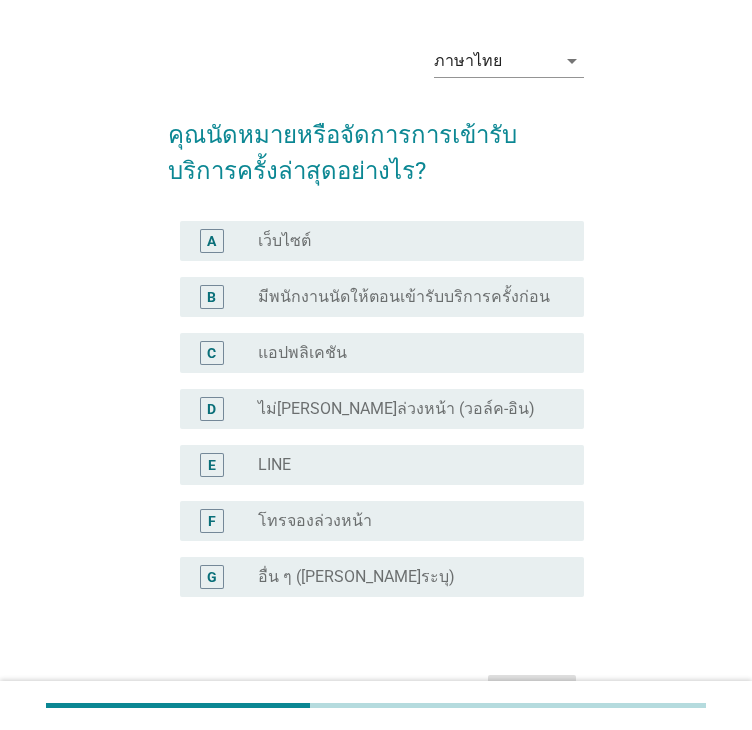click on "B     radio_button_unchecked มีพนักงานนัดให้ตอนเข้ารับบริการครั้งก่อน" at bounding box center (376, 297) 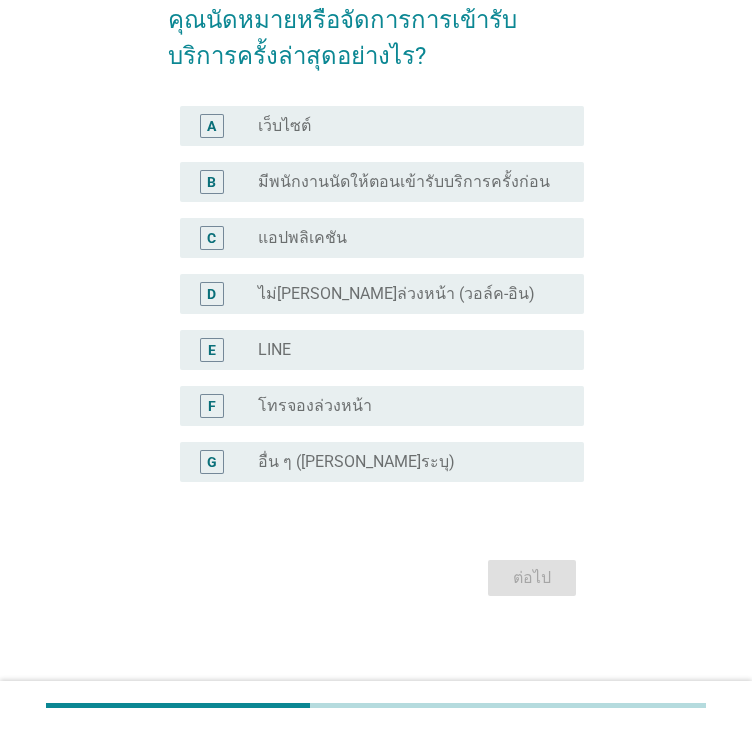 scroll, scrollTop: 168, scrollLeft: 0, axis: vertical 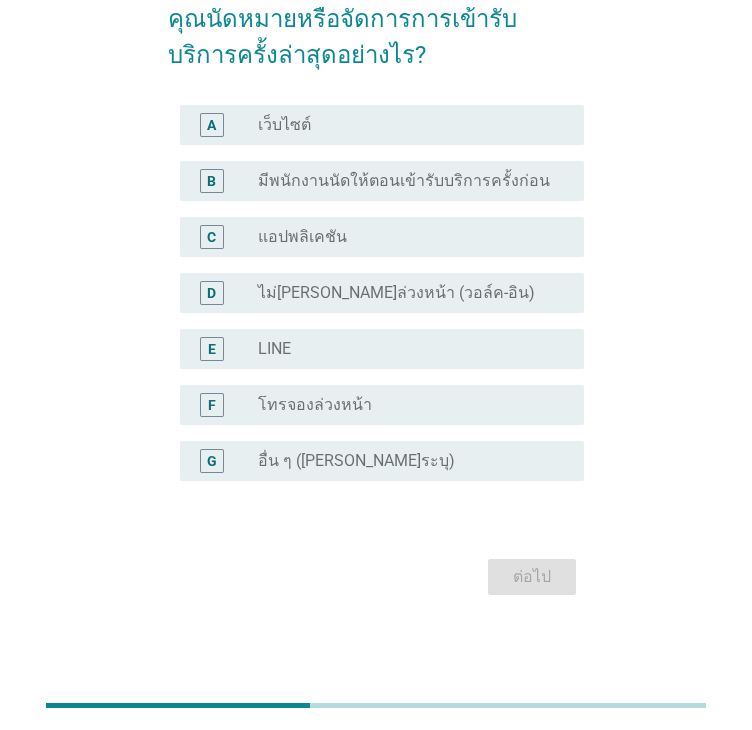 drag, startPoint x: 403, startPoint y: 176, endPoint x: 424, endPoint y: 230, distance: 57.939625 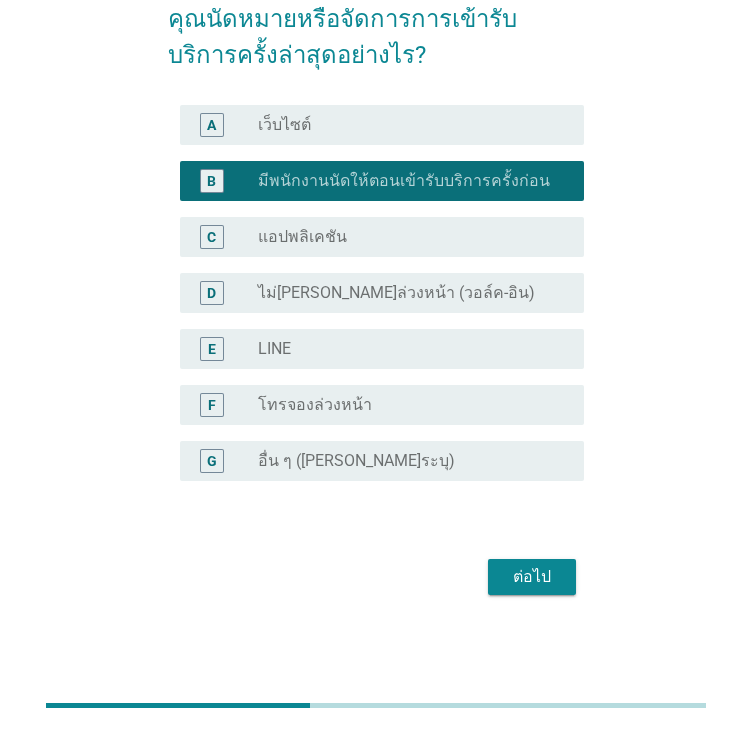 click on "ต่อไป" at bounding box center (532, 577) 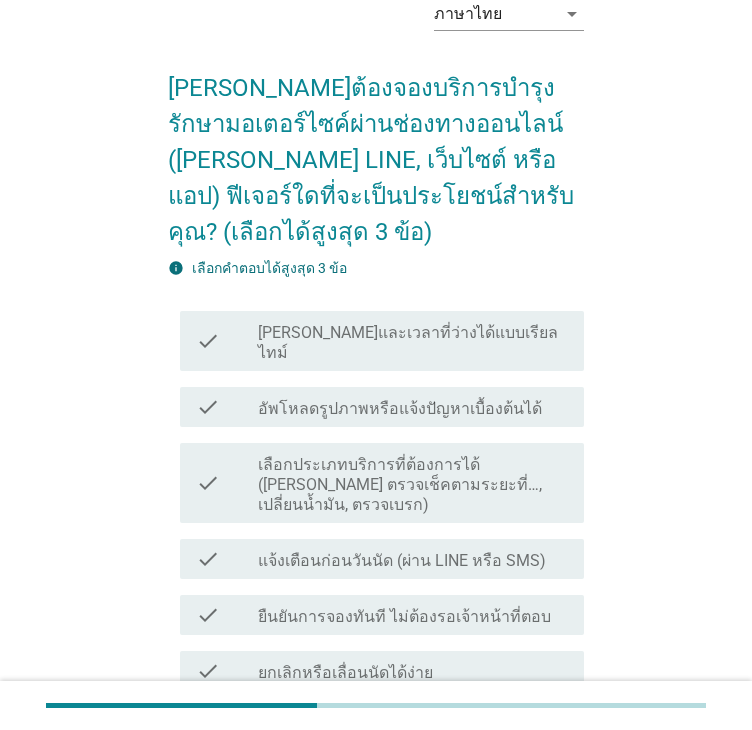scroll, scrollTop: 300, scrollLeft: 0, axis: vertical 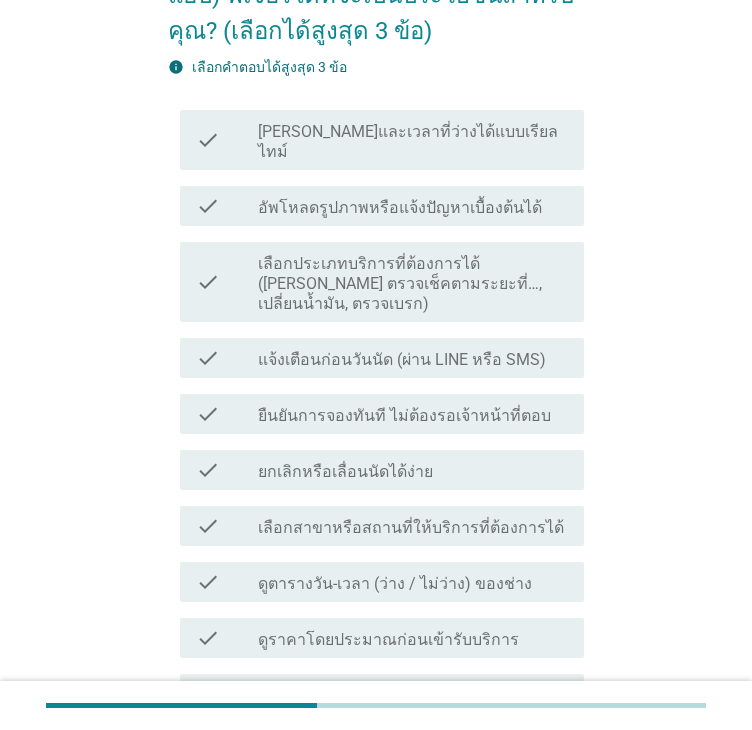 click on "check     check_box_outline_blank ยืนยันการจองทันที ไม่ต้องรอเจ้าหน้าที่ตอบ" at bounding box center (376, 414) 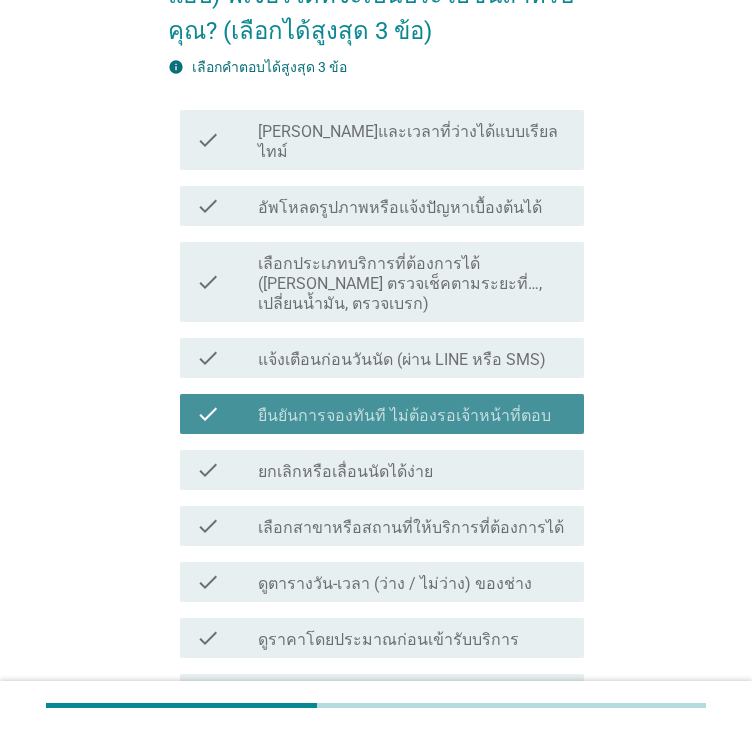 click on "แจ้งเตือนก่อนวันนัด (ผ่าน LINE หรือ SMS)" at bounding box center [402, 360] 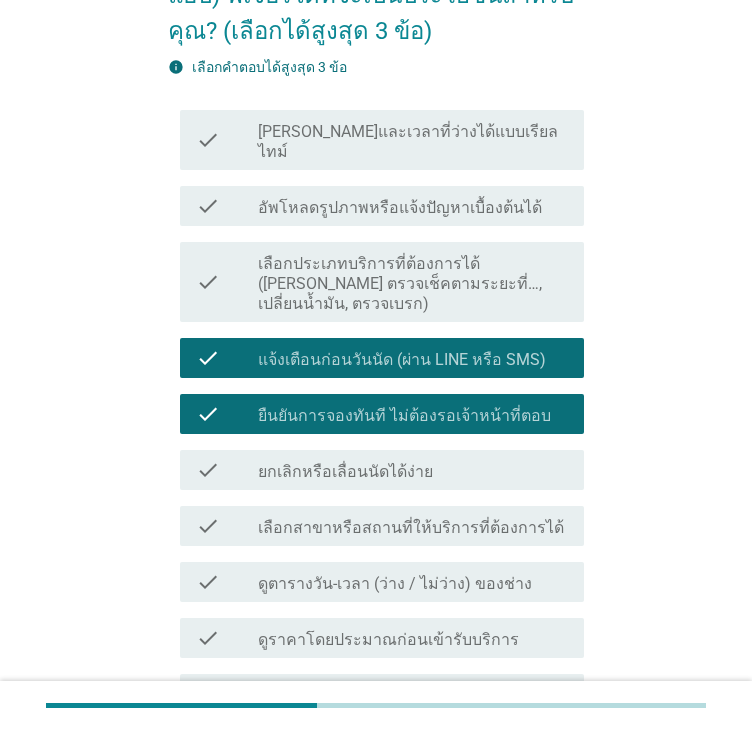 drag, startPoint x: 332, startPoint y: 265, endPoint x: 392, endPoint y: 361, distance: 113.20777 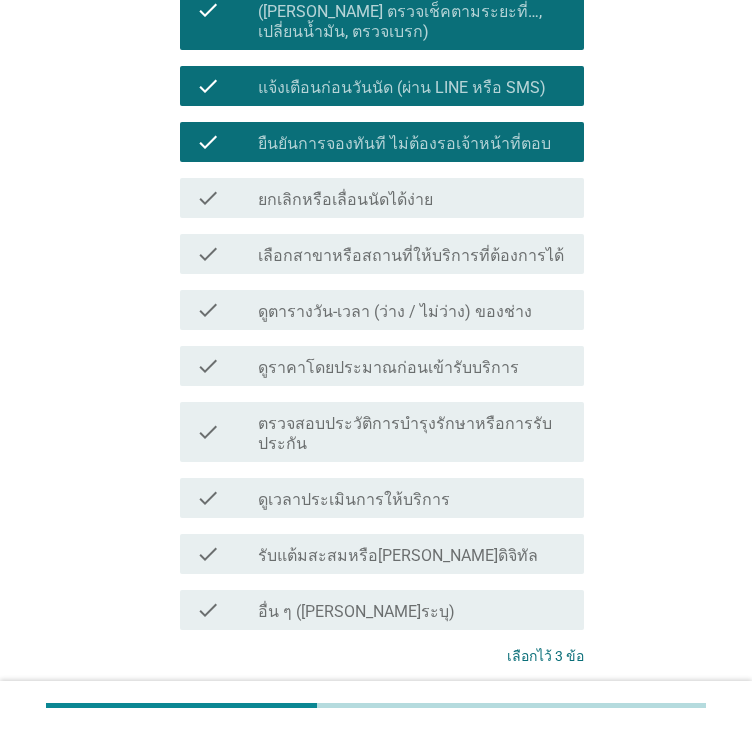 scroll, scrollTop: 666, scrollLeft: 0, axis: vertical 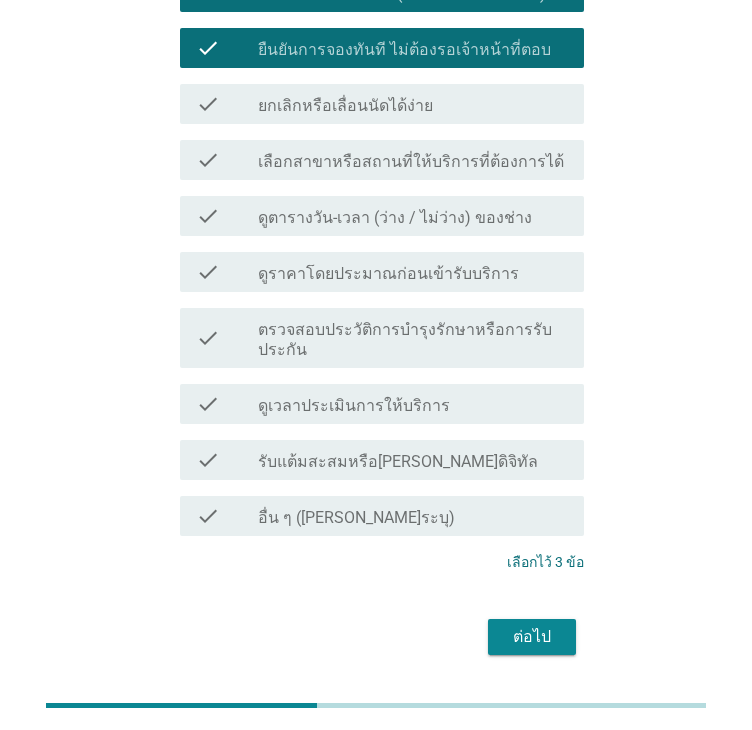click on "ต่อไป" at bounding box center [532, 637] 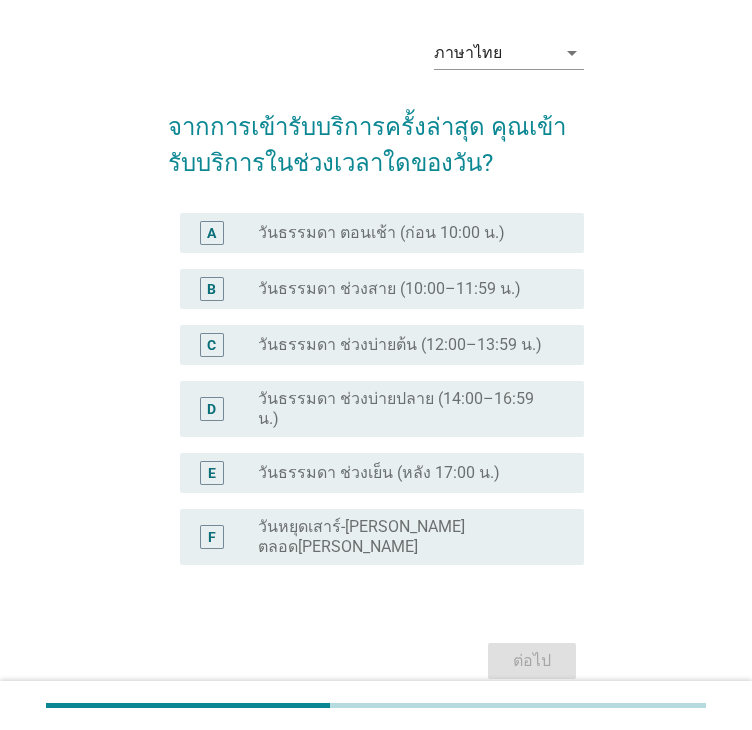 scroll, scrollTop: 112, scrollLeft: 0, axis: vertical 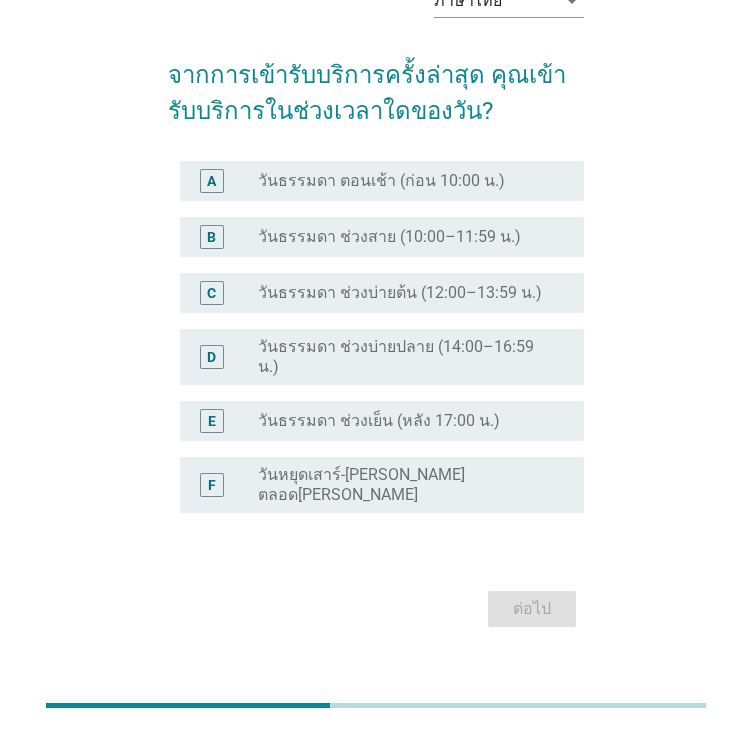 click on "A     radio_button_unchecked วันธรรมดา ตอนเช้า (ก่อน 10:00 น.)   B     radio_button_unchecked วันธรรมดา ช่วงสาย (10:00–11:59 น.)   C     radio_button_unchecked วันธรรมดา ช่วงบ่ายต้น (12:00–13:59 น.)   D     radio_button_unchecked วันธรรมดา ช่วงบ่ายปลาย (14:00–16:59 น.)   E     radio_button_unchecked วันธรรมดา ช่วงเย็น (หลัง 17:00 น.)   F     radio_button_unchecked วันหยุดเสาร์-[PERSON_NAME] ตลอด[PERSON_NAME]" at bounding box center (376, 337) 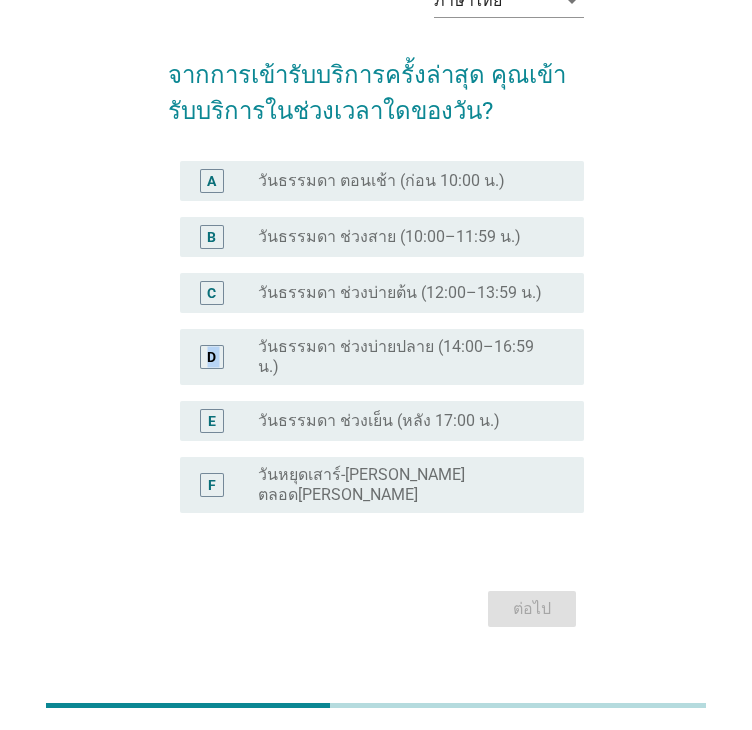drag, startPoint x: 316, startPoint y: 172, endPoint x: 324, endPoint y: 198, distance: 27.202942 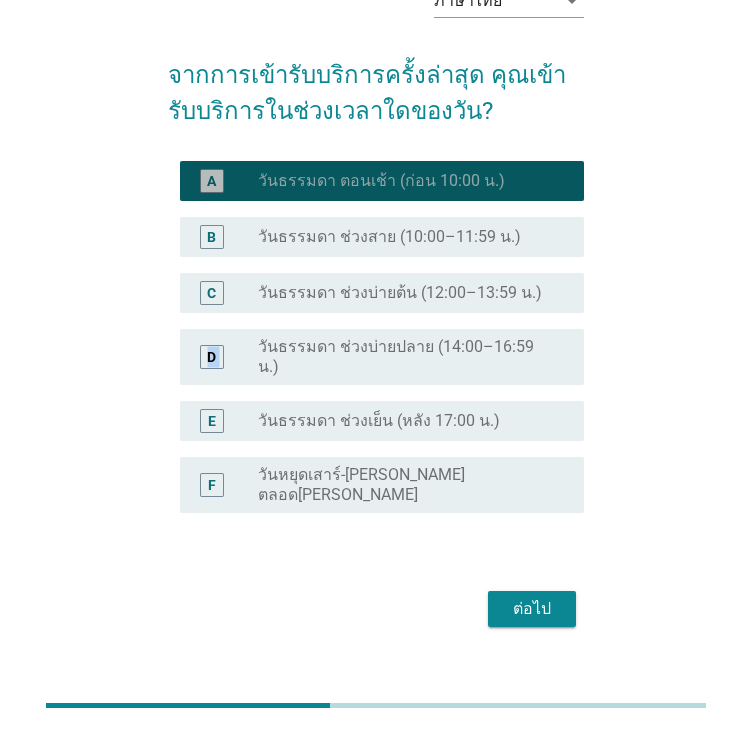click on "วันธรรมดา ตอนเช้า (ก่อน 10:00 น.)" at bounding box center [381, 181] 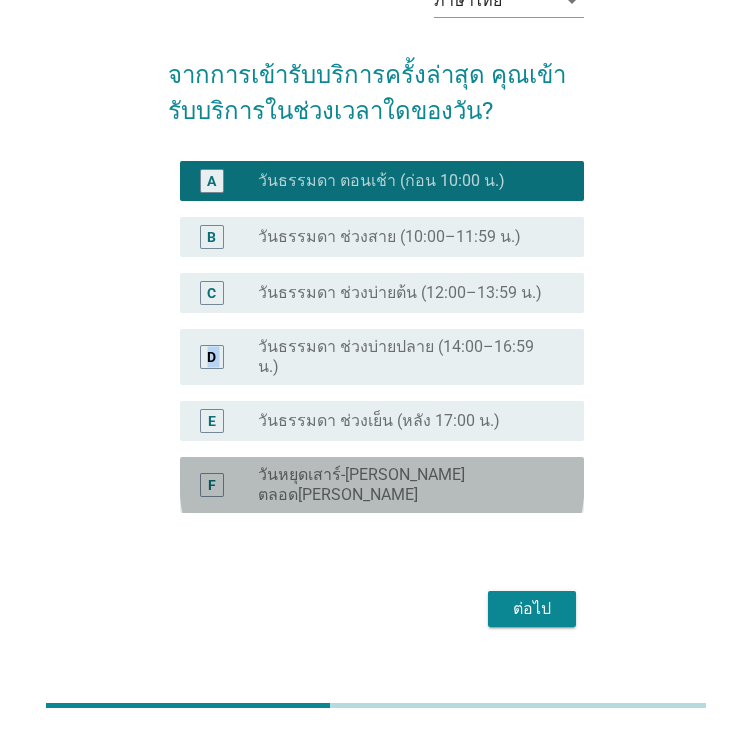click on "วันหยุดเสาร์-[PERSON_NAME] ตลอด[PERSON_NAME]" at bounding box center [405, 485] 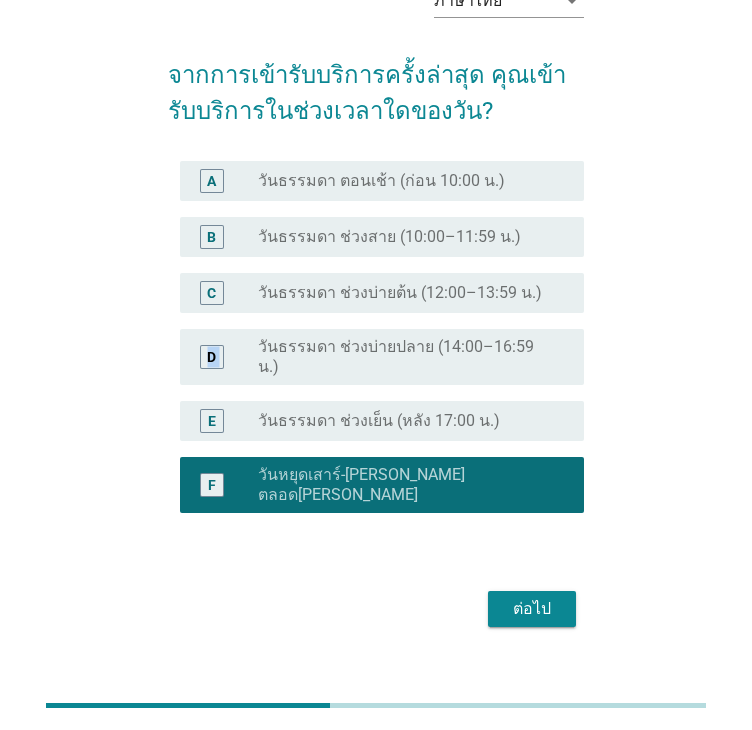 click on "ต่อไป" at bounding box center [532, 609] 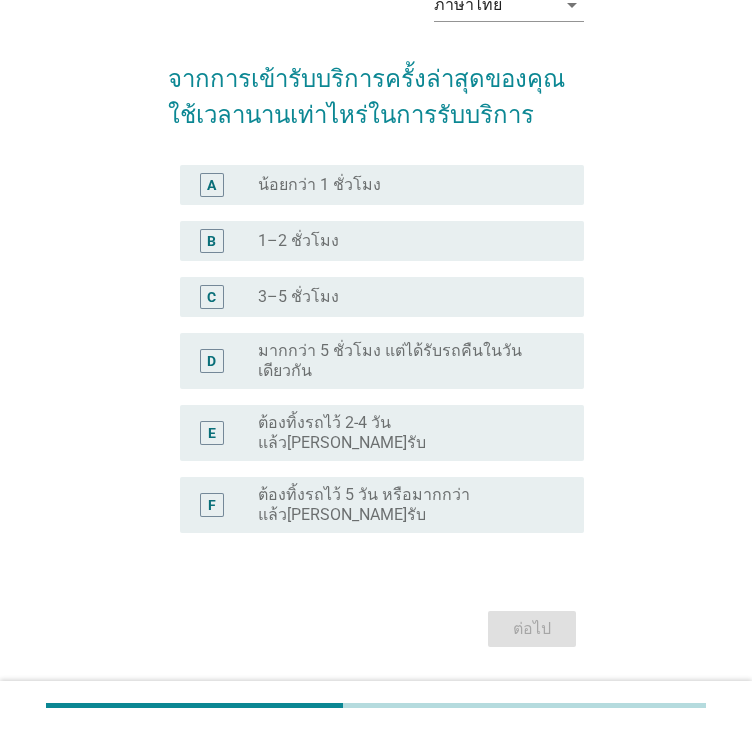 scroll, scrollTop: 112, scrollLeft: 0, axis: vertical 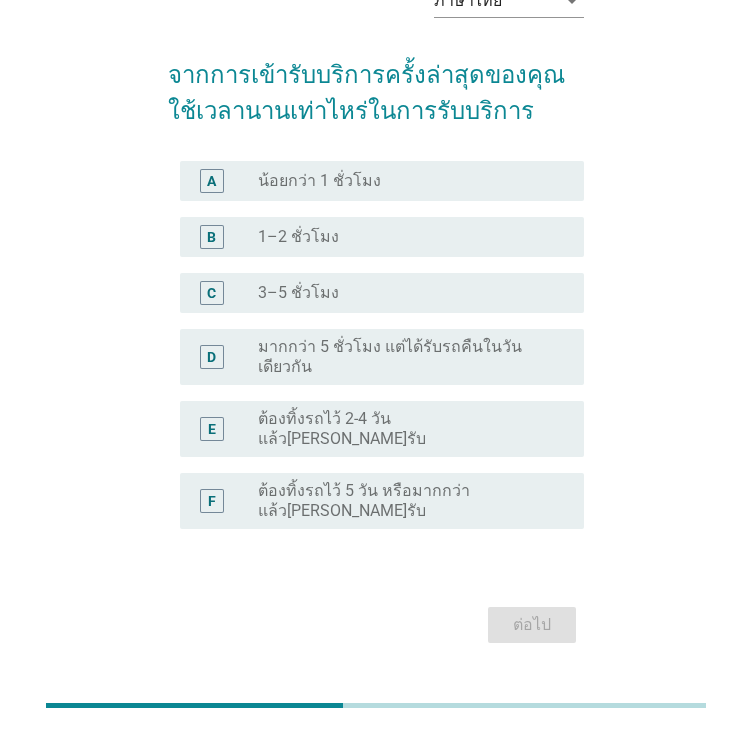 click on "C     radio_button_unchecked 3–5 ชั่วโมง" at bounding box center [382, 293] 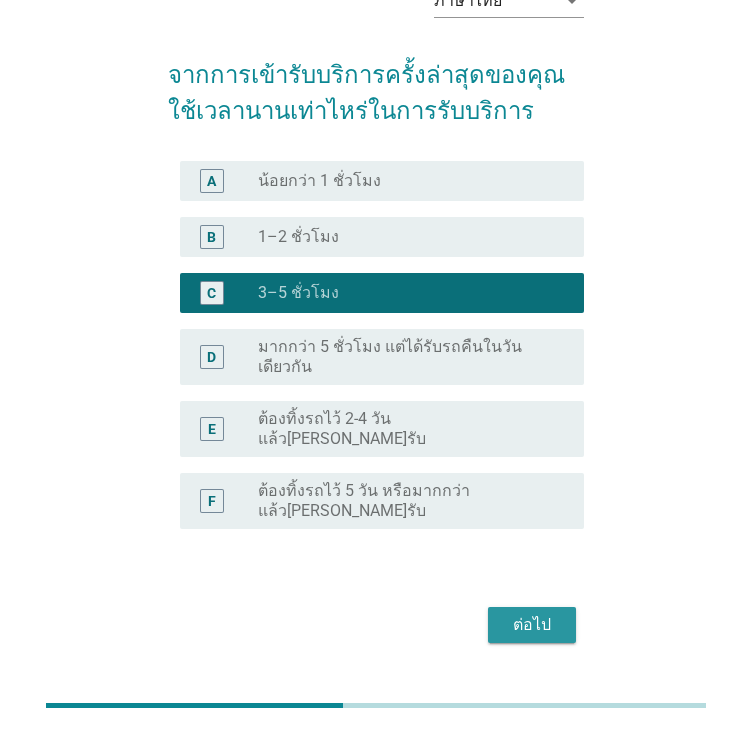 drag, startPoint x: 526, startPoint y: 580, endPoint x: 335, endPoint y: 327, distance: 317.0016 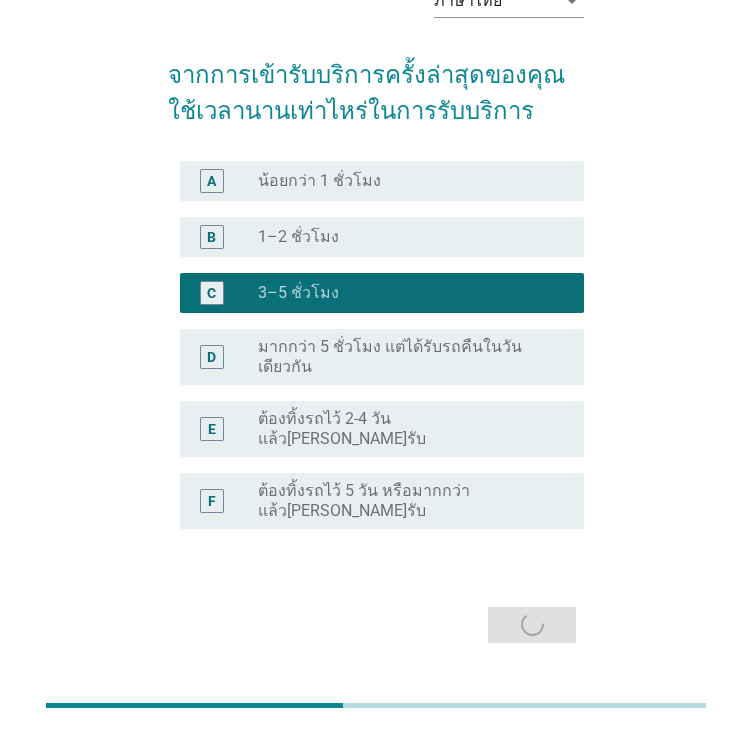 scroll, scrollTop: 0, scrollLeft: 0, axis: both 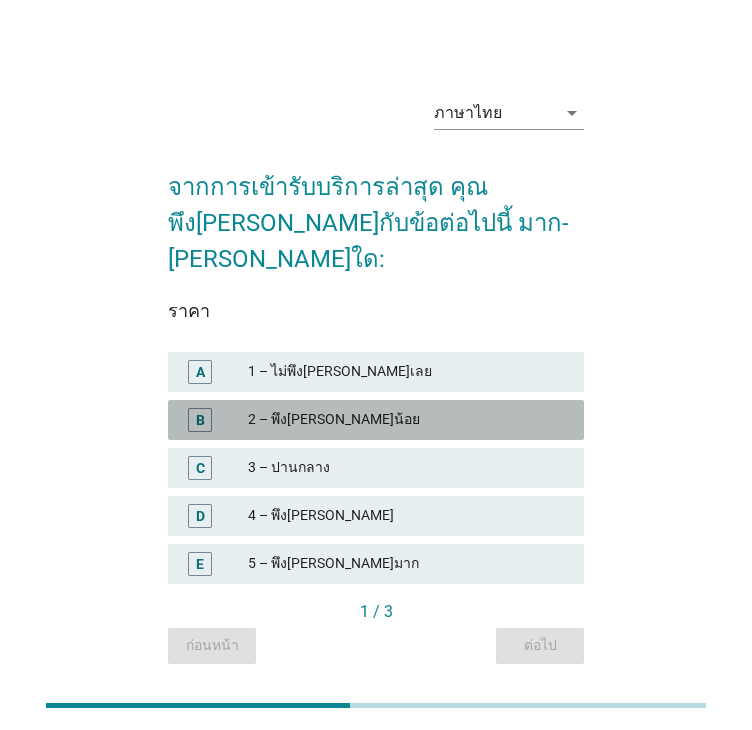 drag, startPoint x: 324, startPoint y: 404, endPoint x: 414, endPoint y: 449, distance: 100.62306 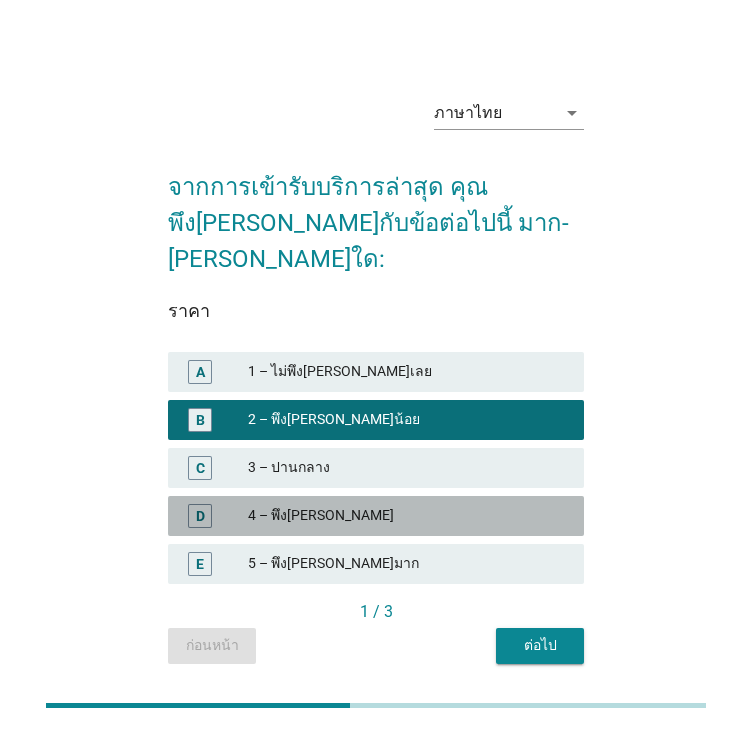 click on "D   4 – พึง[PERSON_NAME]" at bounding box center (376, 516) 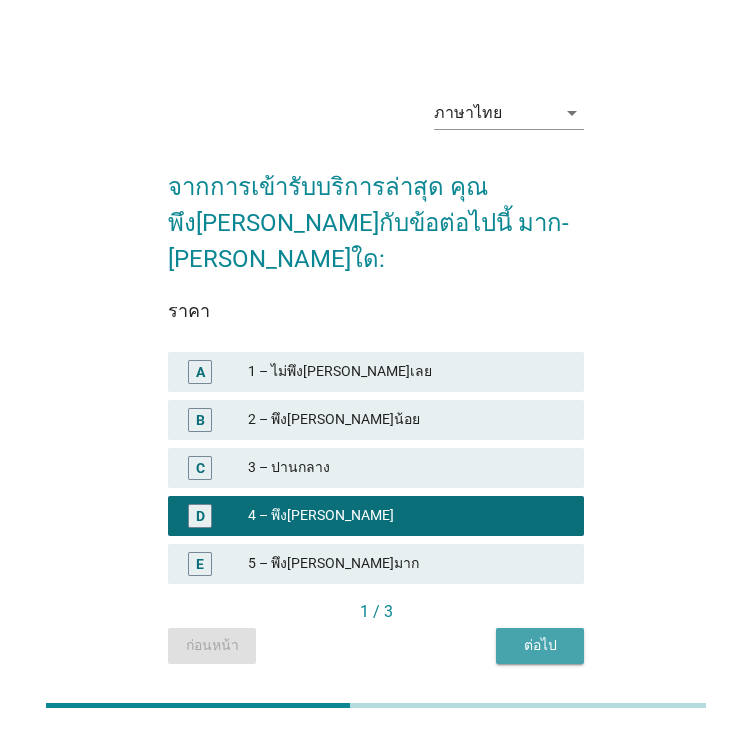 click on "ต่อไป" at bounding box center (540, 645) 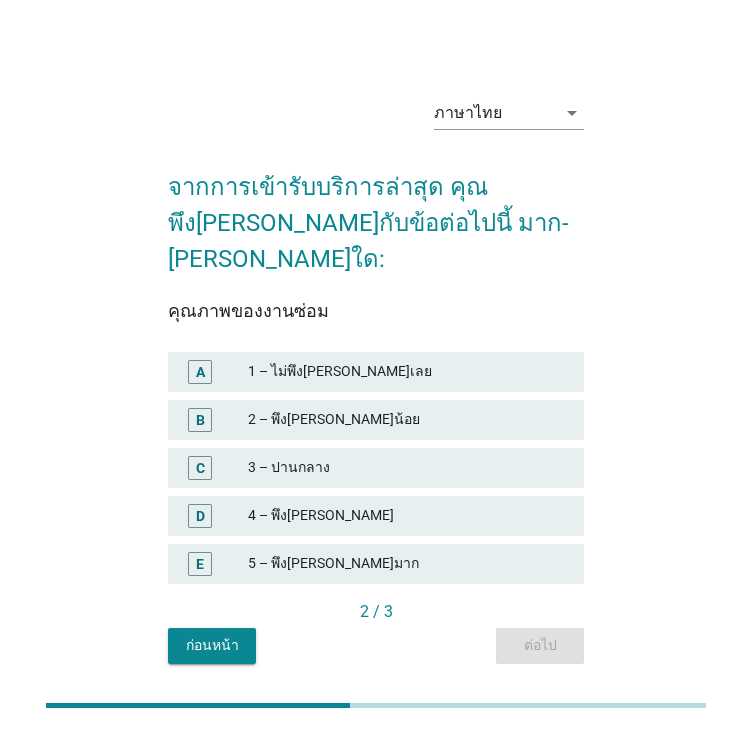 drag, startPoint x: 335, startPoint y: 469, endPoint x: 471, endPoint y: 551, distance: 158.80806 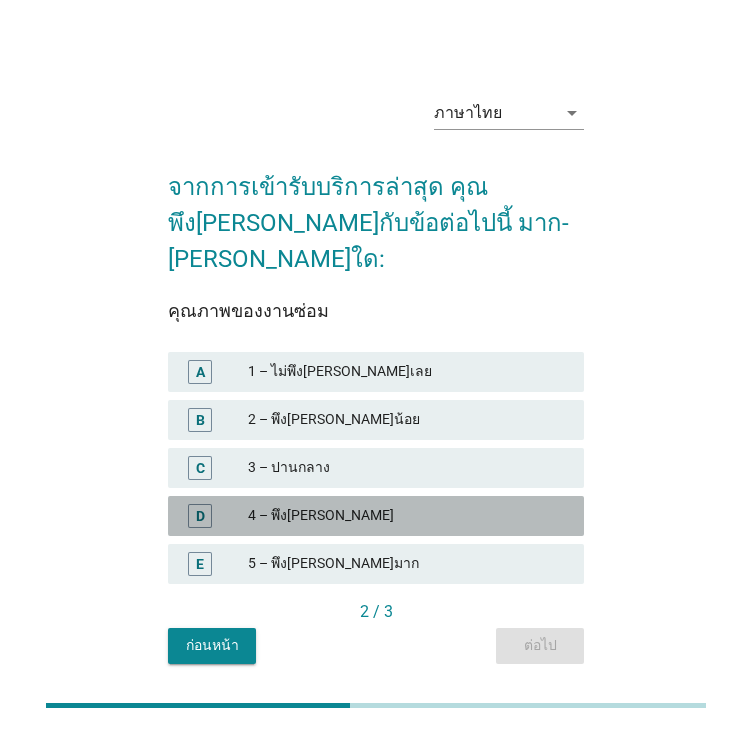 drag, startPoint x: 432, startPoint y: 476, endPoint x: 516, endPoint y: 592, distance: 143.22011 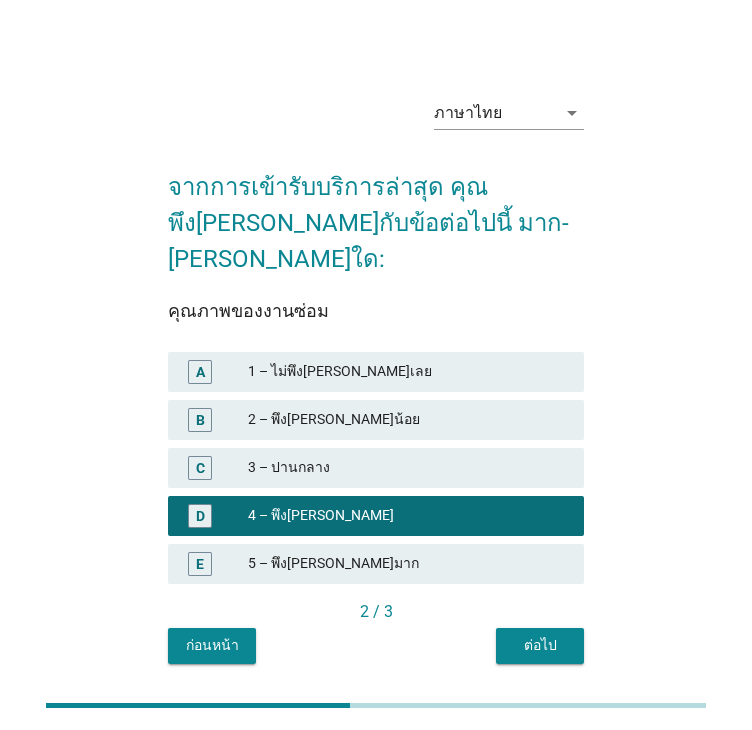 click on "ต่อไป" at bounding box center (540, 645) 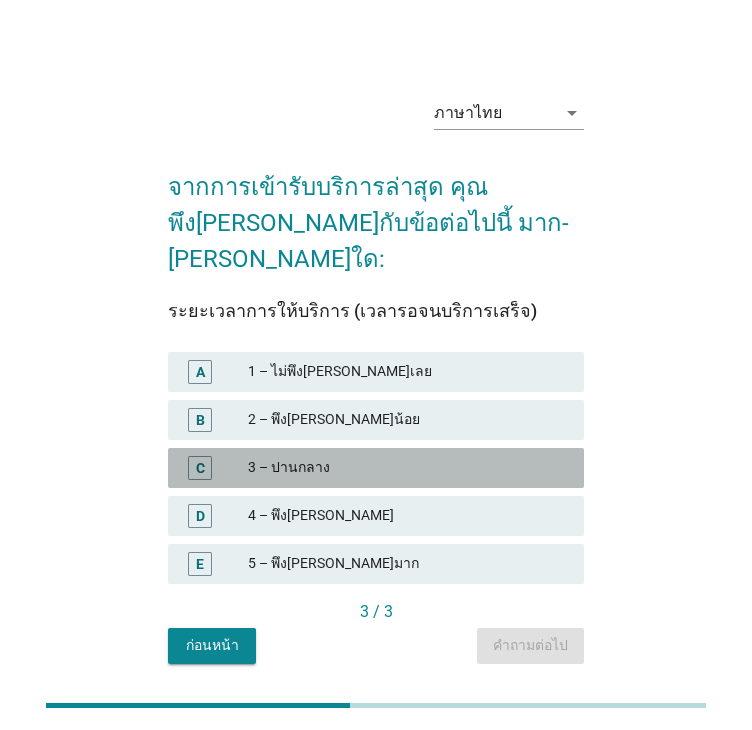 drag, startPoint x: 325, startPoint y: 441, endPoint x: 493, endPoint y: 531, distance: 190.58856 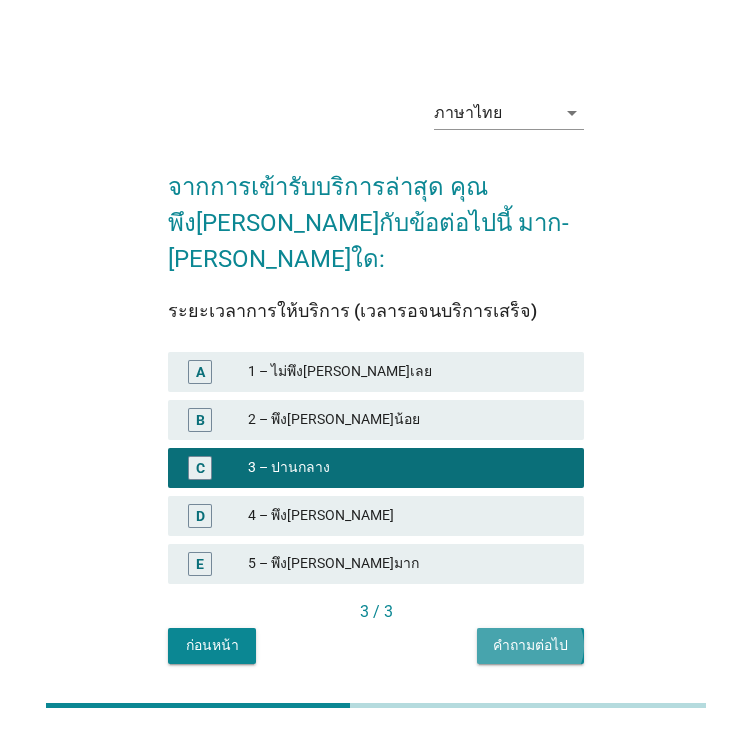 click on "คำถามต่อไป" at bounding box center [530, 645] 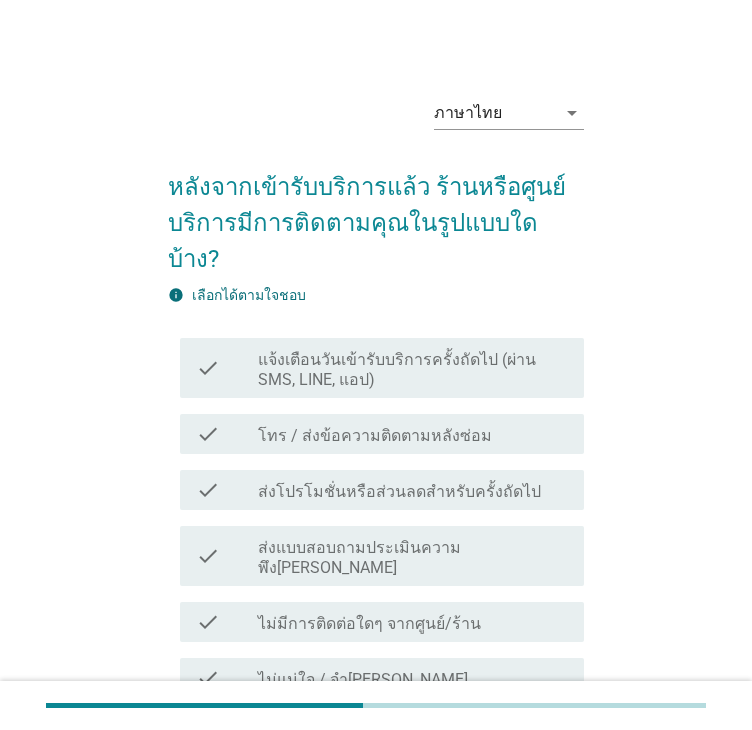 drag, startPoint x: 328, startPoint y: 430, endPoint x: 336, endPoint y: 417, distance: 15.264338 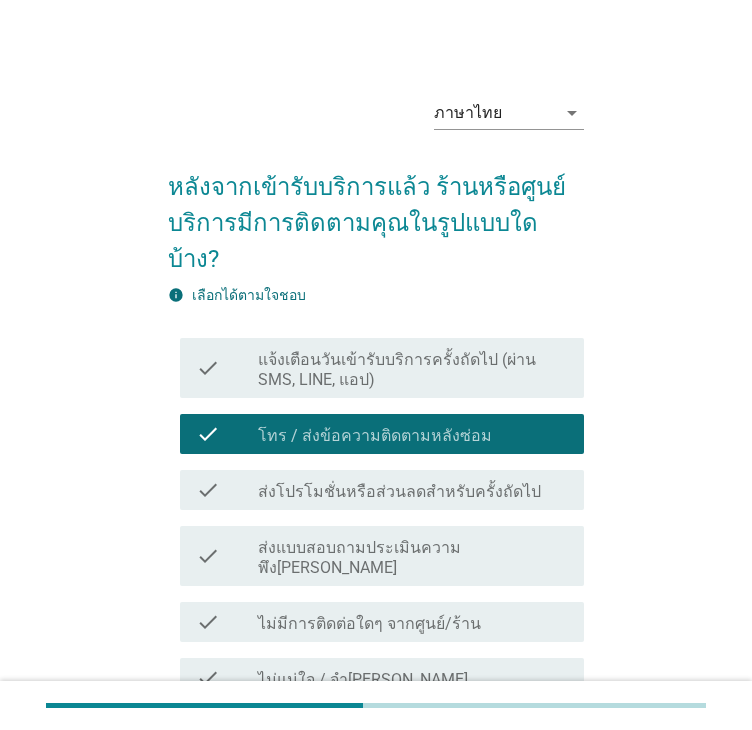 drag, startPoint x: 336, startPoint y: 343, endPoint x: 422, endPoint y: 425, distance: 118.82761 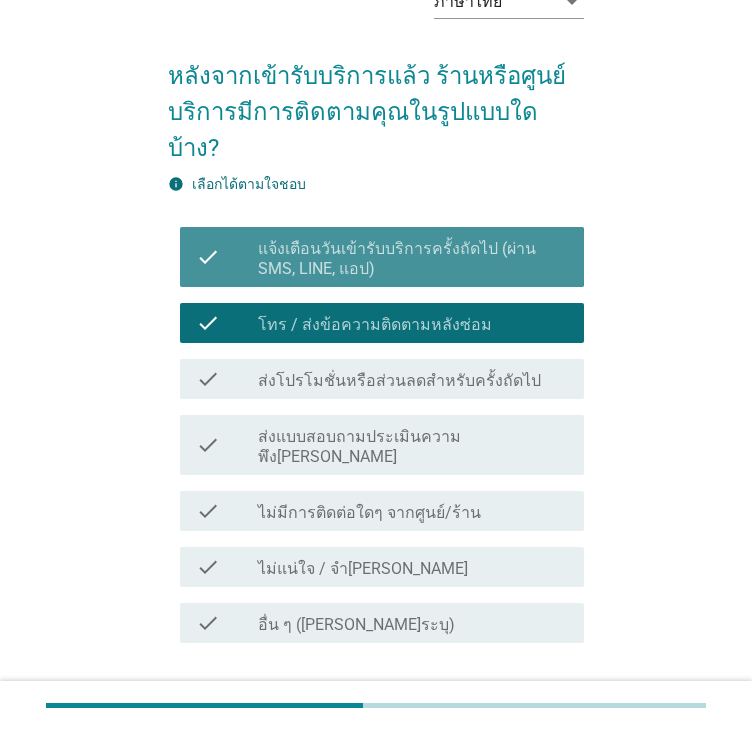 scroll, scrollTop: 193, scrollLeft: 0, axis: vertical 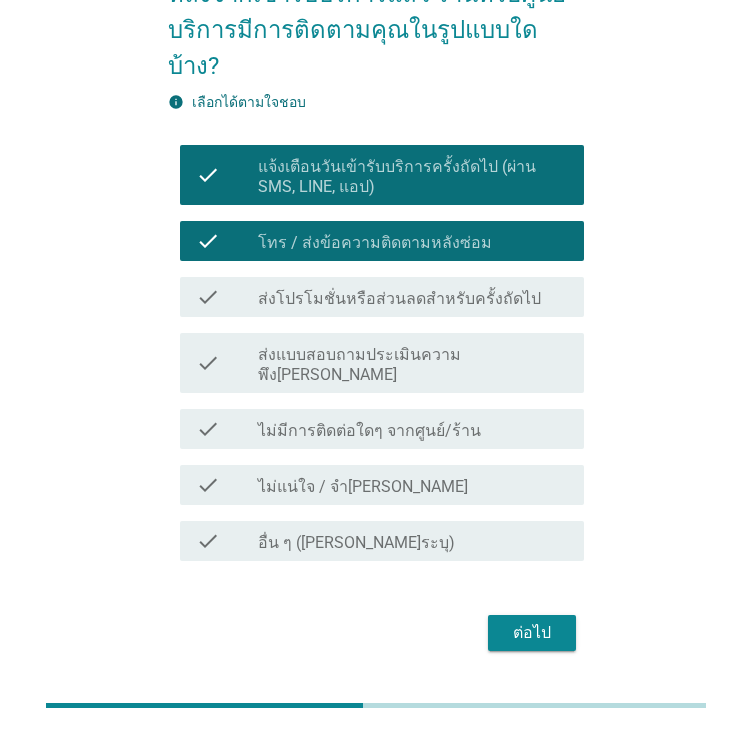 click on "ต่อไป" at bounding box center (532, 633) 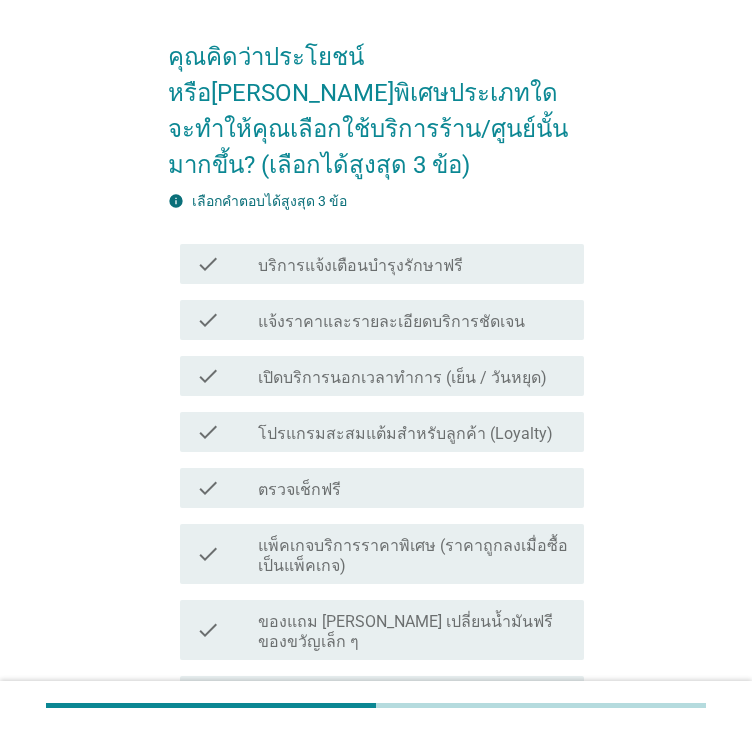 scroll, scrollTop: 300, scrollLeft: 0, axis: vertical 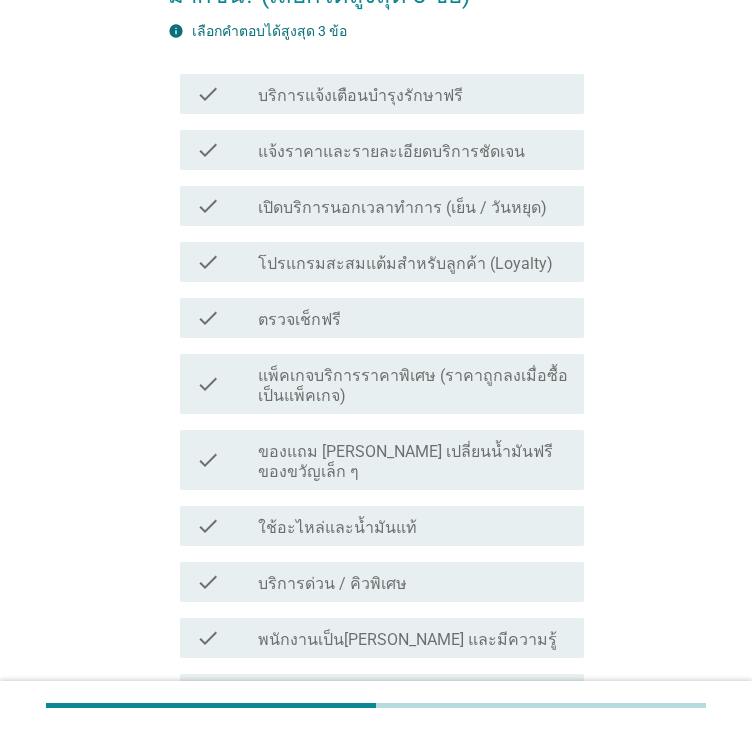 drag, startPoint x: 324, startPoint y: 354, endPoint x: 334, endPoint y: 320, distance: 35.44009 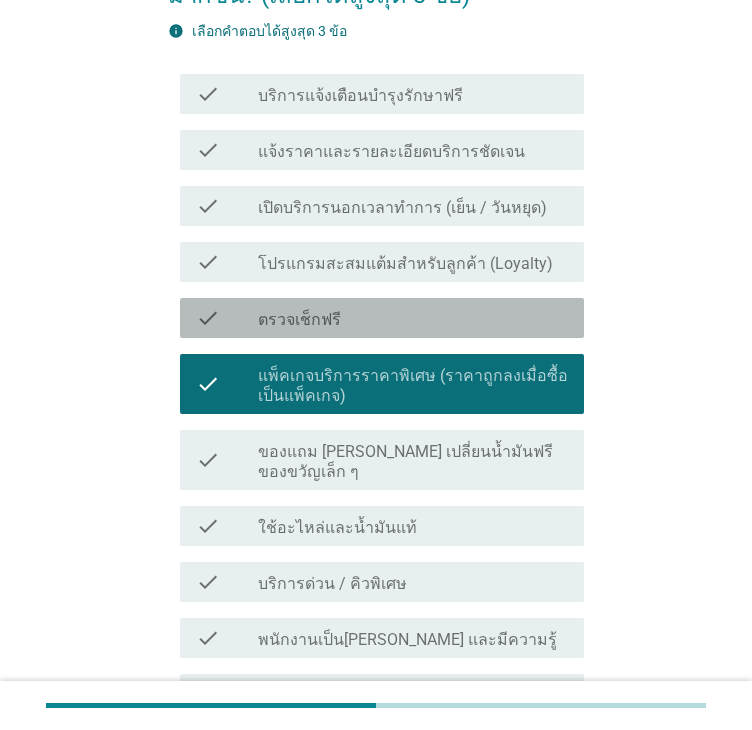 click on "check_box_outline_blank ตรวจเช็กฟรี" at bounding box center [413, 318] 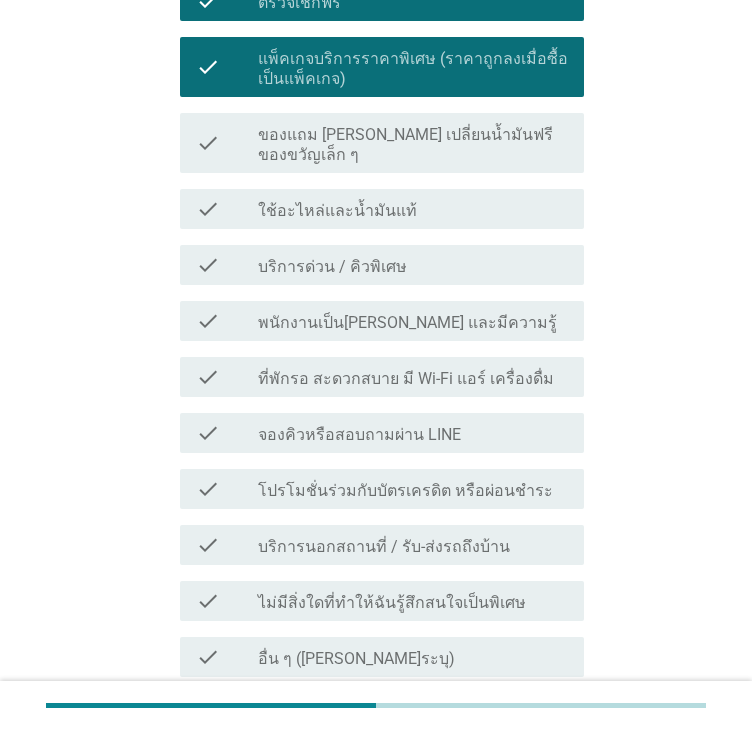 scroll, scrollTop: 762, scrollLeft: 0, axis: vertical 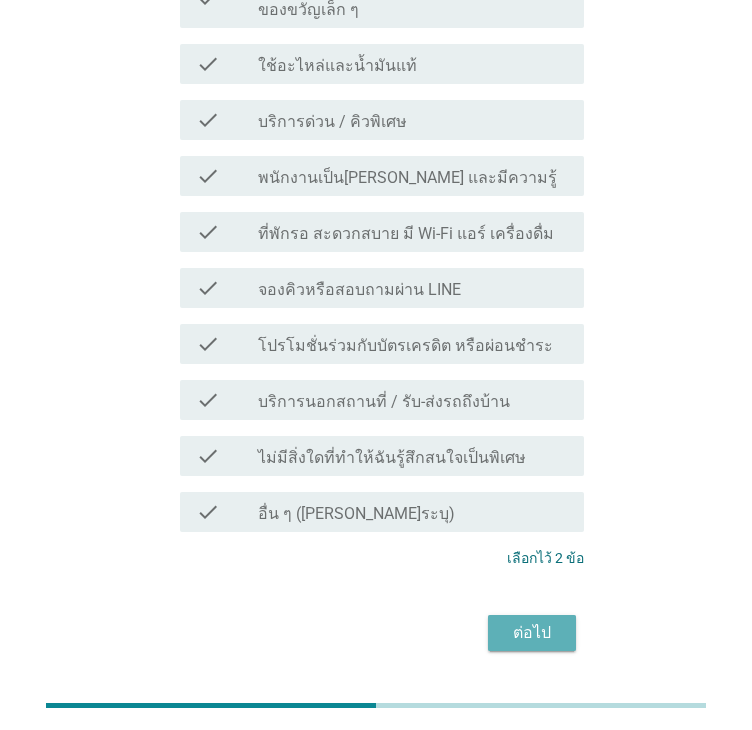 drag, startPoint x: 528, startPoint y: 567, endPoint x: 479, endPoint y: 548, distance: 52.554733 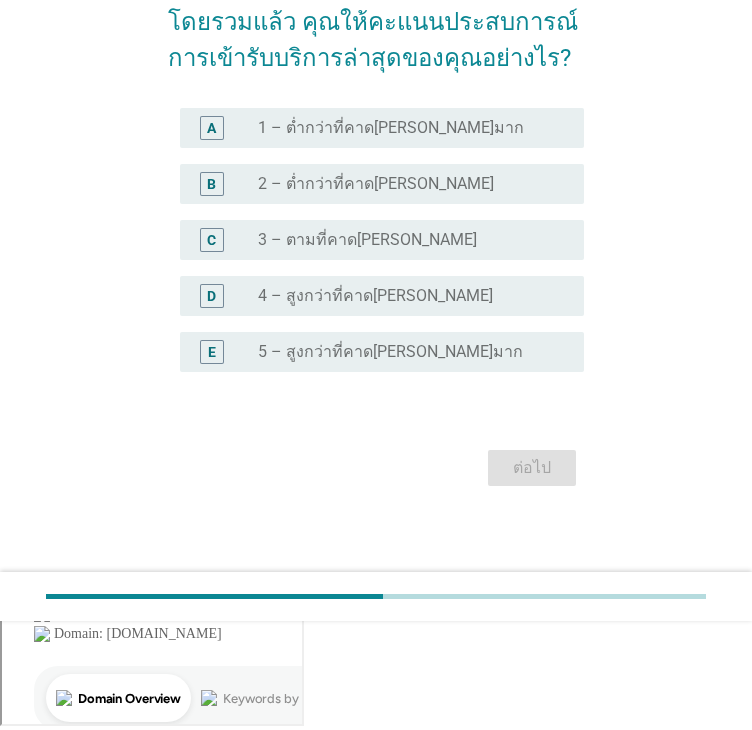 scroll, scrollTop: 56, scrollLeft: 0, axis: vertical 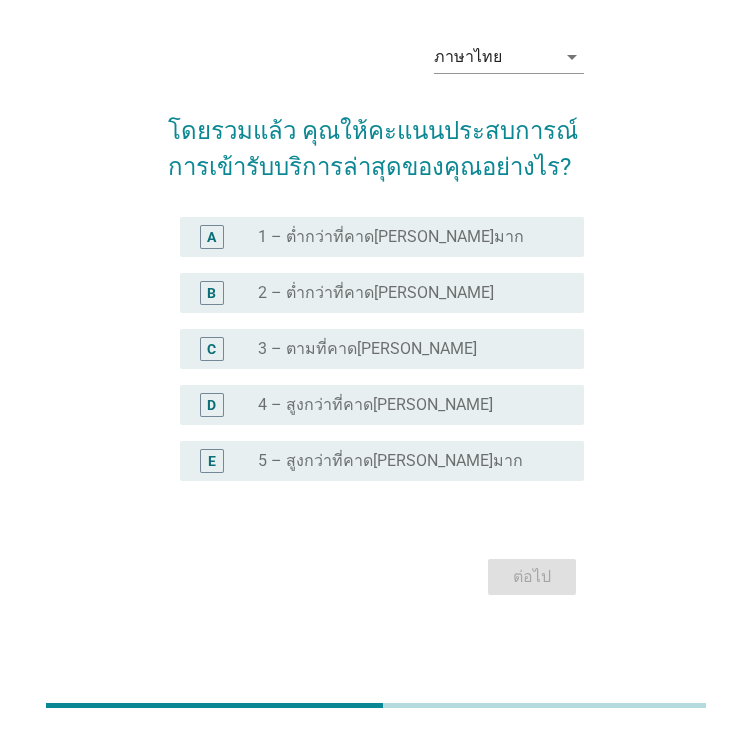 drag, startPoint x: 276, startPoint y: 316, endPoint x: 293, endPoint y: 309, distance: 18.384777 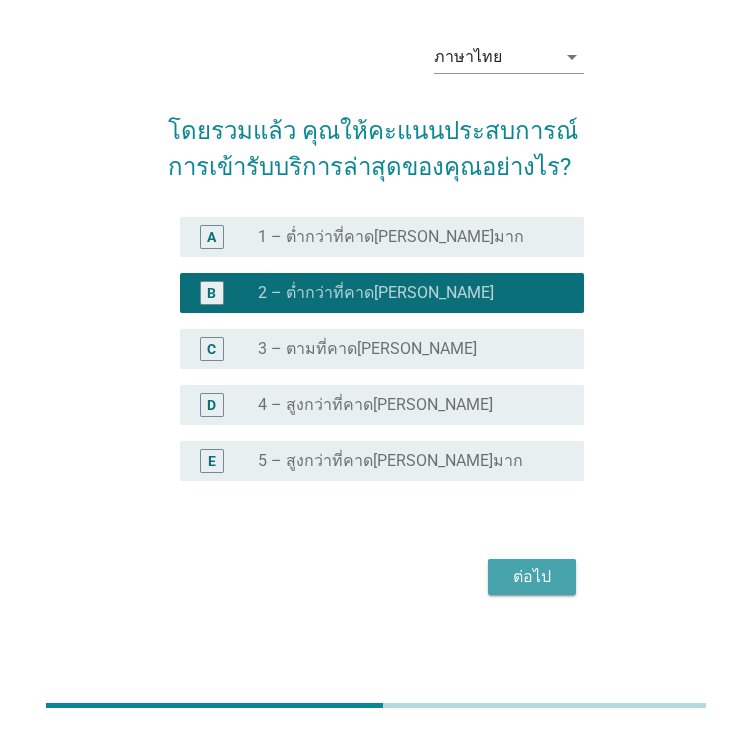 drag, startPoint x: 550, startPoint y: 589, endPoint x: 549, endPoint y: 575, distance: 14.035668 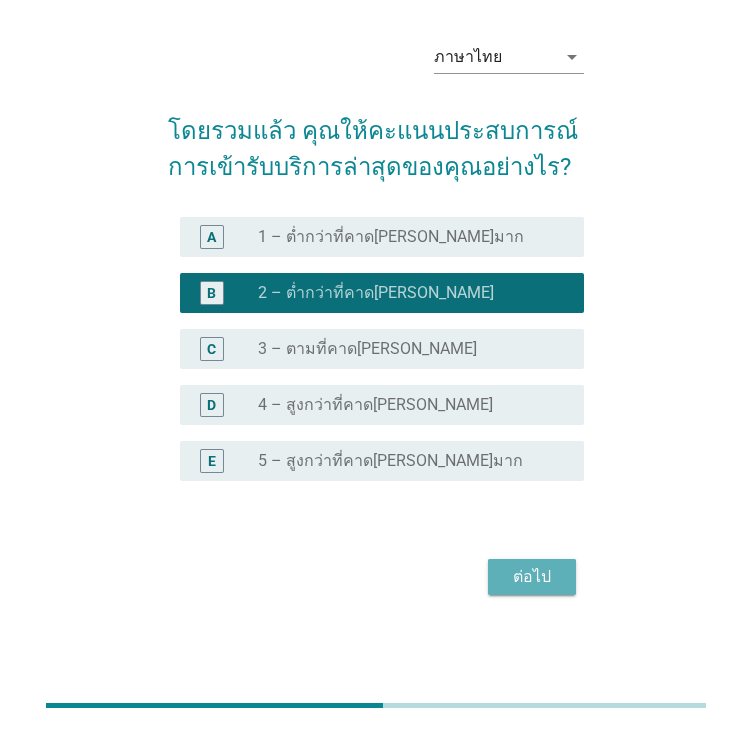 click on "ต่อไป" at bounding box center (532, 577) 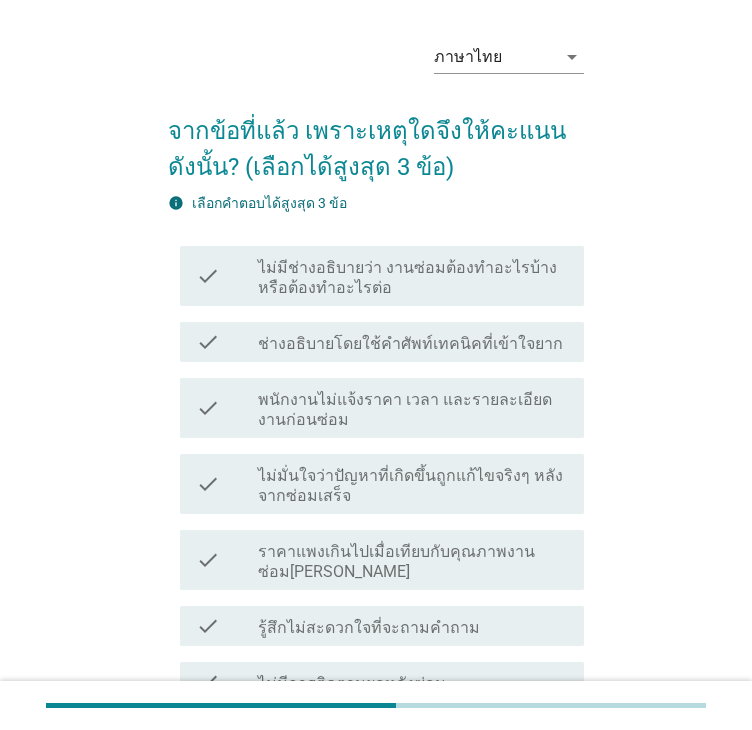 scroll, scrollTop: 0, scrollLeft: 0, axis: both 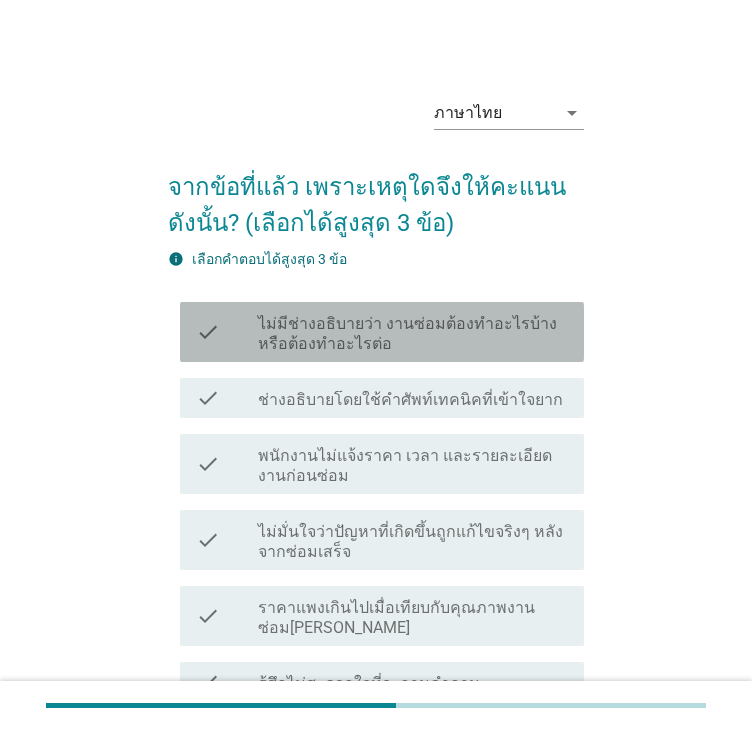 click on "ไม่มีช่างอธิบายว่า งานซ่อมต้องทำอะไรบ้าง หรือต้องทำอะไรต่อ" at bounding box center (413, 334) 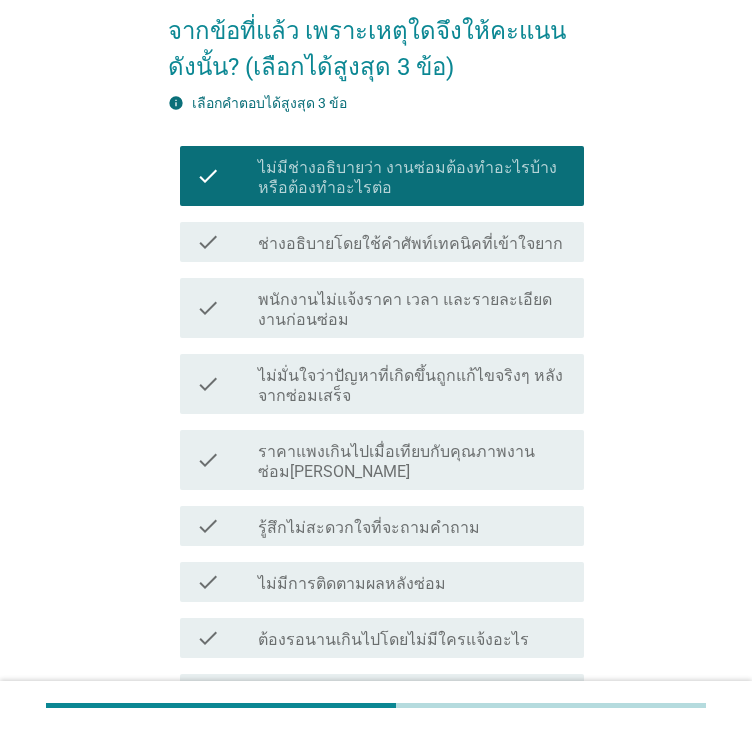 scroll, scrollTop: 400, scrollLeft: 0, axis: vertical 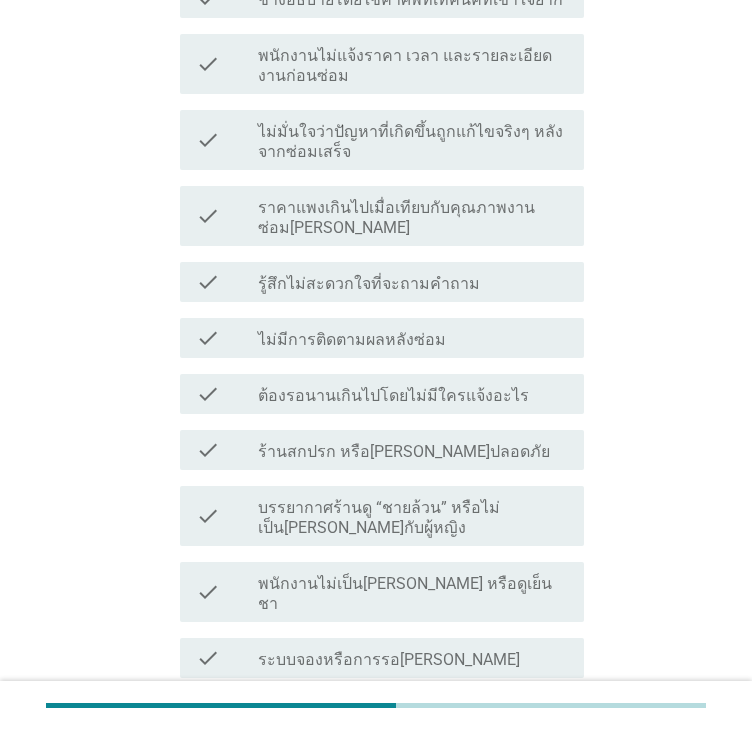 drag, startPoint x: 327, startPoint y: 330, endPoint x: 332, endPoint y: 279, distance: 51.24451 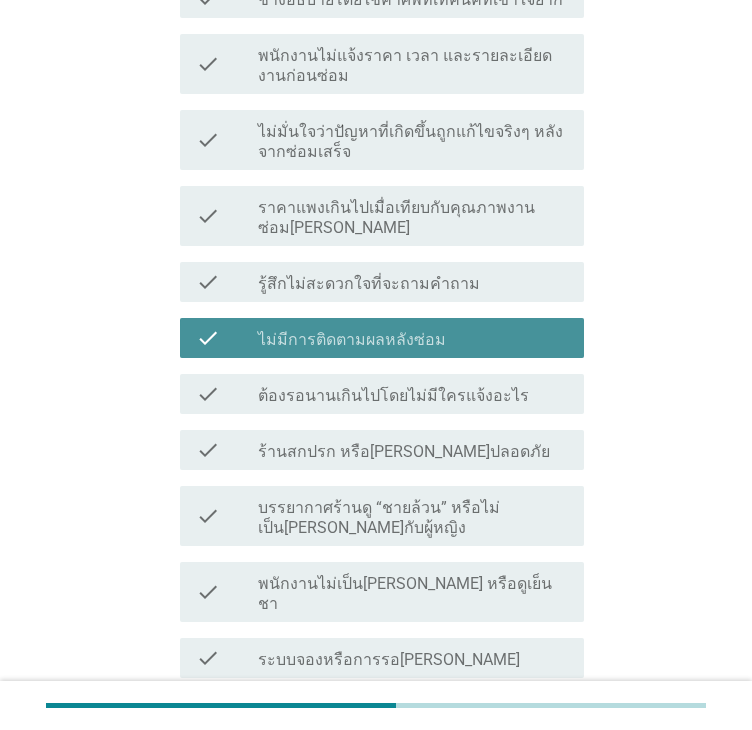 click on "รู้สึกไม่สะดวกใจที่จะถามคำถาม" at bounding box center (369, 284) 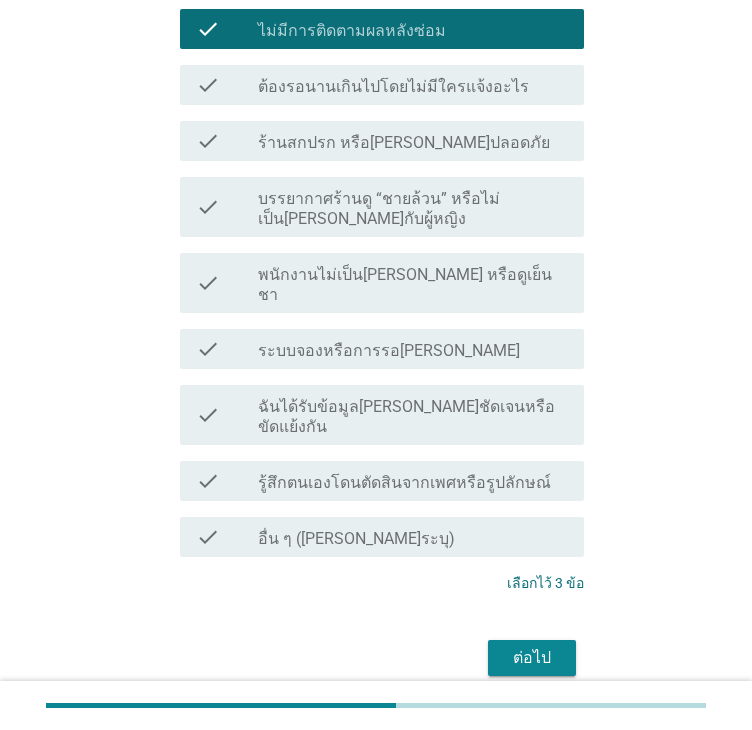 scroll, scrollTop: 750, scrollLeft: 0, axis: vertical 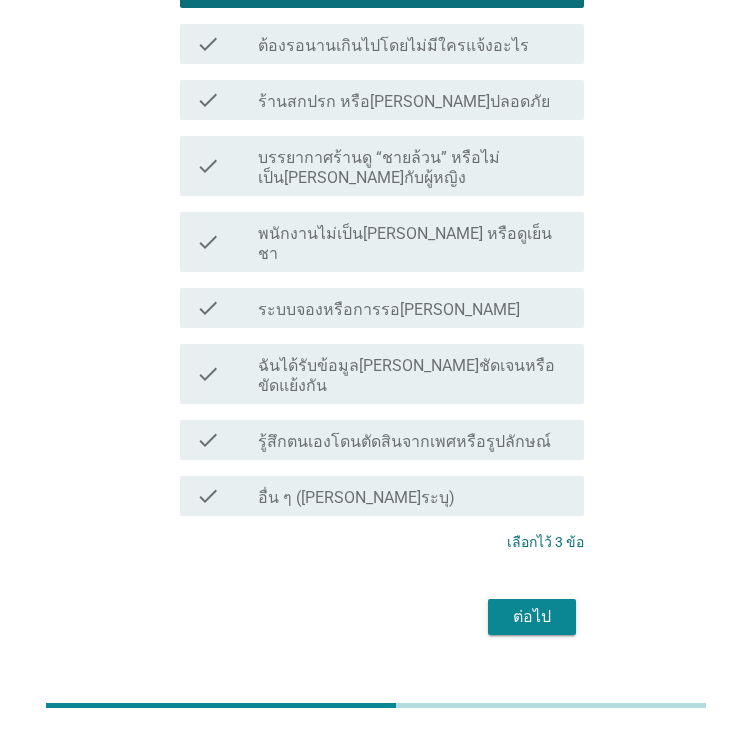 drag, startPoint x: 512, startPoint y: 573, endPoint x: 503, endPoint y: 561, distance: 15 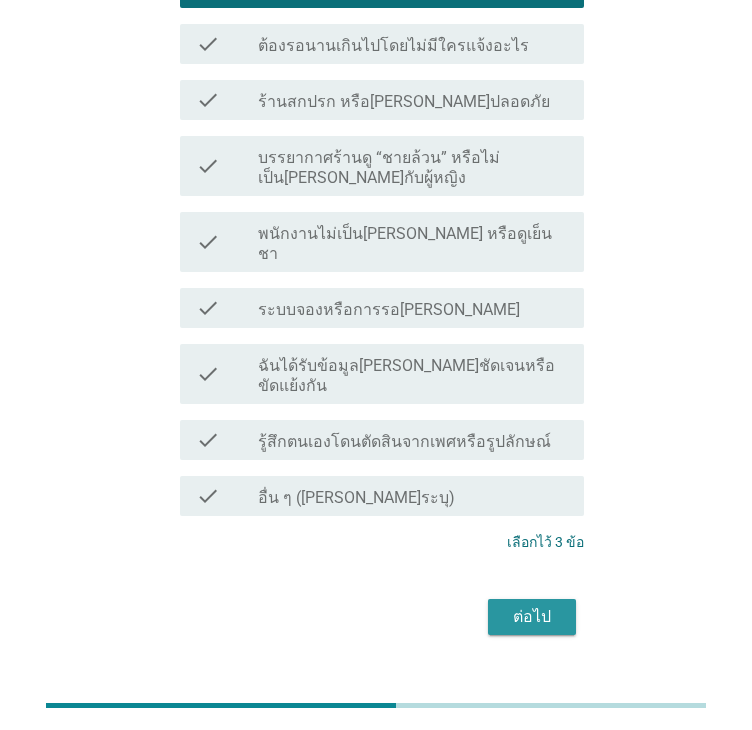 click on "ต่อไป" at bounding box center [532, 617] 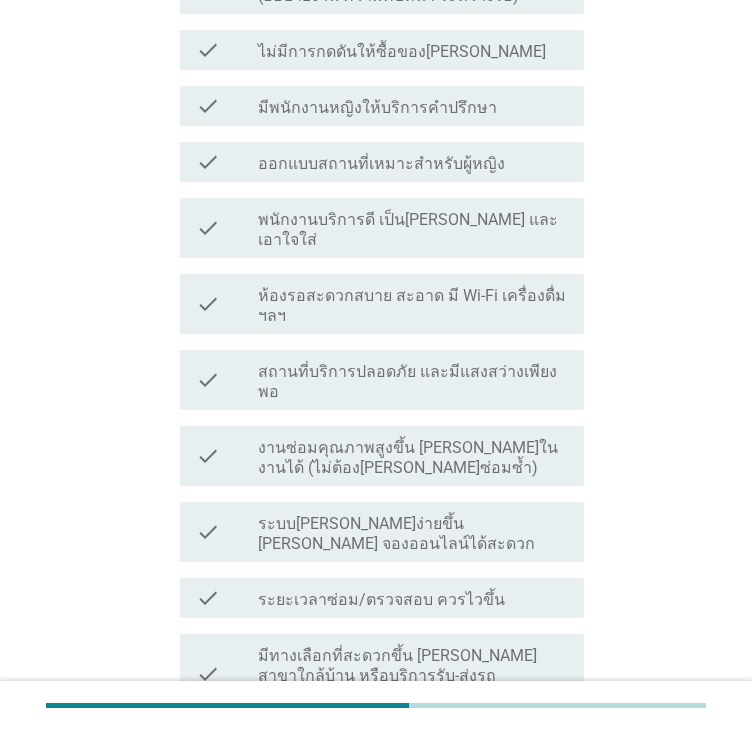 scroll, scrollTop: 600, scrollLeft: 0, axis: vertical 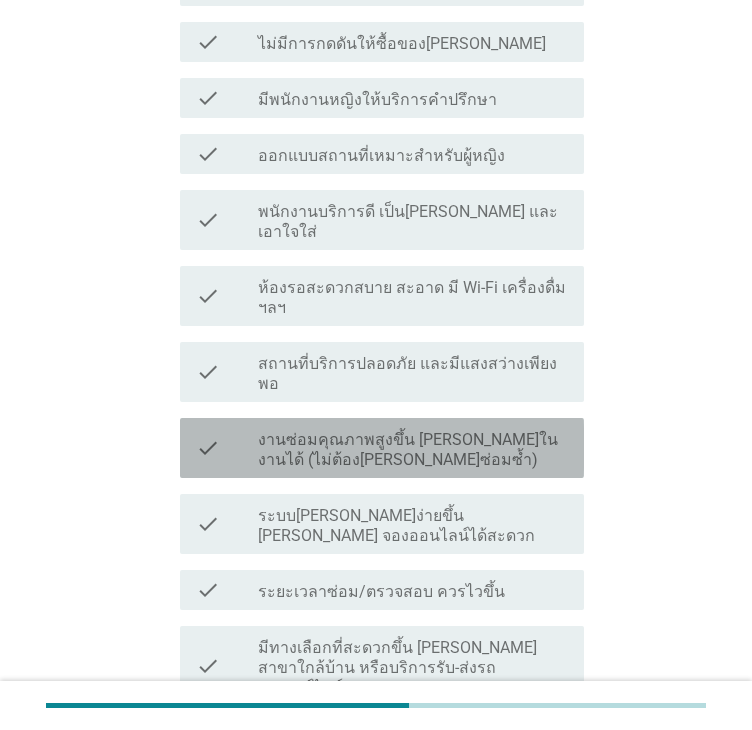 drag, startPoint x: 313, startPoint y: 372, endPoint x: 334, endPoint y: 302, distance: 73.082146 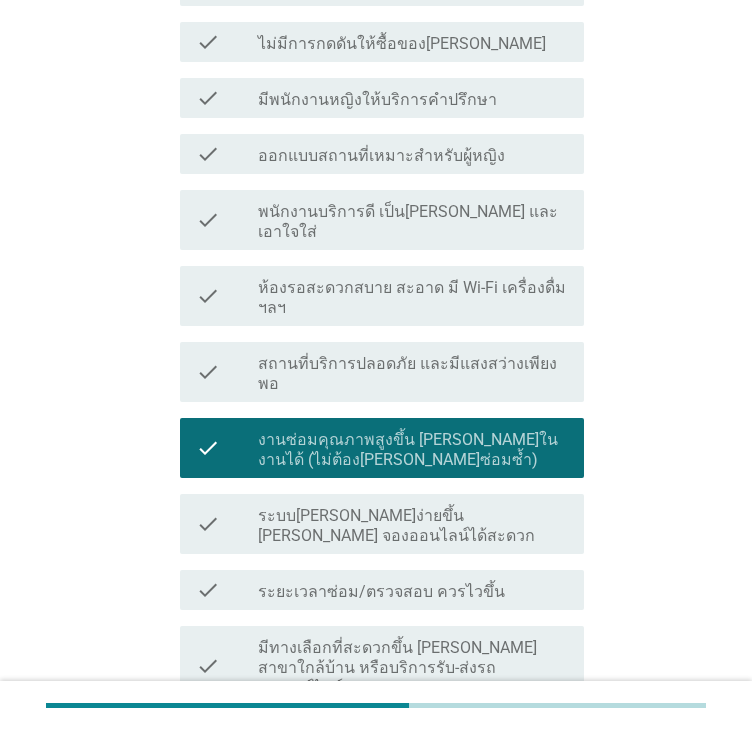 click on "check     check_box_outline_blank สถานที่บริการปลอดภัย และมีแสงสว่างเพียงพอ" at bounding box center [376, 372] 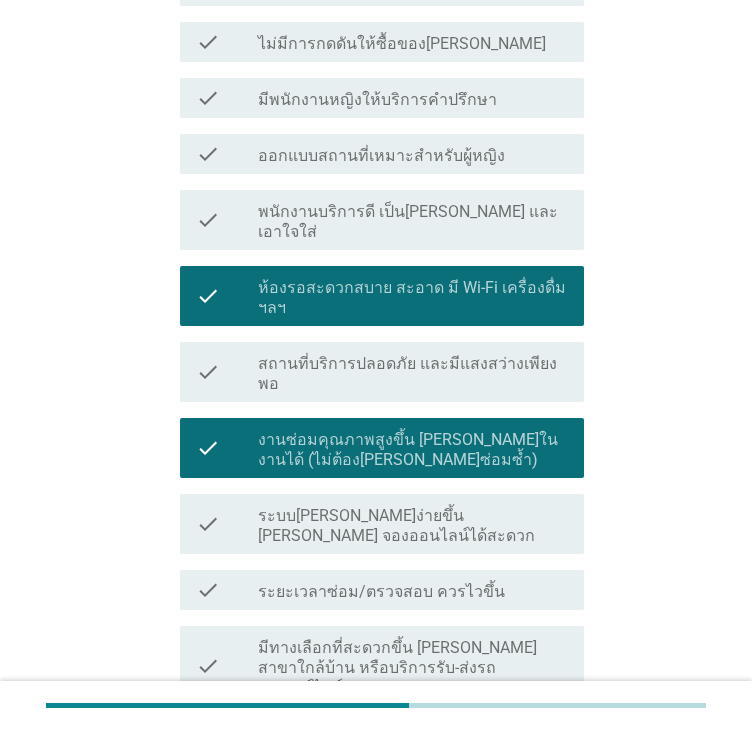 click on "check     check_box_outline_blank สถานที่บริการปลอดภัย และมีแสงสว่างเพียงพอ" at bounding box center (376, 372) 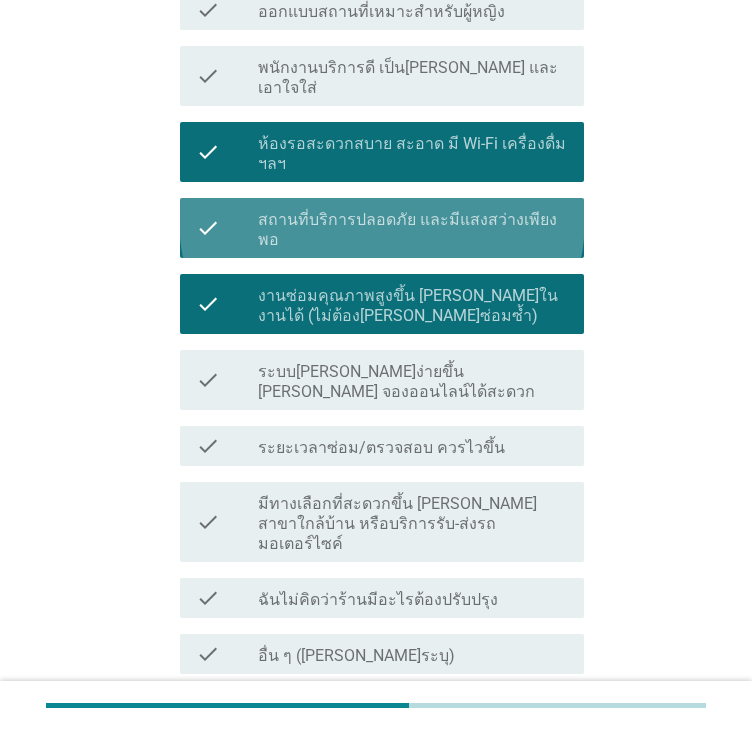 scroll 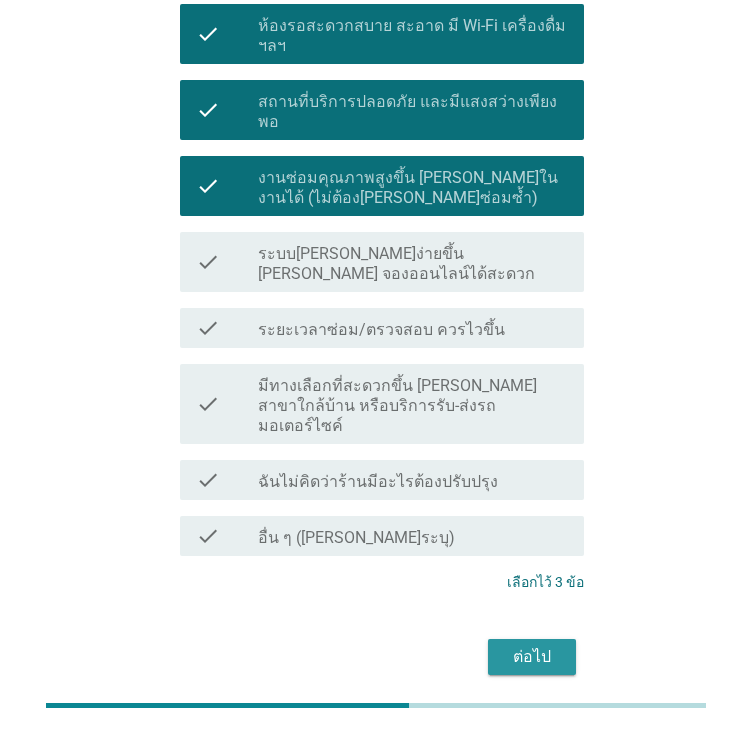 click on "ต่อไป" at bounding box center (532, 657) 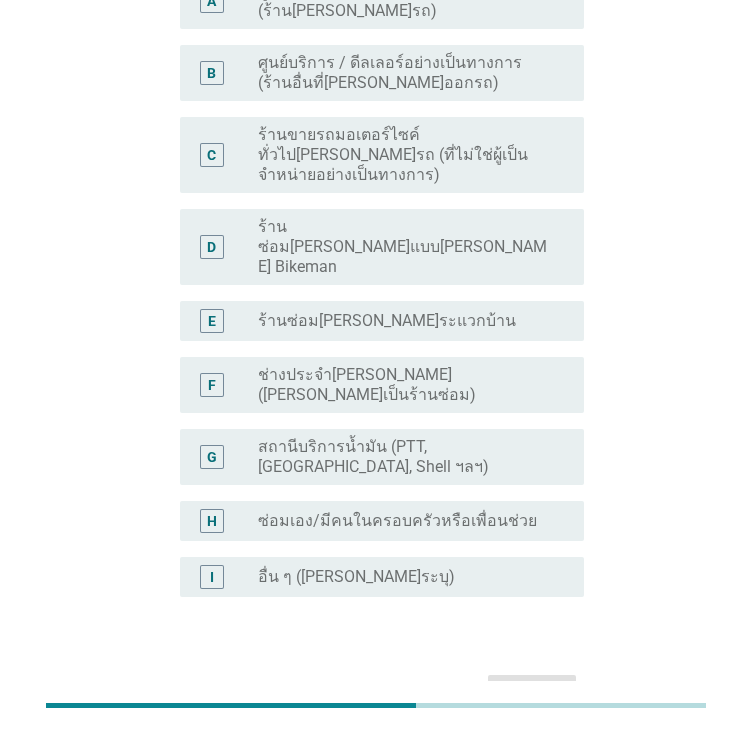 drag, startPoint x: 373, startPoint y: 375, endPoint x: 374, endPoint y: 348, distance: 27.018513 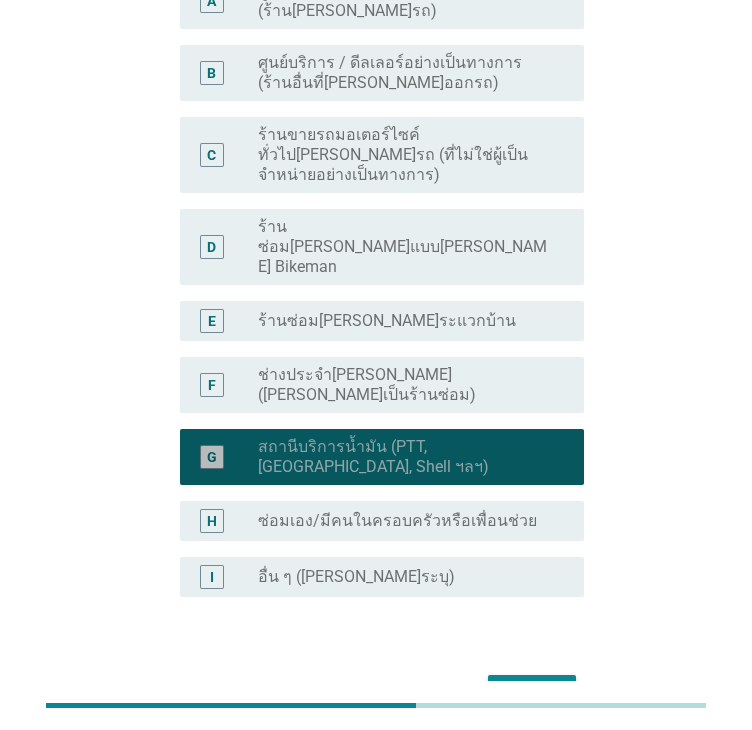 drag, startPoint x: 384, startPoint y: 308, endPoint x: 398, endPoint y: 257, distance: 52.886673 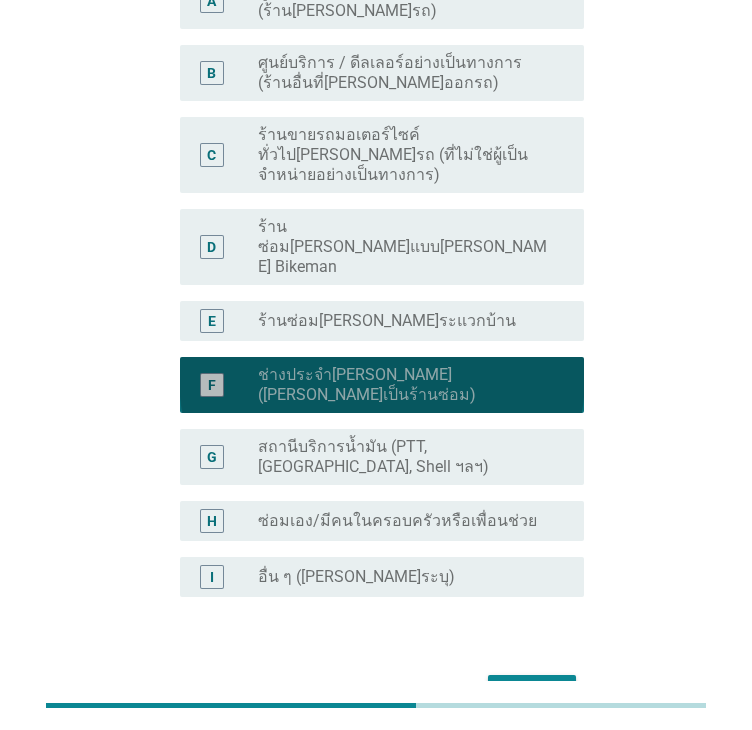 drag, startPoint x: 398, startPoint y: 254, endPoint x: 405, endPoint y: 281, distance: 27.89265 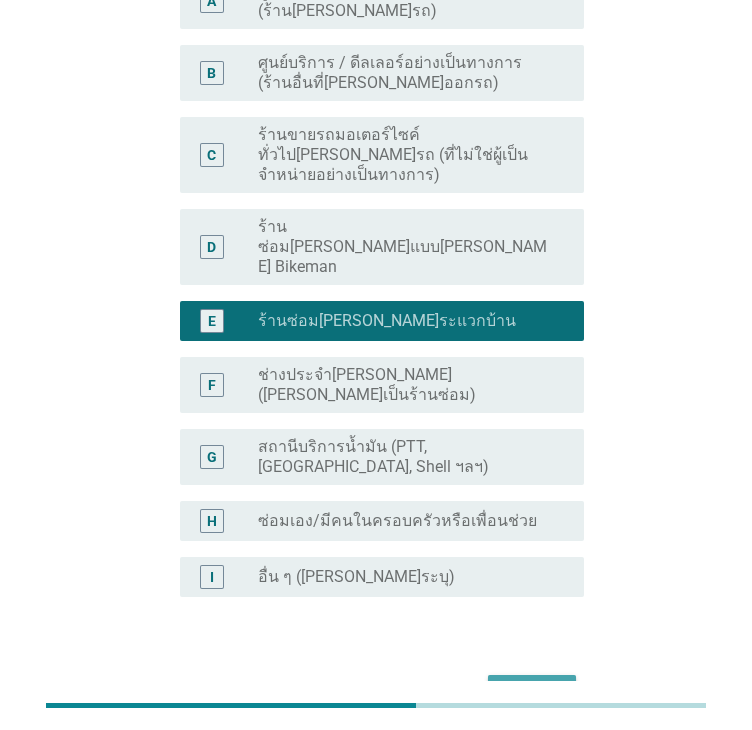 click on "ต่อไป" at bounding box center [532, 693] 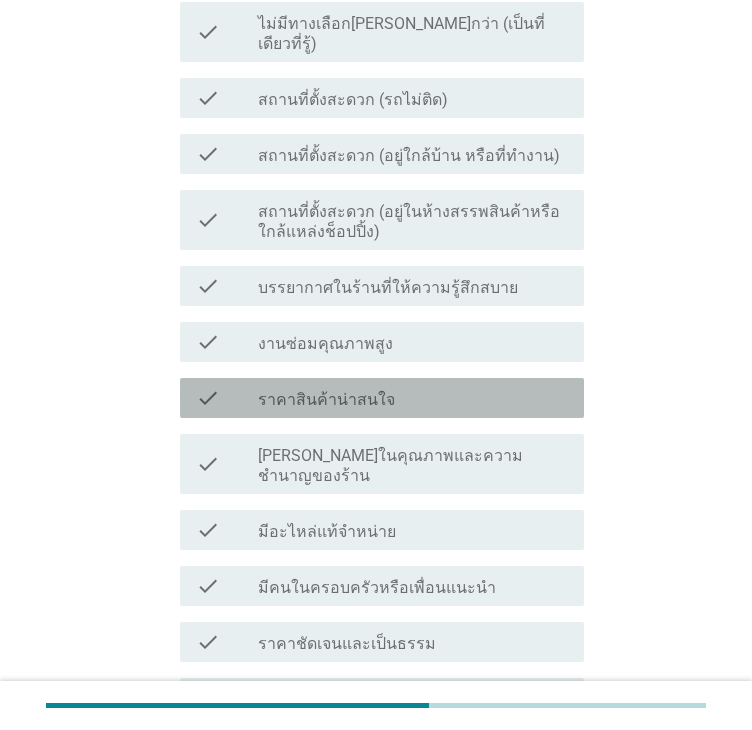 click on "ราคาสินค้าน่าสนใจ" at bounding box center (326, 400) 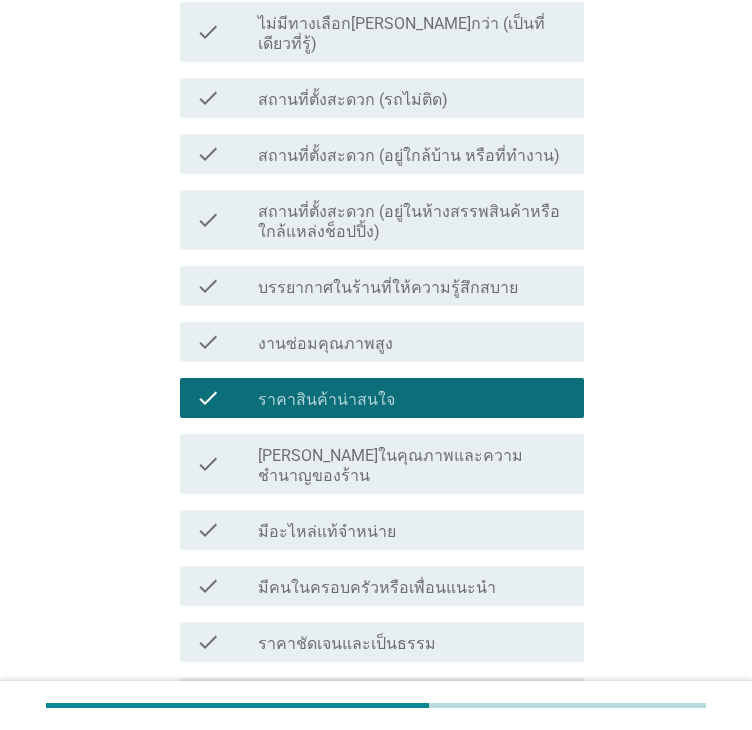 drag, startPoint x: 368, startPoint y: 323, endPoint x: 376, endPoint y: 275, distance: 48.6621 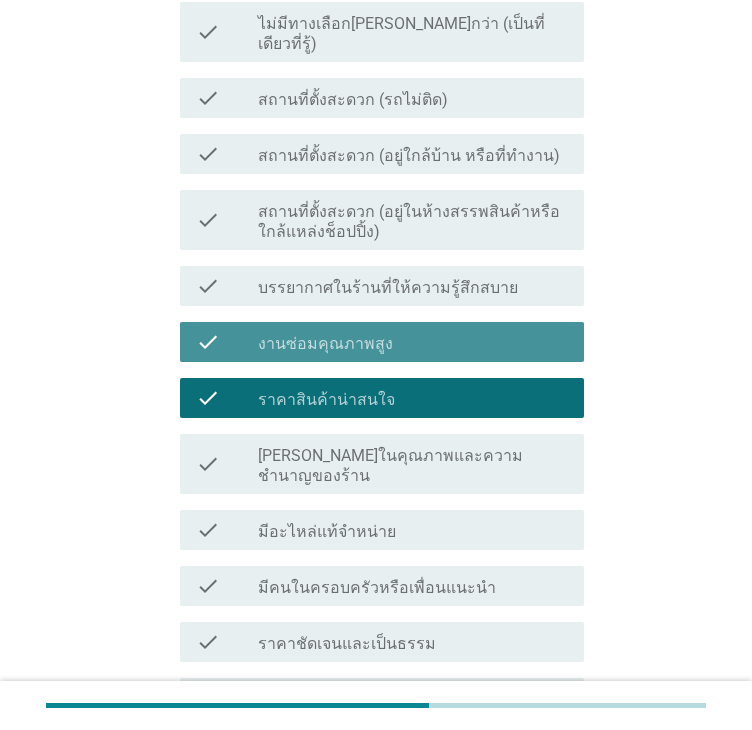 click on "บรรยากาศในร้านที่ให้ความรู้สึกสบาย" at bounding box center (388, 288) 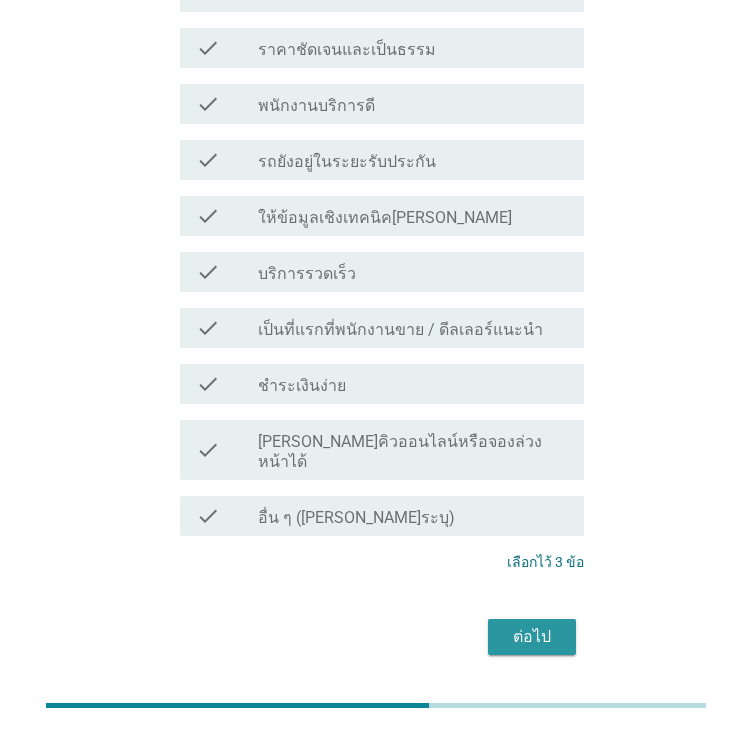 click on "ต่อไป" at bounding box center [532, 637] 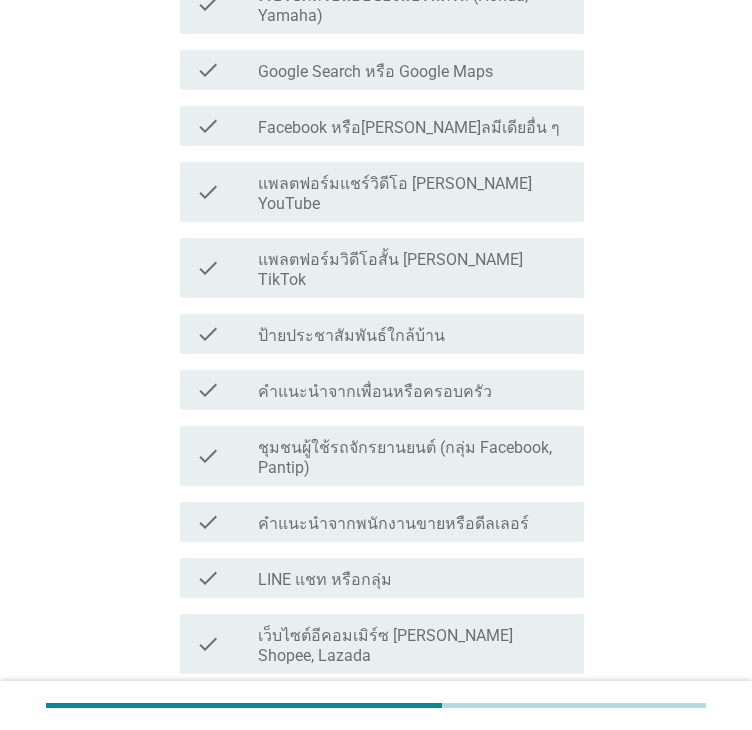 drag, startPoint x: 376, startPoint y: 380, endPoint x: 392, endPoint y: 329, distance: 53.450912 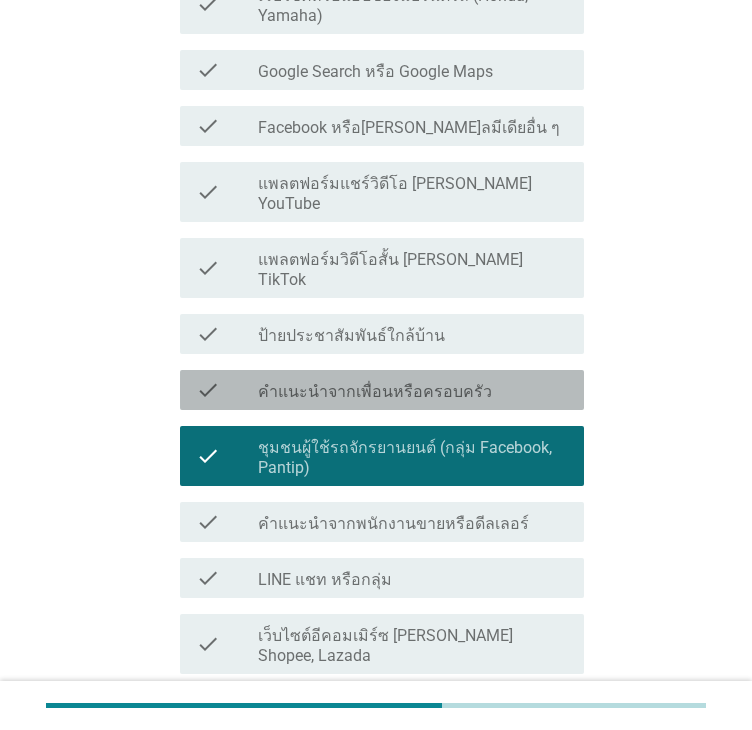 drag, startPoint x: 393, startPoint y: 308, endPoint x: 391, endPoint y: 272, distance: 36.05551 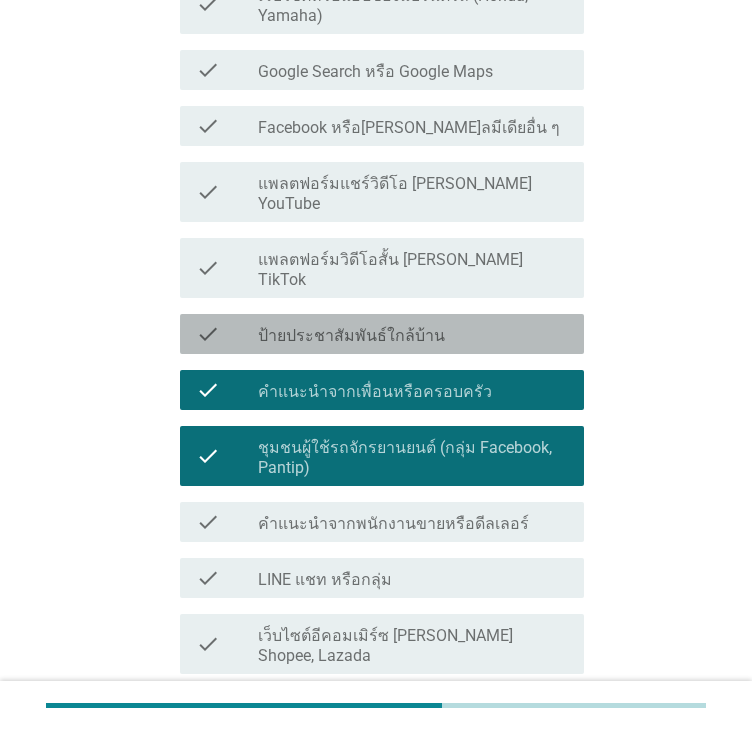 click on "check     check_box_outline_blank ป้ายประชาสัมพันธ์ใกล้บ้าน" at bounding box center (382, 334) 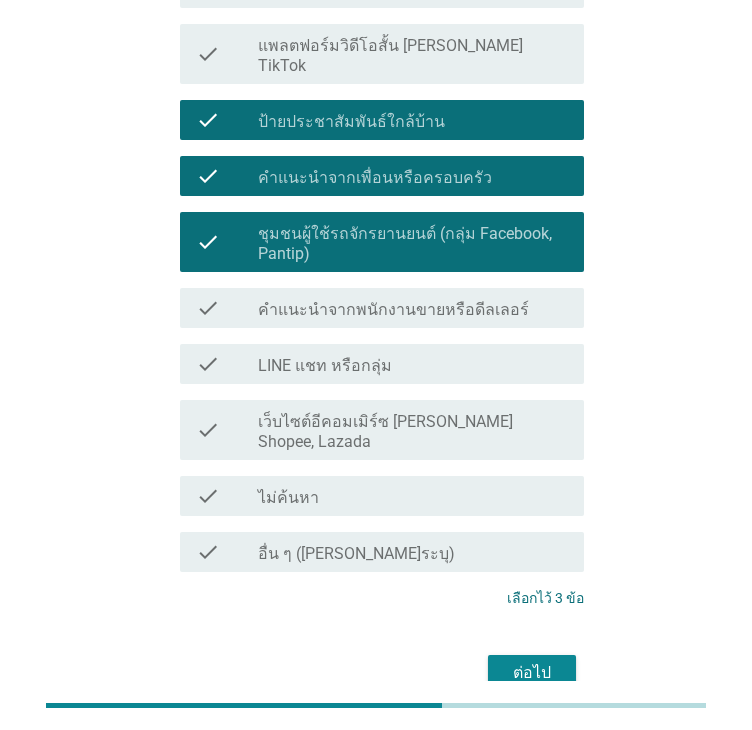 click on "ต่อไป" at bounding box center [532, 673] 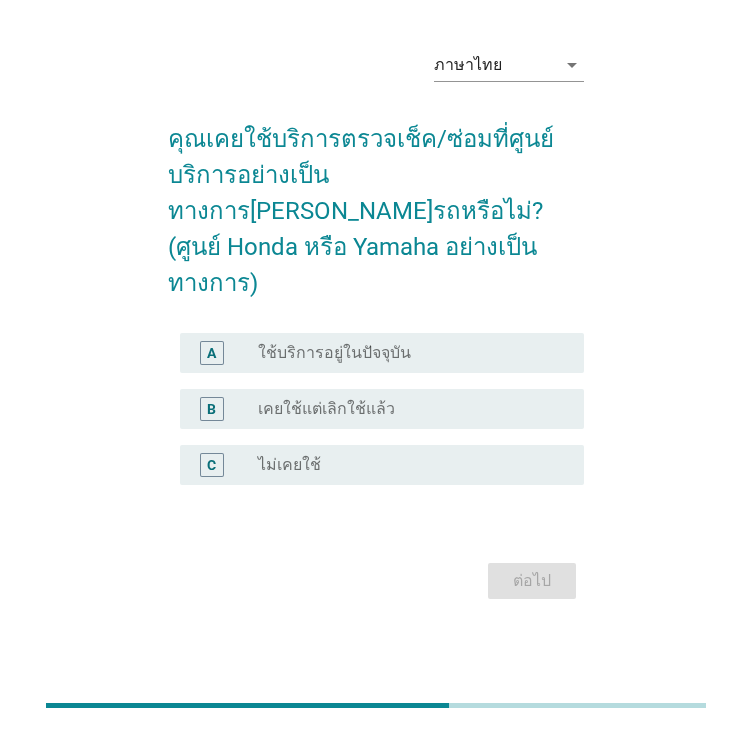 click on "radio_button_unchecked ใช้บริการอยู่ในปัจจุบัน" at bounding box center [413, 353] 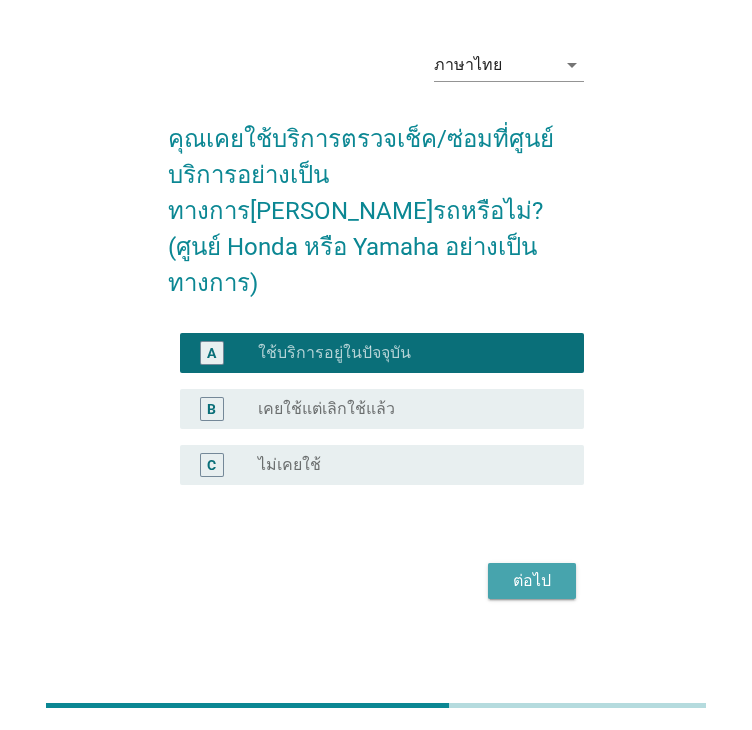 click on "ต่อไป" at bounding box center [532, 581] 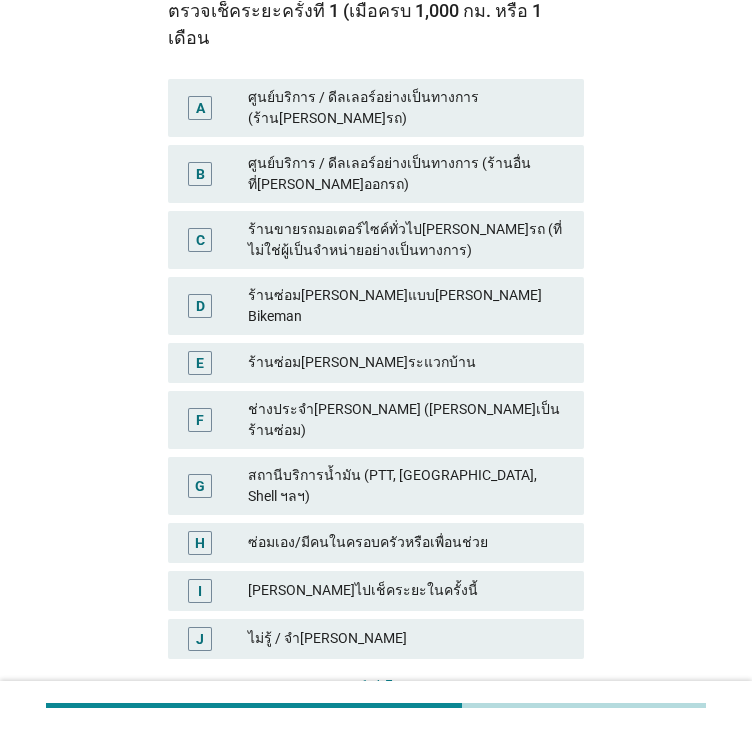 click on "G   สถานีบริการน้ำมัน (PTT, [GEOGRAPHIC_DATA], Shell ฯลฯ)" at bounding box center [376, 486] 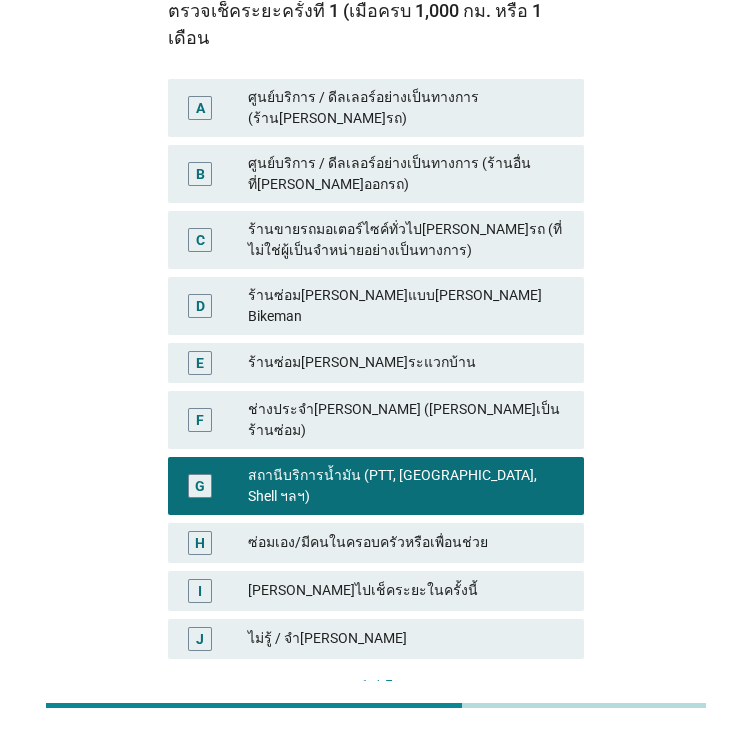 click on "F   ช่างประจำ[PERSON_NAME] ([PERSON_NAME]เป็นร้านซ่อม)" at bounding box center (376, 420) 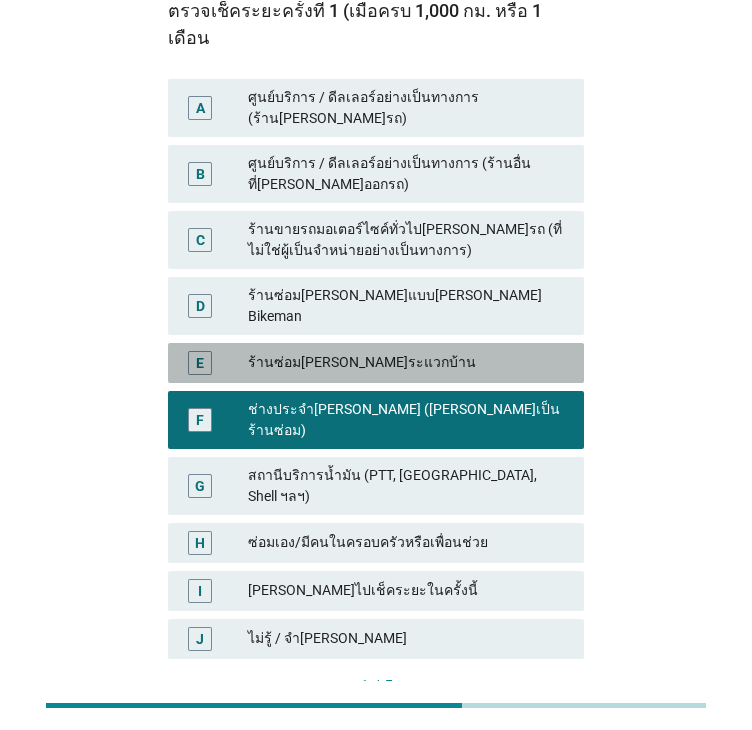 drag, startPoint x: 313, startPoint y: 311, endPoint x: 497, endPoint y: 428, distance: 218.04816 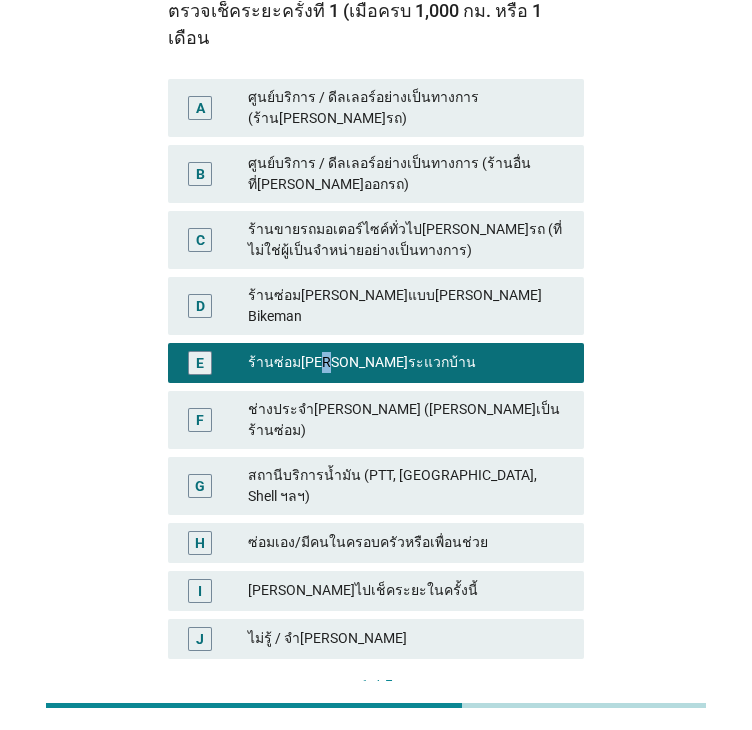 click on "ต่อไป" at bounding box center [540, 720] 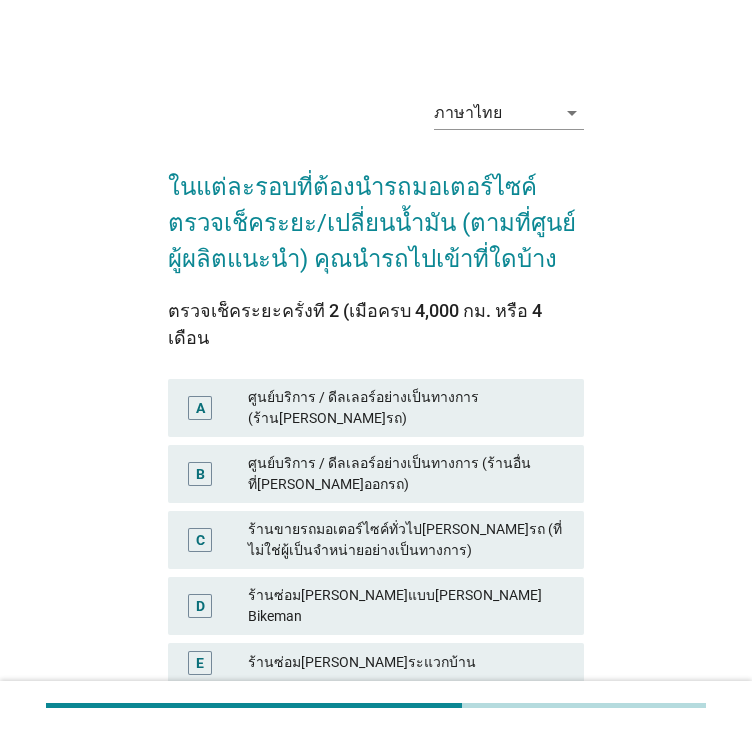 drag, startPoint x: 328, startPoint y: 540, endPoint x: 484, endPoint y: 603, distance: 168.2409 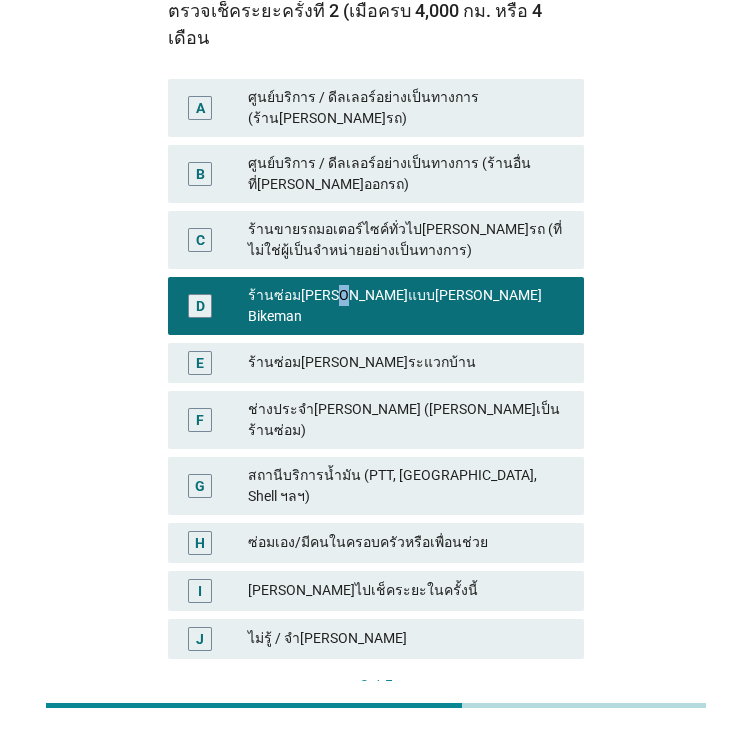 click on "ต่อไป" at bounding box center (540, 721) 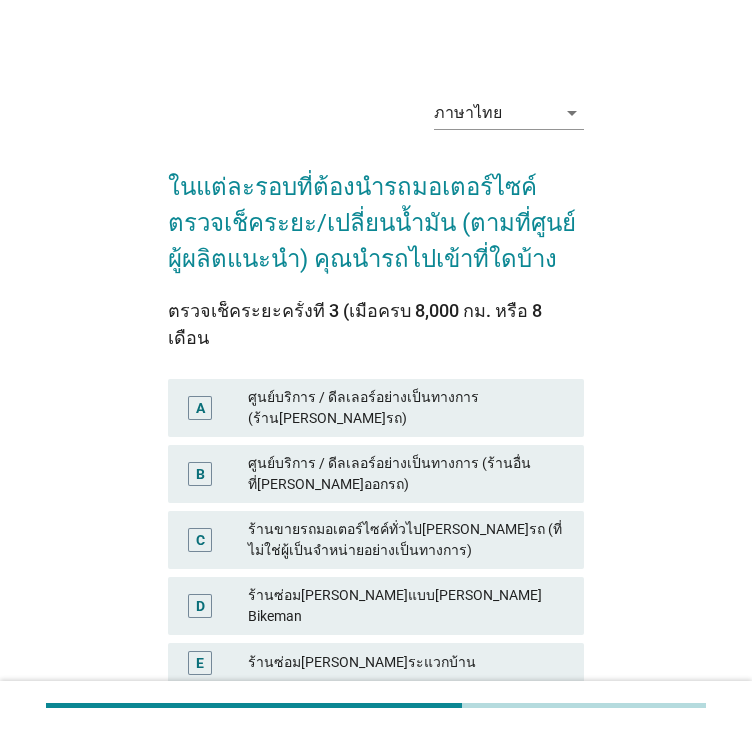 drag, startPoint x: 376, startPoint y: 370, endPoint x: 469, endPoint y: 462, distance: 130.81667 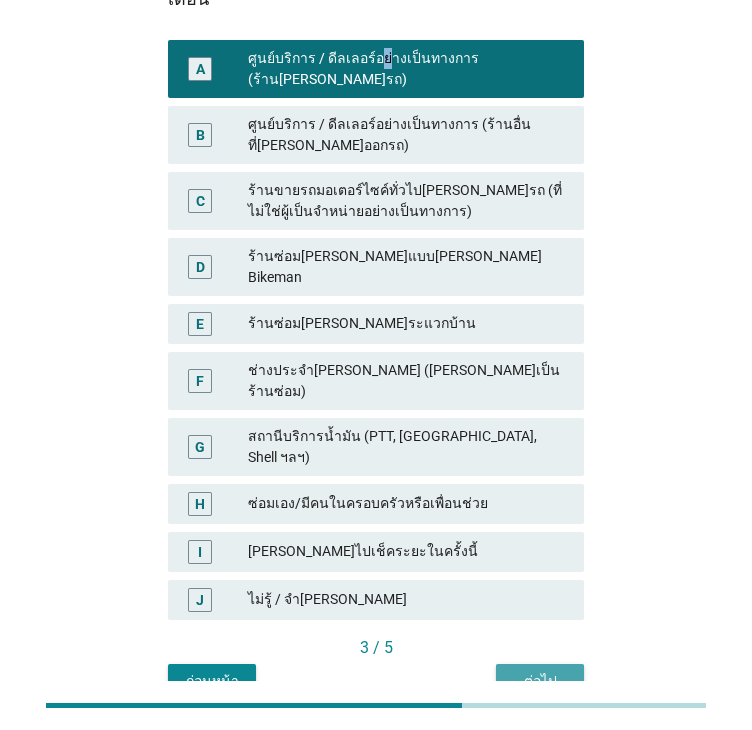 click on "ต่อไป" at bounding box center (540, 681) 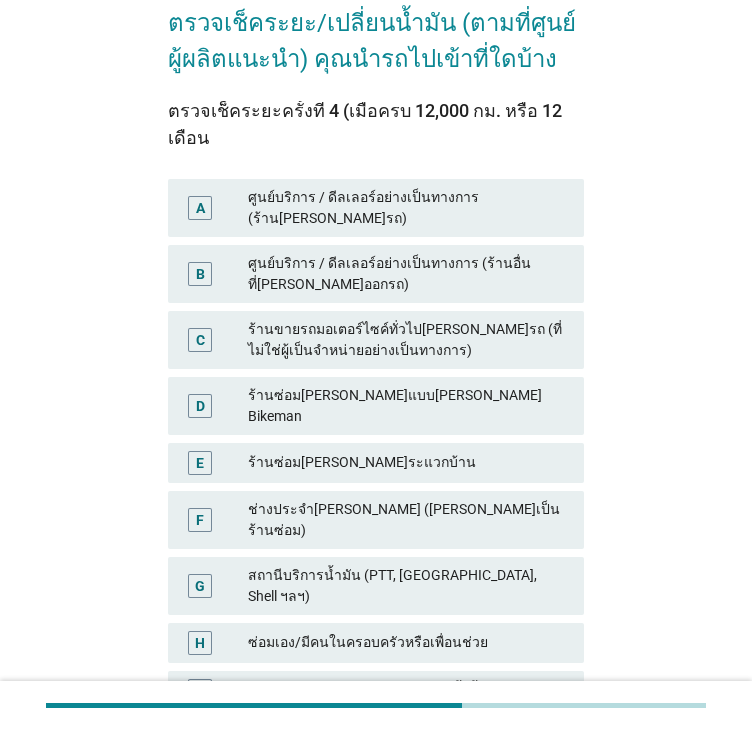 click on "D   ร้านซ่อม[PERSON_NAME]แบบ[PERSON_NAME] Bikeman" at bounding box center (376, 406) 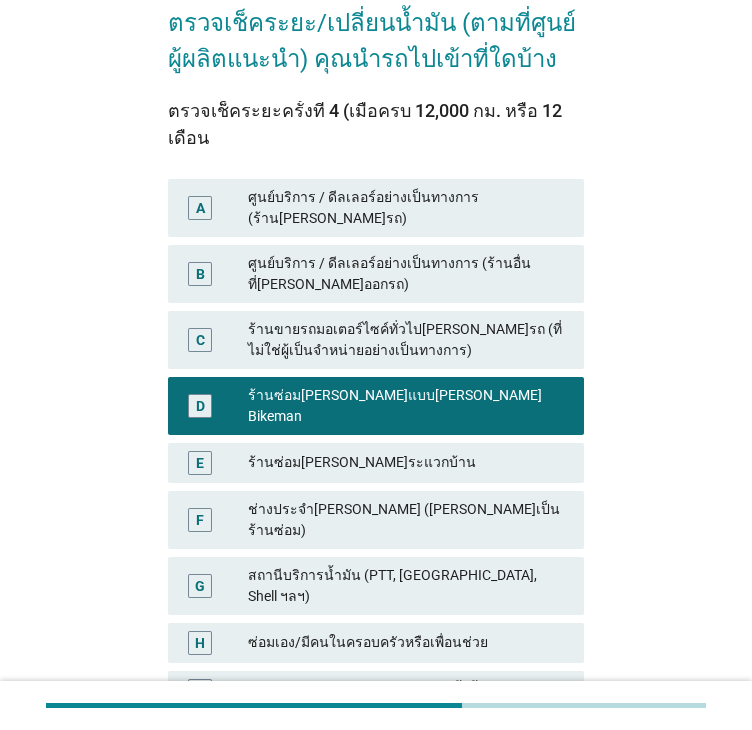 drag, startPoint x: 355, startPoint y: 433, endPoint x: 454, endPoint y: 562, distance: 162.60997 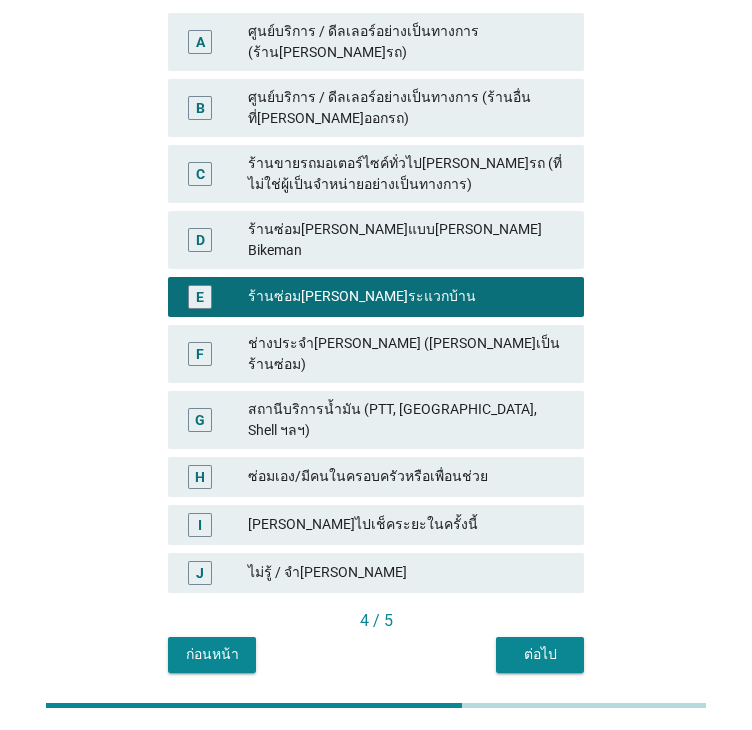 click on "ต่อไป" at bounding box center (540, 654) 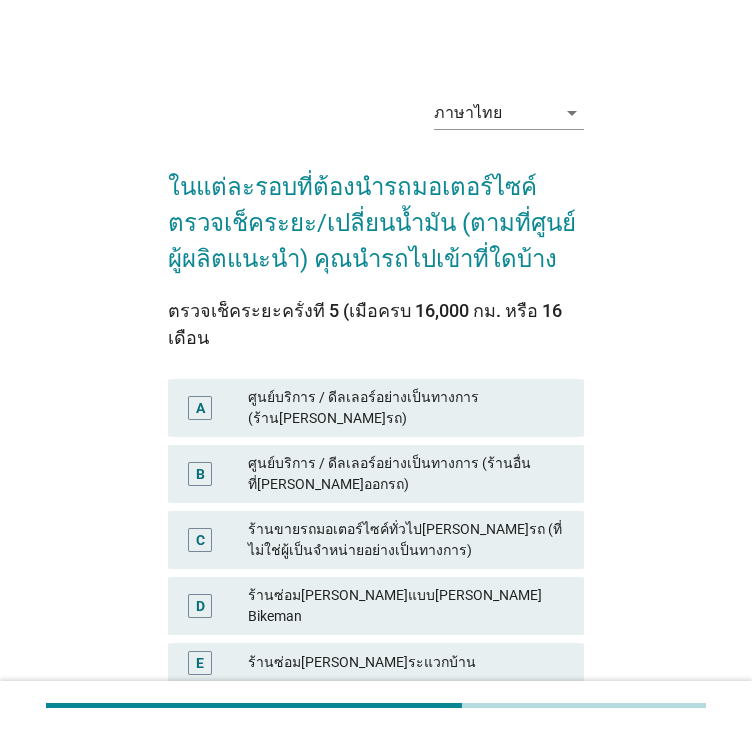 drag, startPoint x: 391, startPoint y: 486, endPoint x: 408, endPoint y: 442, distance: 47.169907 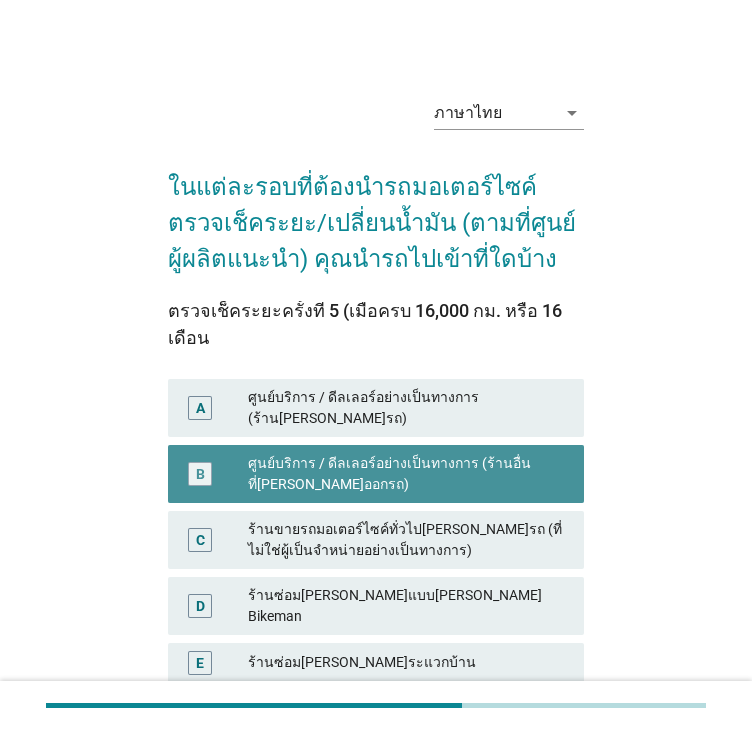 click on "ศูนย์บริการ / ดีลเลอร์อย่างเป็นทางการ  (ร้าน[PERSON_NAME]รถ)" at bounding box center (408, 408) 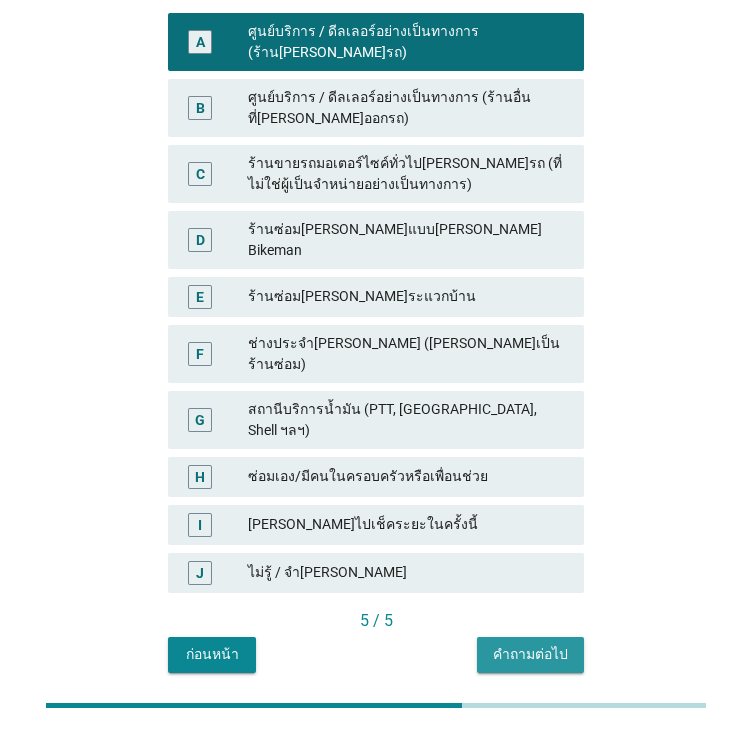 click on "คำถามต่อไป" at bounding box center [530, 654] 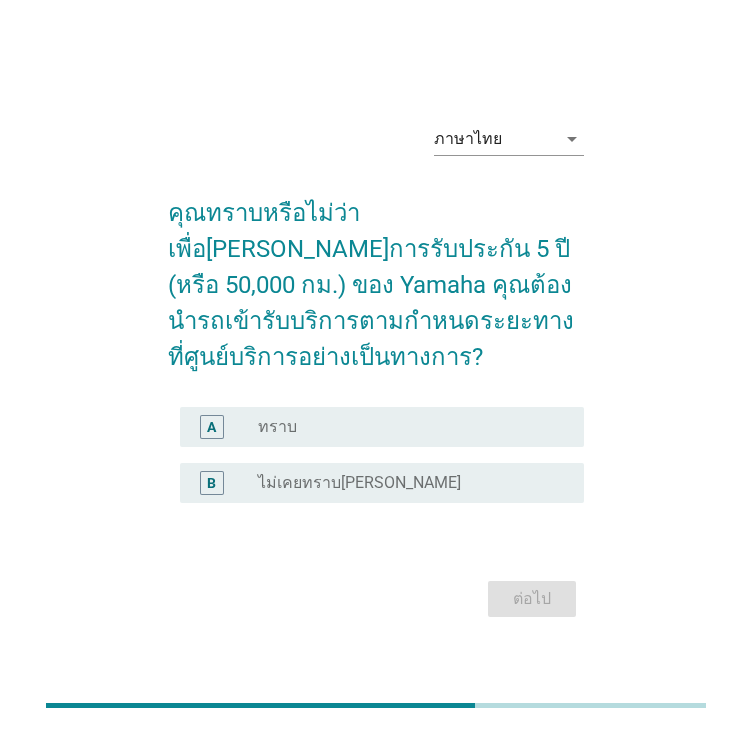 drag, startPoint x: 374, startPoint y: 440, endPoint x: 394, endPoint y: 456, distance: 25.612497 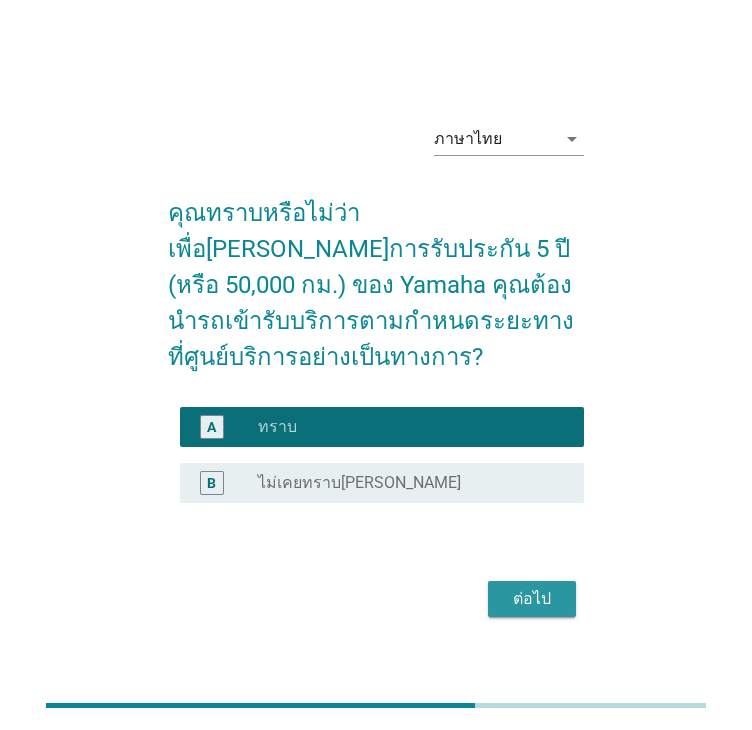 drag, startPoint x: 551, startPoint y: 609, endPoint x: 501, endPoint y: 580, distance: 57.801384 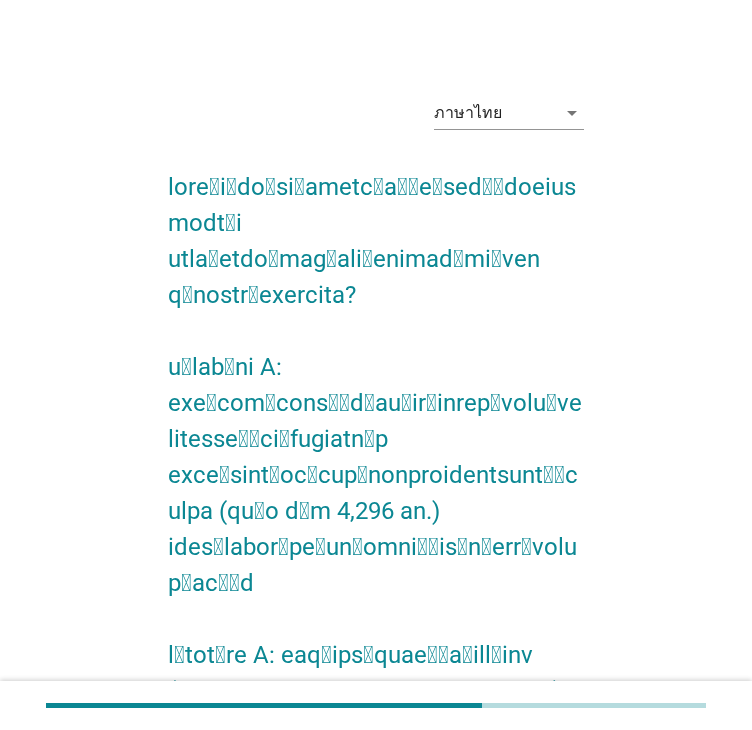 click at bounding box center (376, 483) 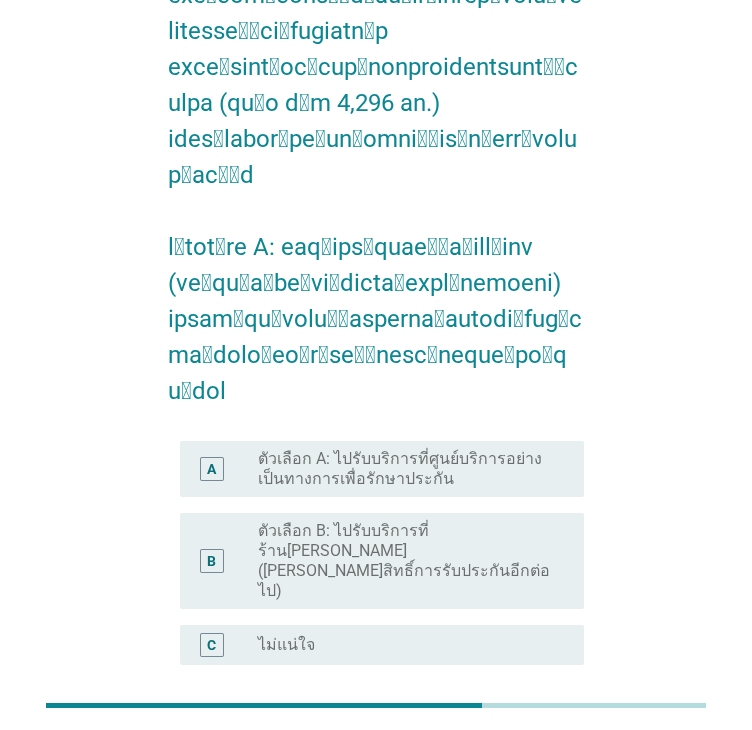 drag, startPoint x: 327, startPoint y: 408, endPoint x: 572, endPoint y: 555, distance: 285.71664 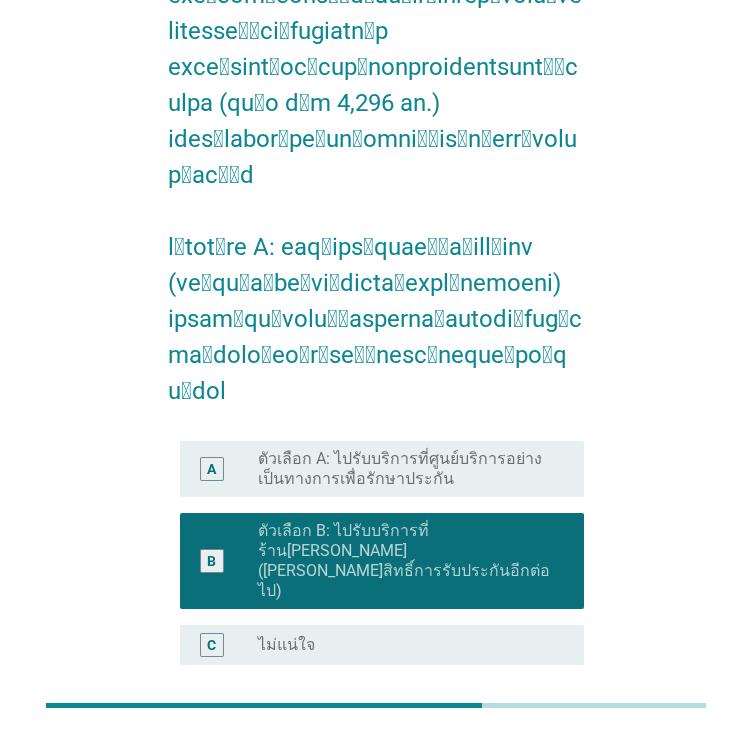 click on "ต่อไป" at bounding box center [532, 761] 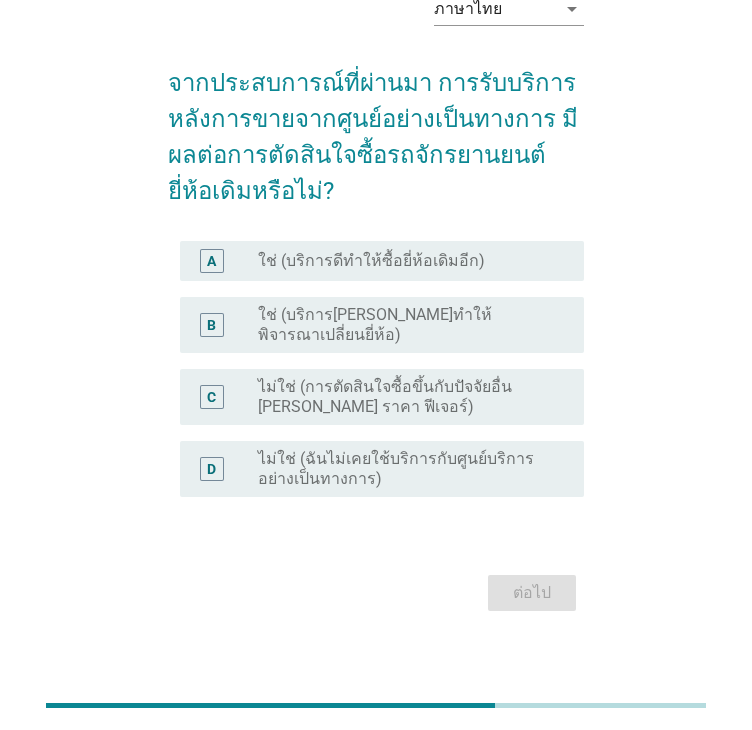 click on "B     radio_button_unchecked ใช่ (บริการ[PERSON_NAME]ทำให้พิจารณาเปลี่ยนยี่ห้อ)" at bounding box center [382, 325] 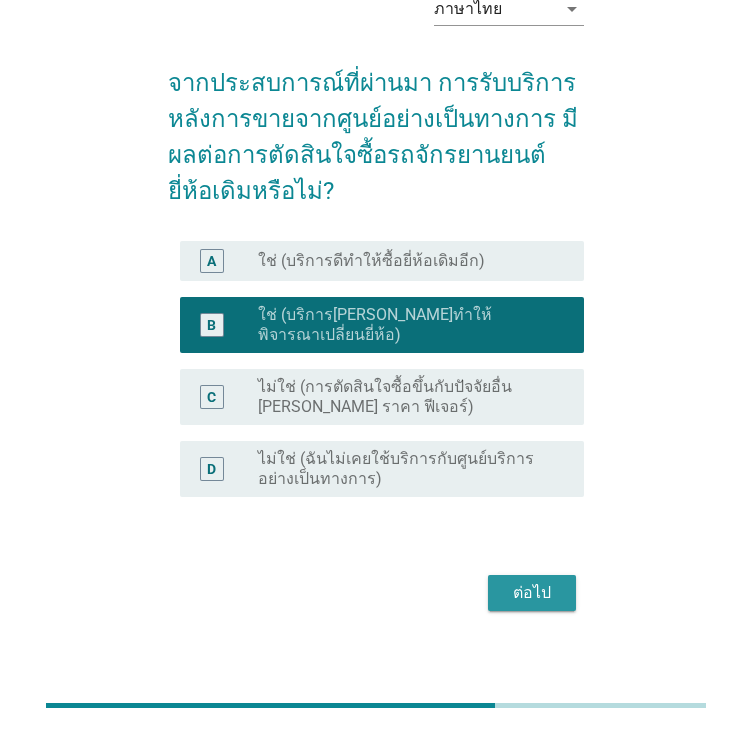 drag, startPoint x: 520, startPoint y: 577, endPoint x: 205, endPoint y: 1, distance: 656.50665 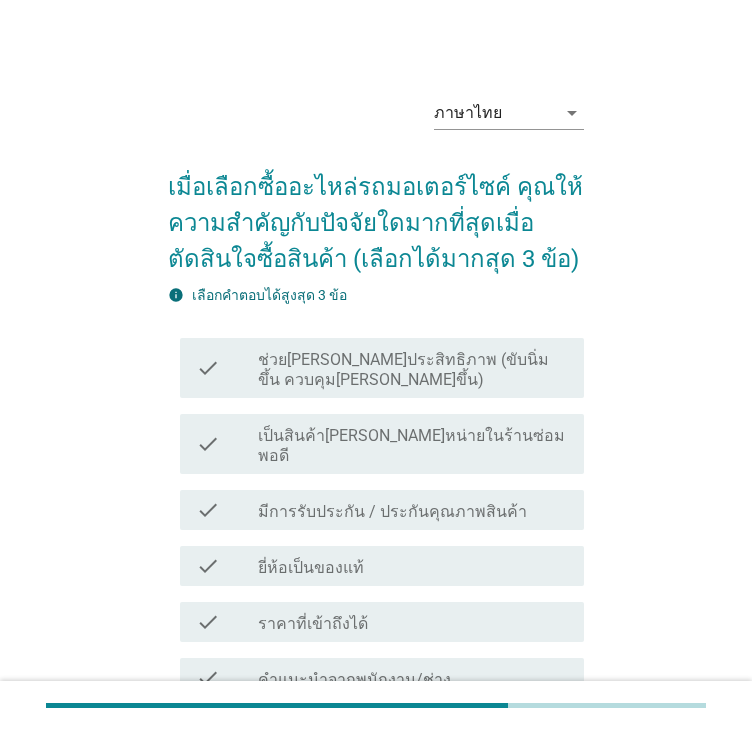 drag, startPoint x: 334, startPoint y: 399, endPoint x: 340, endPoint y: 365, distance: 34.525352 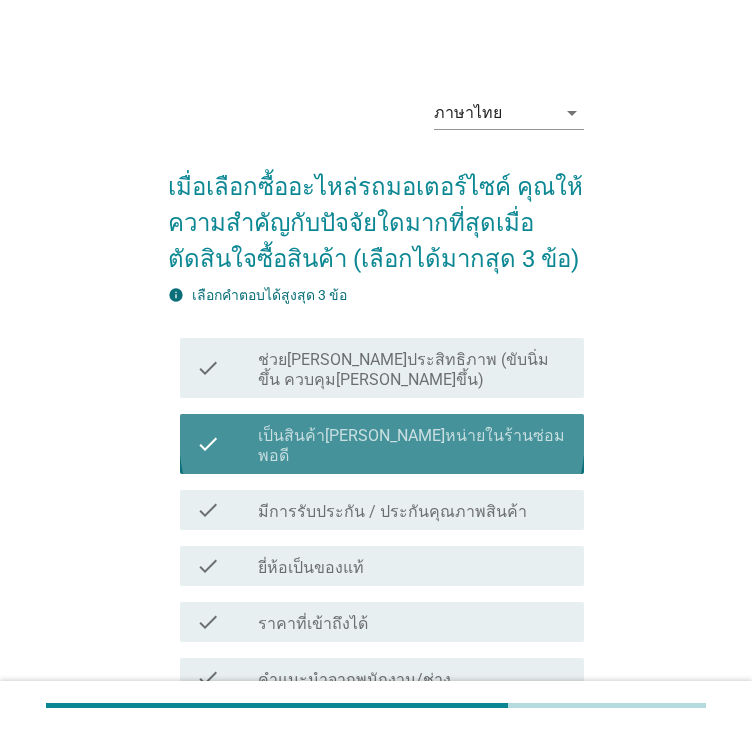 click on "ช่วย[PERSON_NAME]ประสิทธิภาพ (ขับนิ่มขึ้น ควบคุม[PERSON_NAME]ขึ้น)" at bounding box center (413, 370) 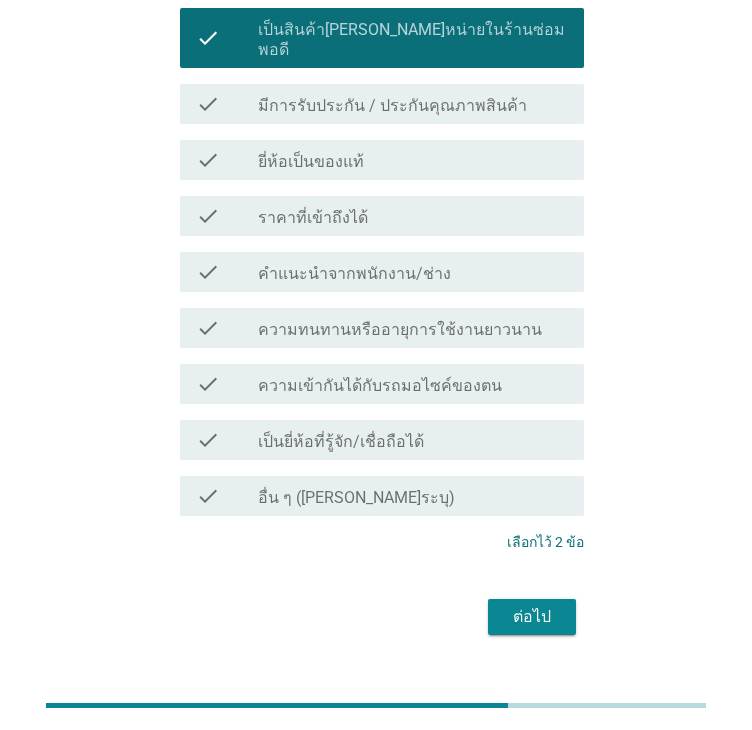 click on "check     check_box_outline_blank ความทนทานหรืออายุการใช้งานยาวนาน" at bounding box center [382, 328] 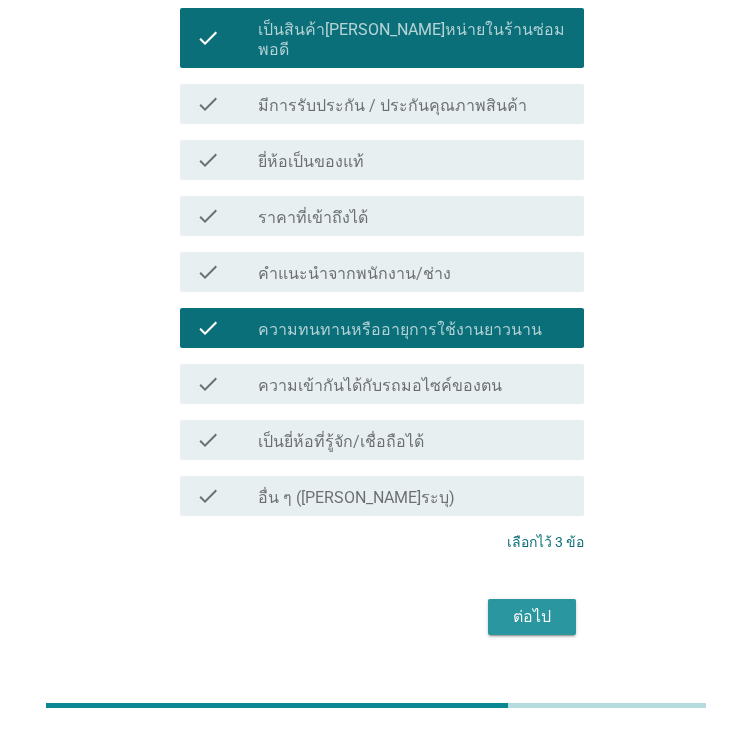 click on "ต่อไป" at bounding box center [532, 617] 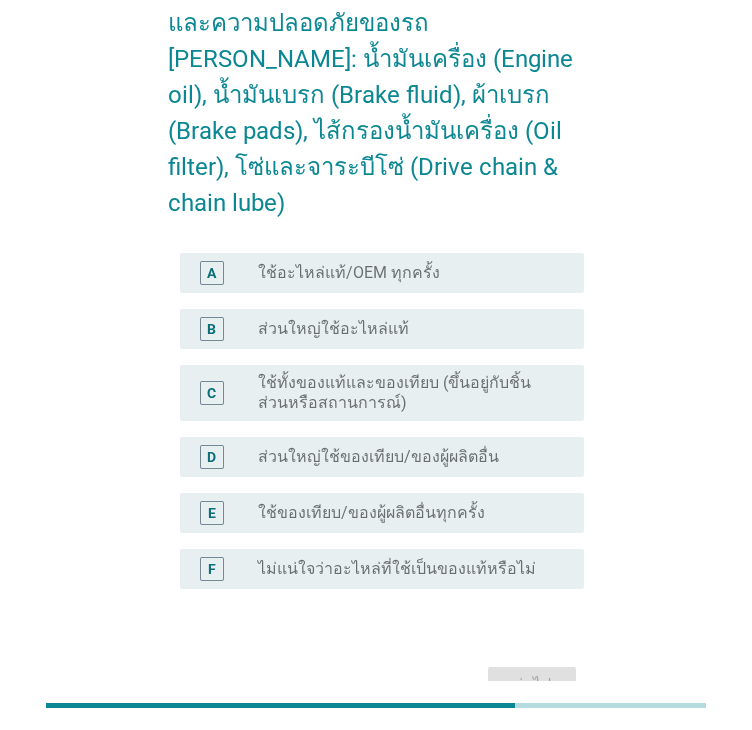 drag, startPoint x: 316, startPoint y: 261, endPoint x: 348, endPoint y: 291, distance: 43.863426 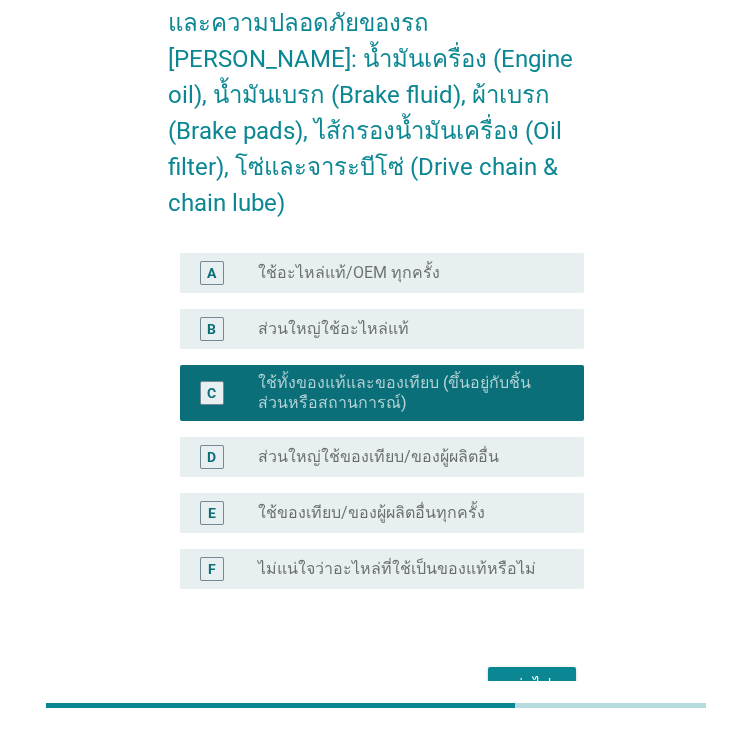 click on "ต่อไป" at bounding box center (532, 685) 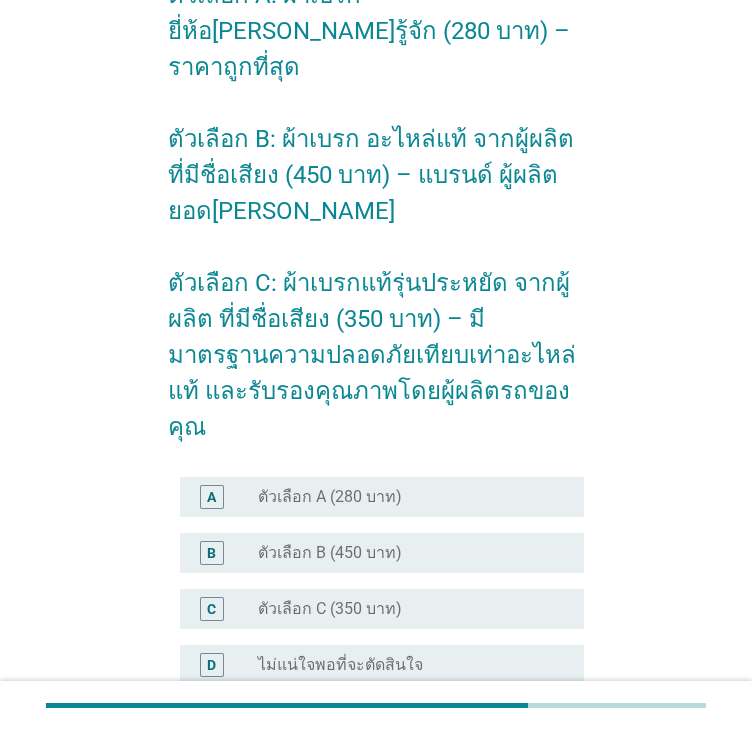 drag, startPoint x: 332, startPoint y: 353, endPoint x: 337, endPoint y: 412, distance: 59.211487 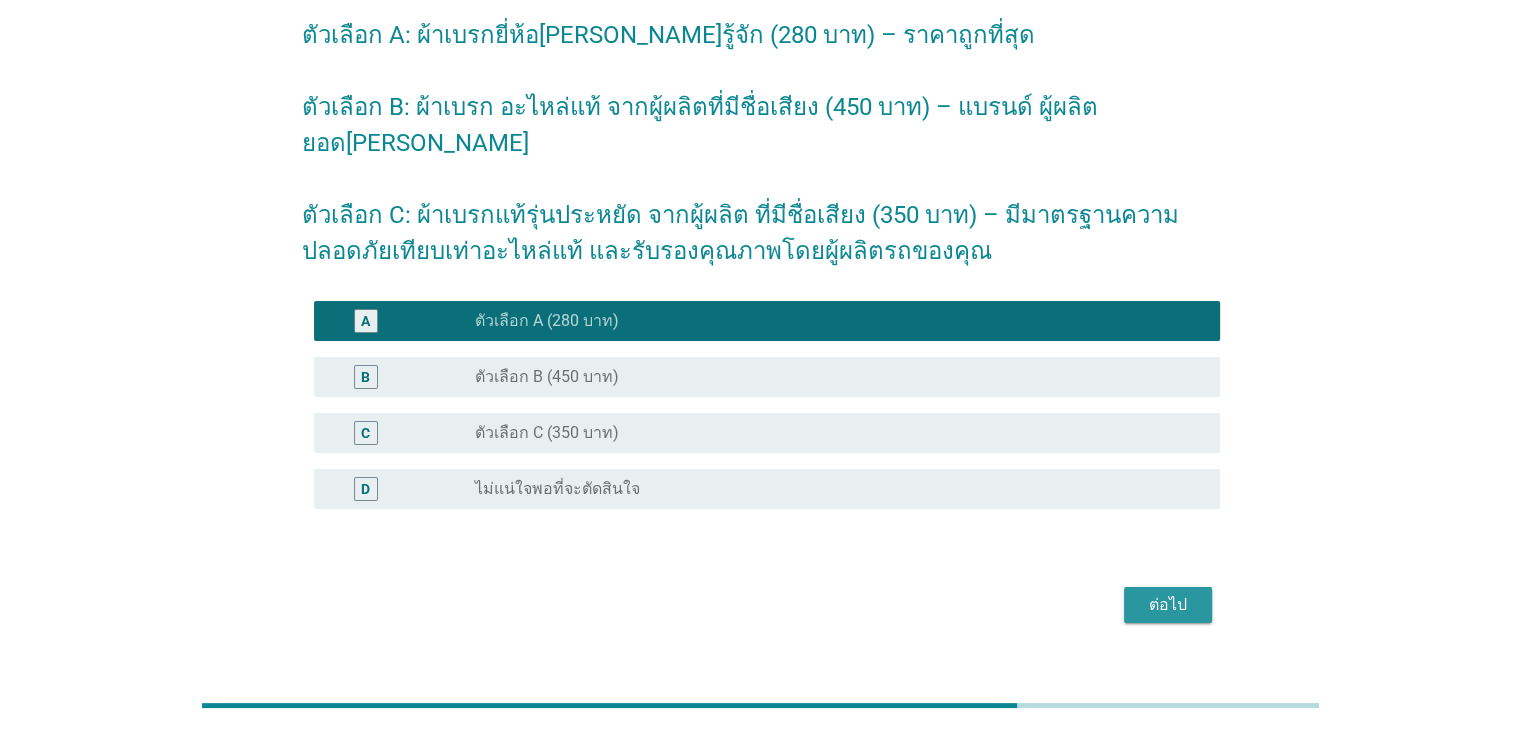 drag, startPoint x: 1172, startPoint y: 569, endPoint x: 935, endPoint y: 516, distance: 242.85387 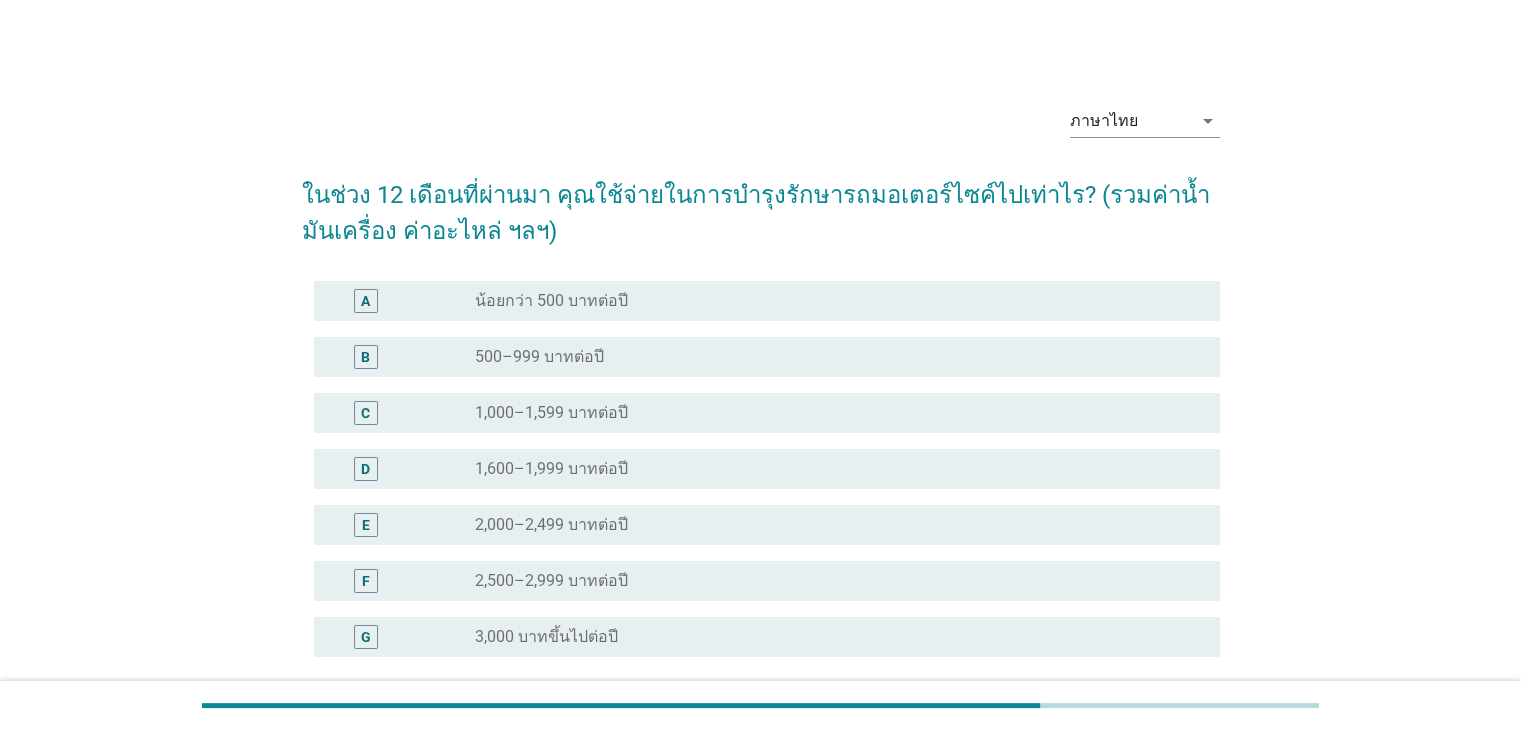 click on "radio_button_unchecked 500–999 บาทต่อปี" at bounding box center [831, 357] 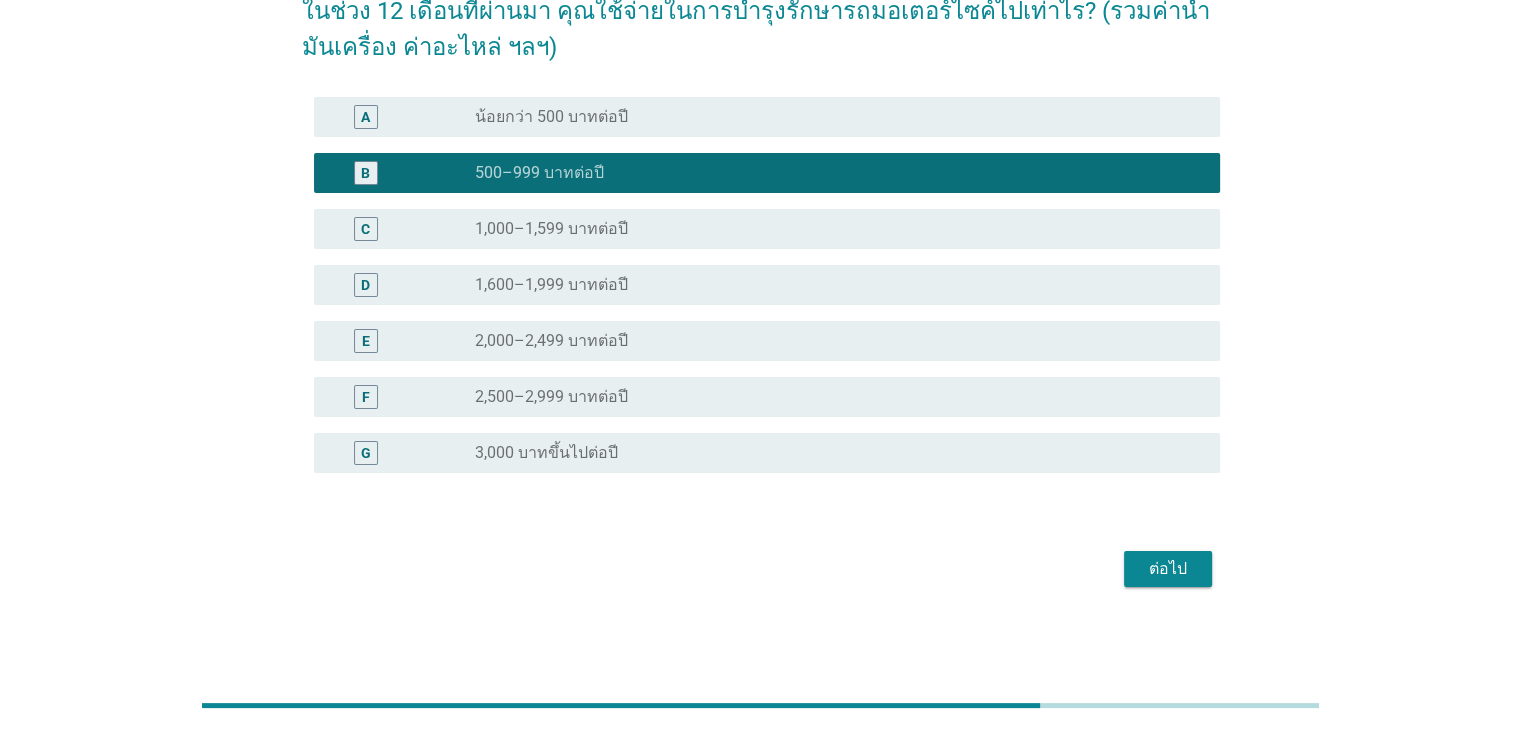 click on "ต่อไป" at bounding box center (761, 569) 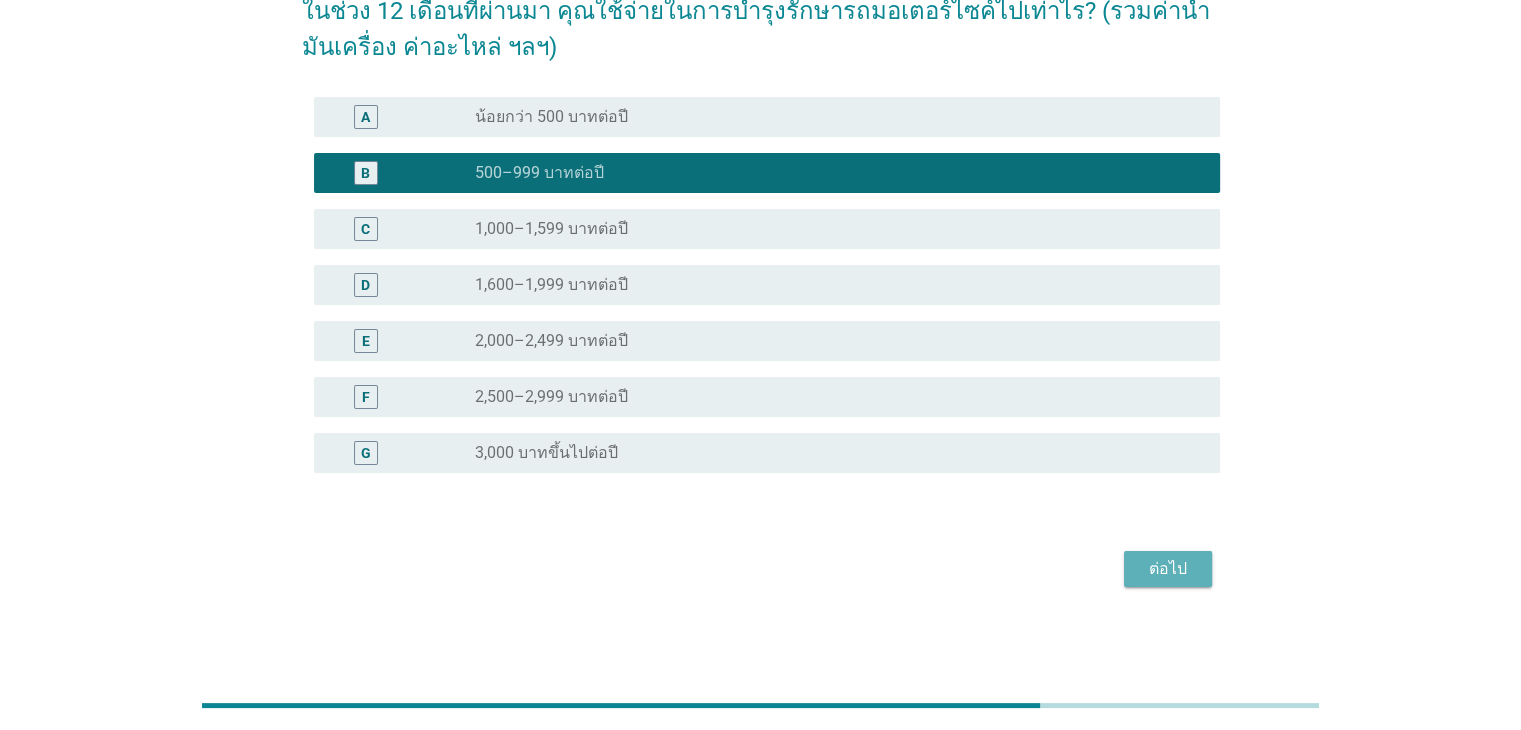 drag, startPoint x: 1173, startPoint y: 576, endPoint x: 828, endPoint y: 253, distance: 472.60342 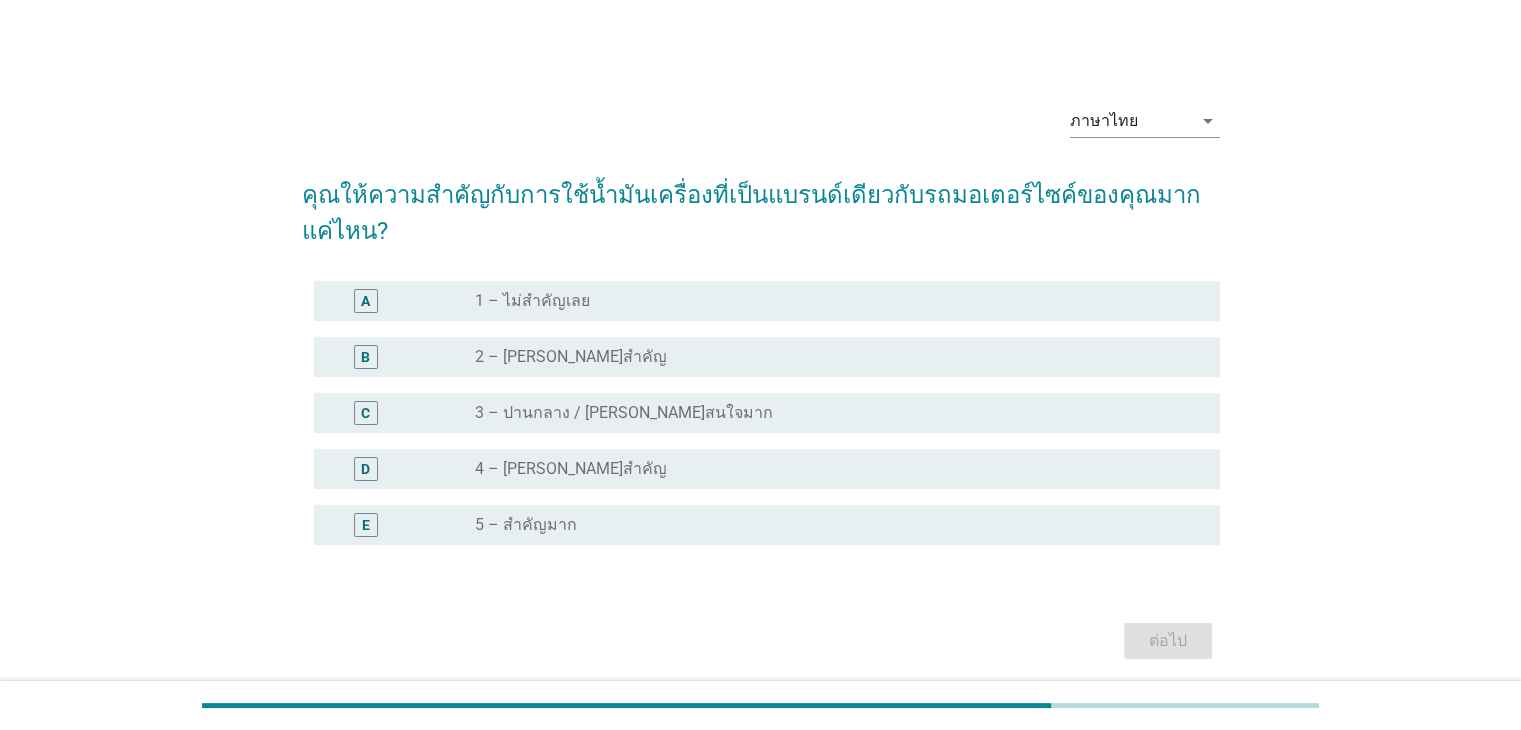 click on "2 – [PERSON_NAME]สำคัญ" at bounding box center (571, 357) 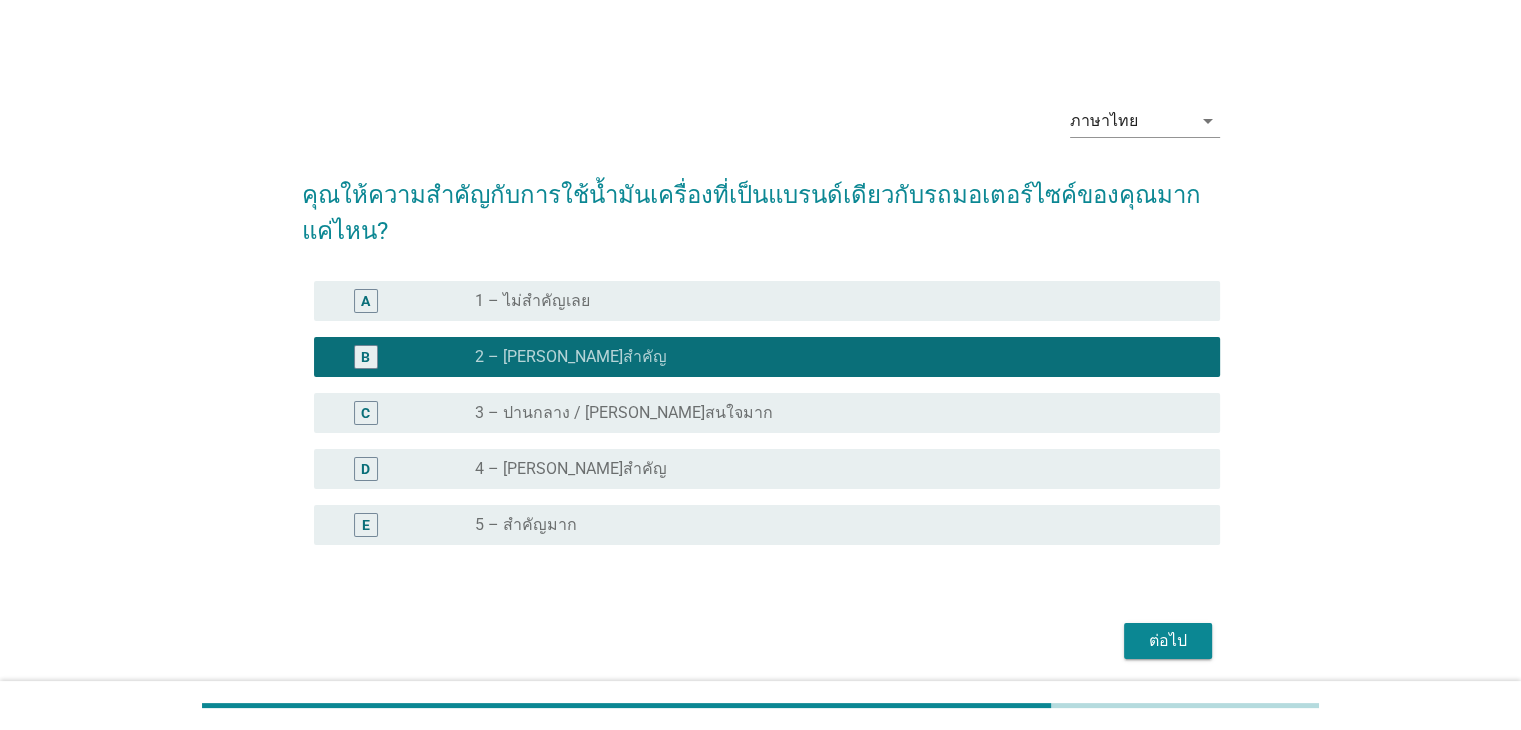 drag, startPoint x: 1178, startPoint y: 635, endPoint x: 1168, endPoint y: 605, distance: 31.622776 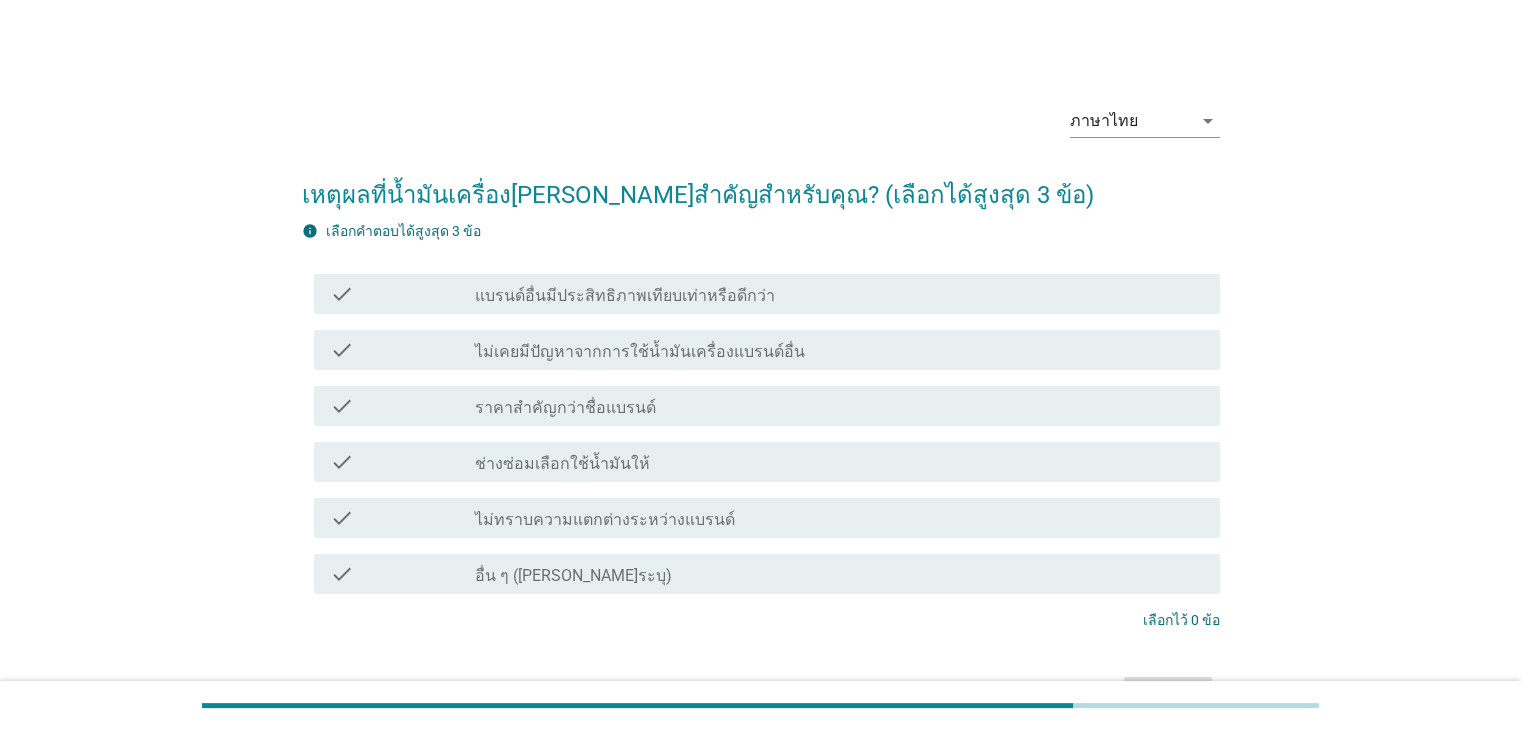 click on "check     check_box_outline_blank ช่างซ่อมเลือกใช้น้ำมันให้" at bounding box center [761, 462] 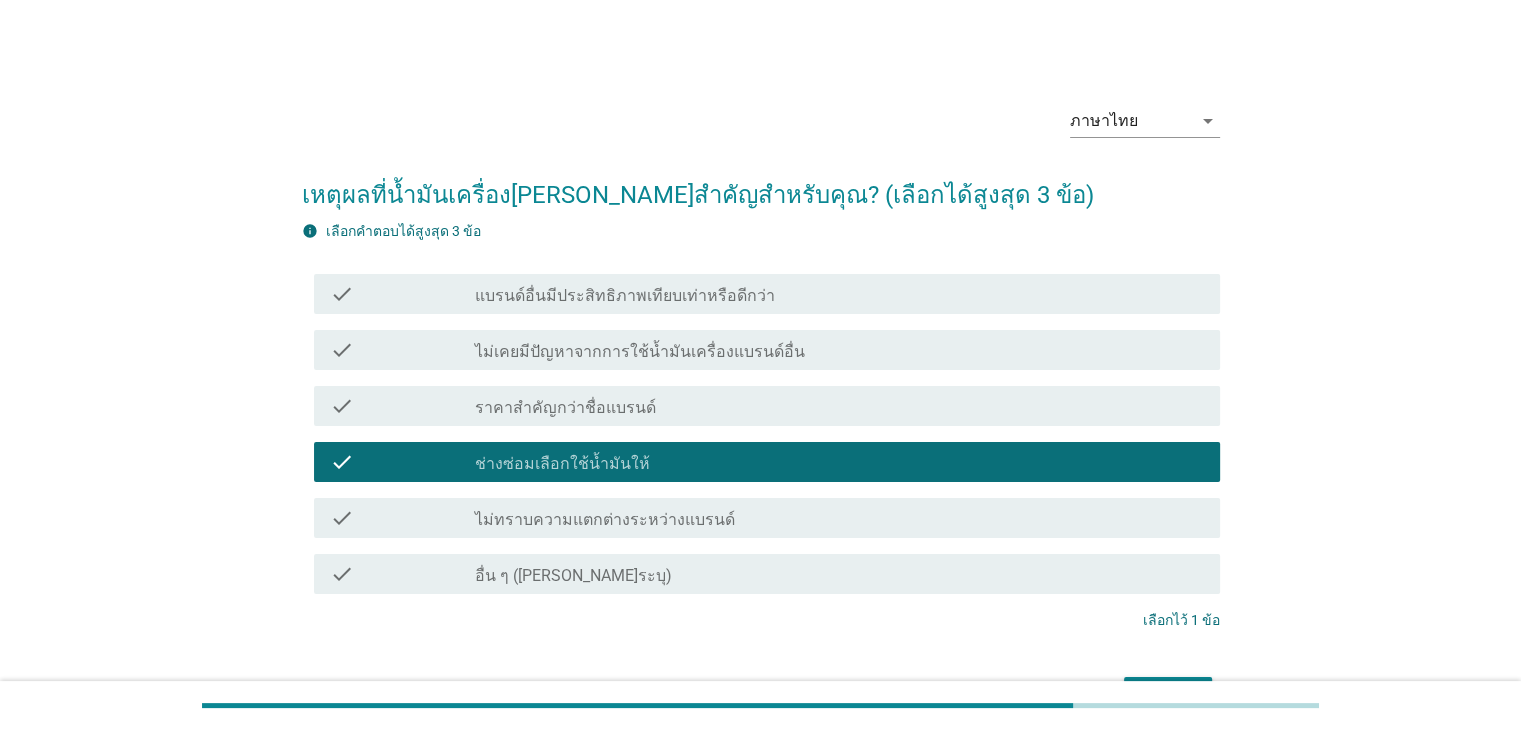 drag, startPoint x: 656, startPoint y: 400, endPoint x: 696, endPoint y: 421, distance: 45.17743 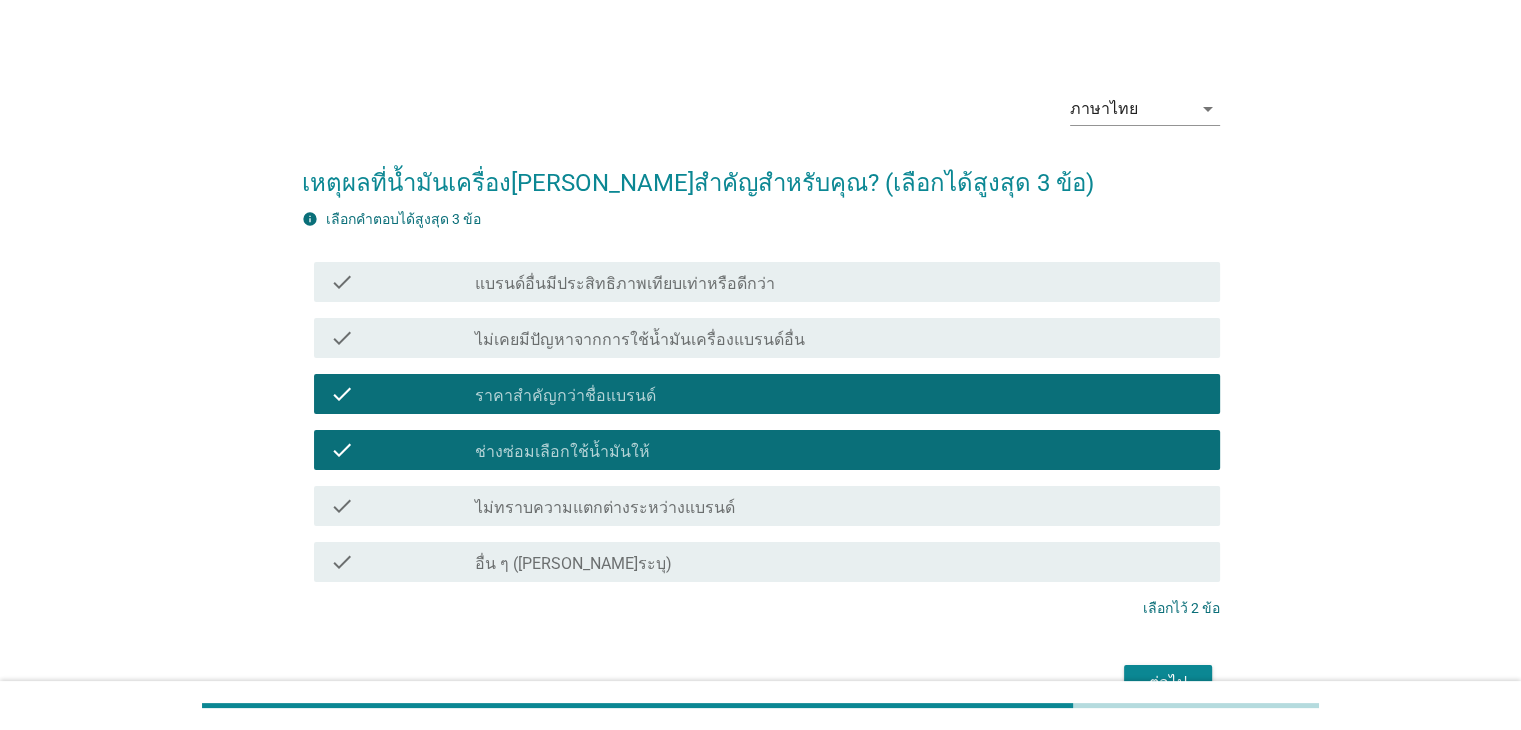 scroll, scrollTop: 126, scrollLeft: 0, axis: vertical 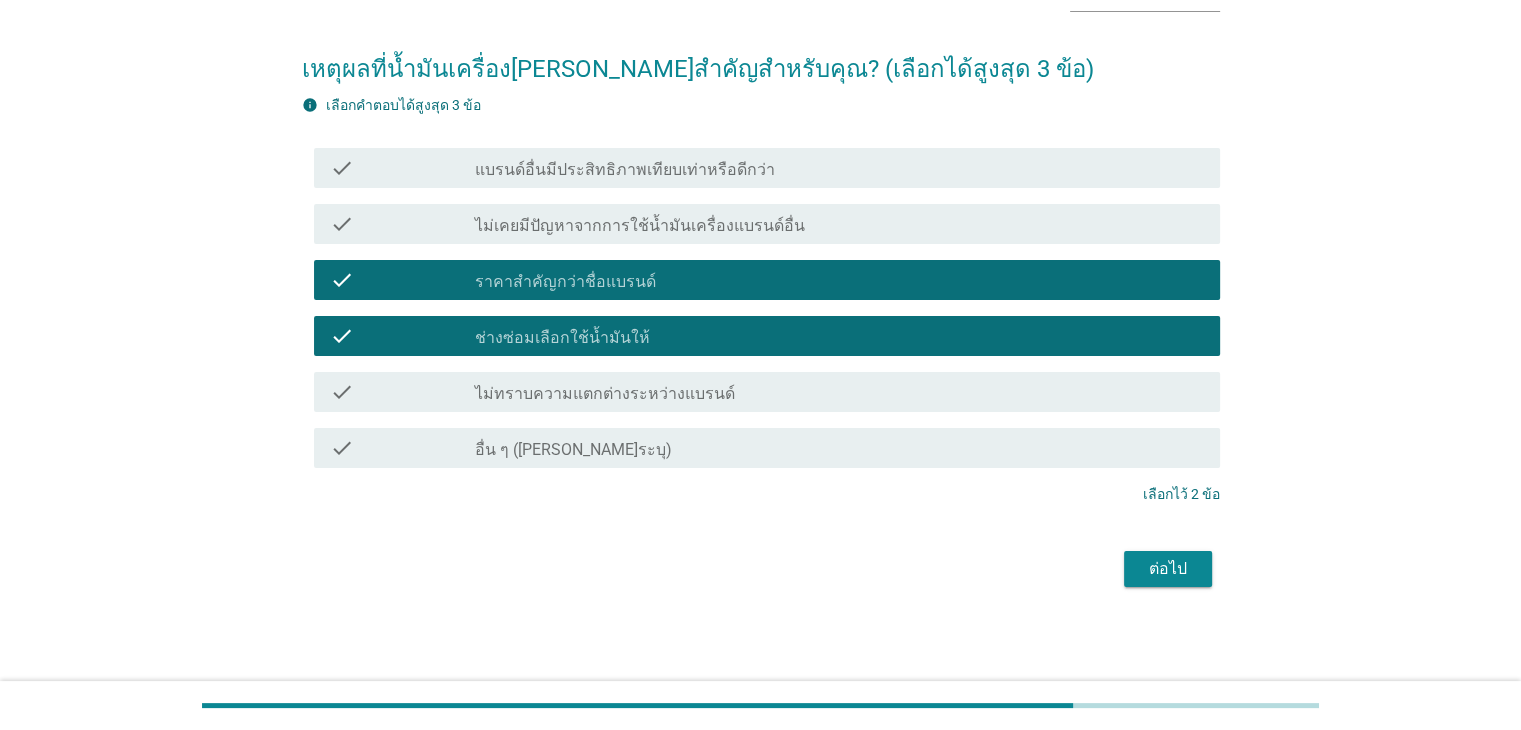 click on "ภาษาไทย arrow_drop_down   เหตุผลที่น้ำมันเครื่อง[PERSON_NAME]สำคัญสำหรับคุณ? (เลือกได้สูงสุด 3 ข้อ)     info   เลือกคําตอบได้สูงสุด 3 ข้อ   check     check_box_outline_blank แบรนด์อื่นมีประสิทธิภาพเทียบเท่าหรือดีกว่า   check     check_box_outline_blank ไม่เคยมีปัญหาจากการใช้น้ำมันเครื่องแบรนด์อื่น   check     check_box_outline_blank ราคาสำคัญกว่าชื่อแบรนด์   check     check_box ช่างซ่อมเลือกใช้น้ำมันให้   check     check_box_outline_blank ไม่ทราบความแตกต่างระหว่างแบรนด์   check     check_box_outline_blank" at bounding box center [761, 278] 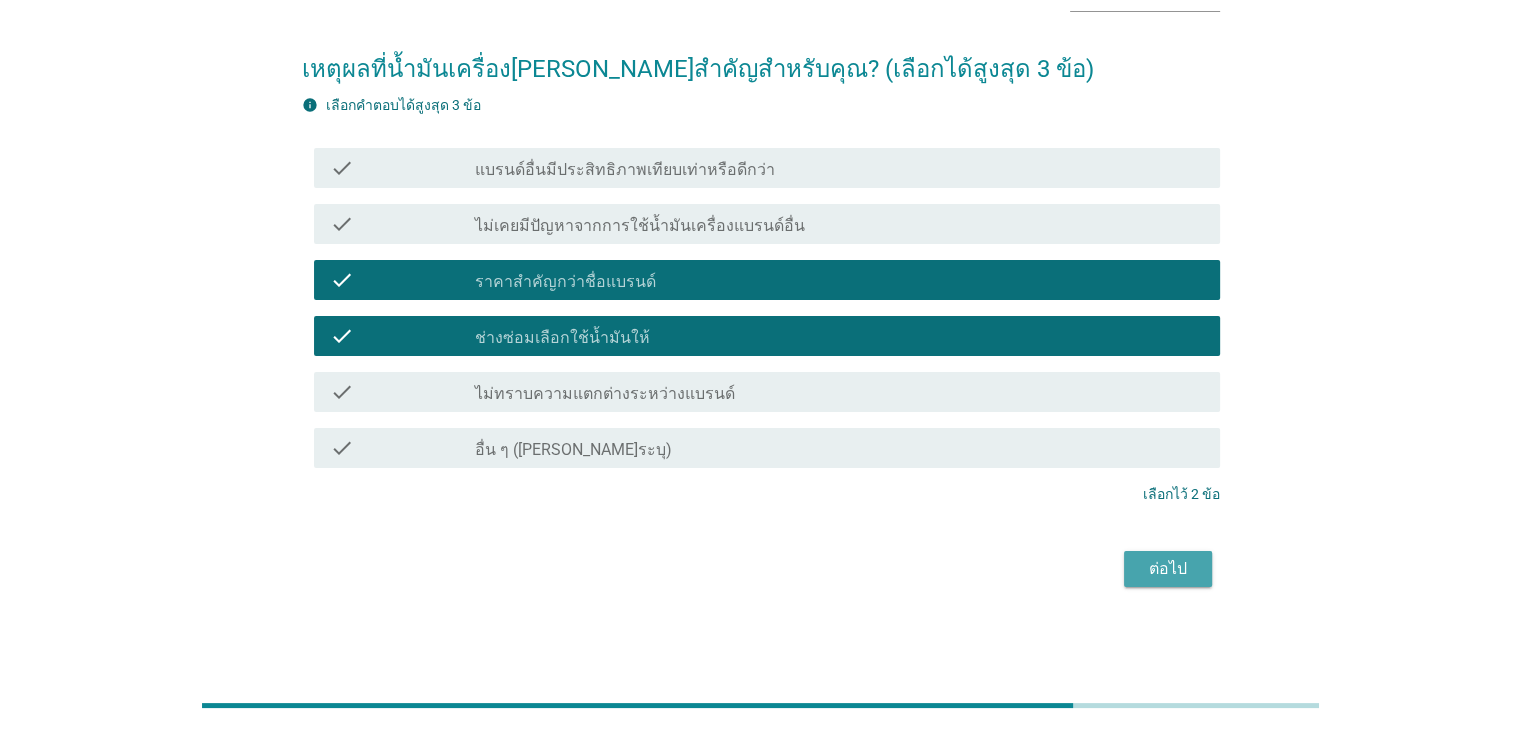 click on "ต่อไป" at bounding box center [1168, 569] 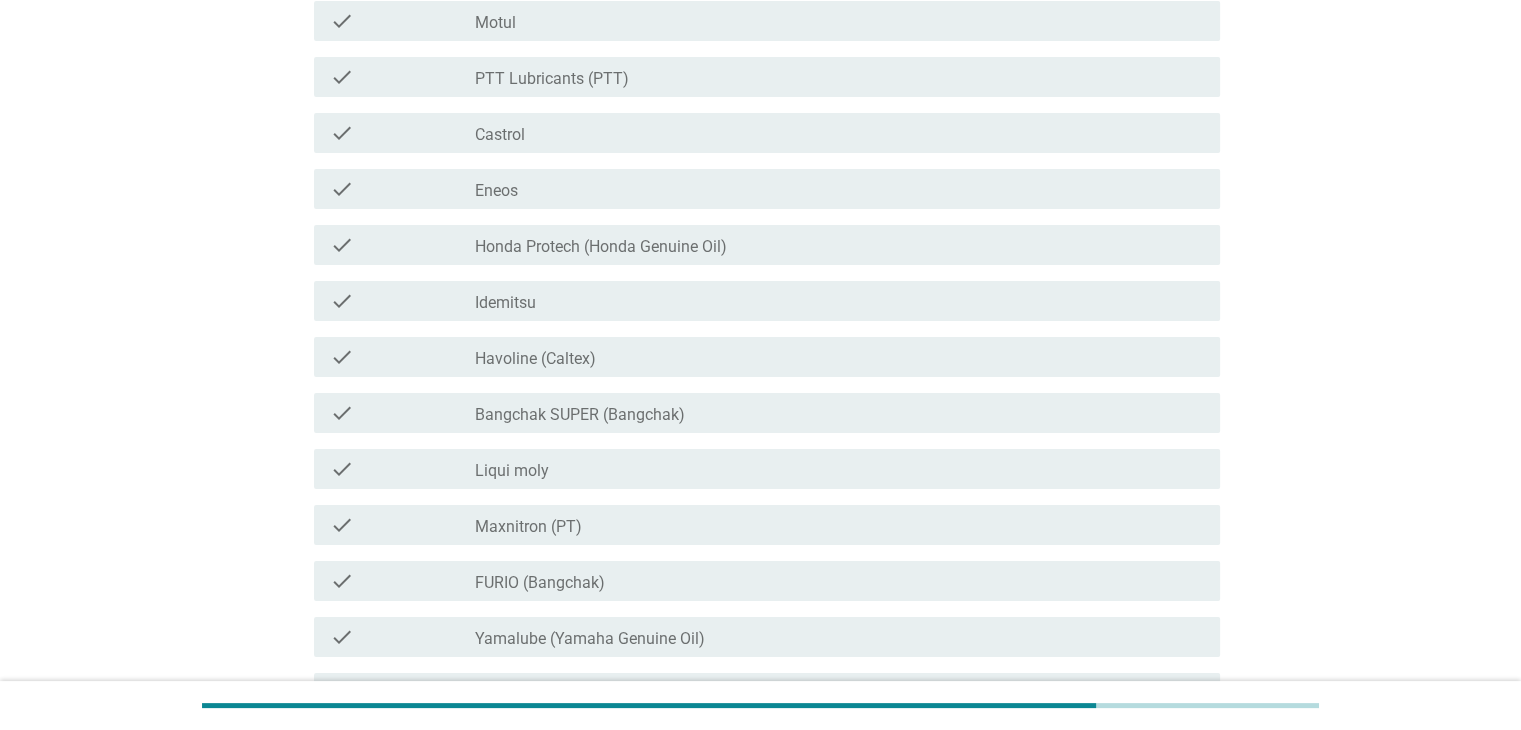 scroll, scrollTop: 300, scrollLeft: 0, axis: vertical 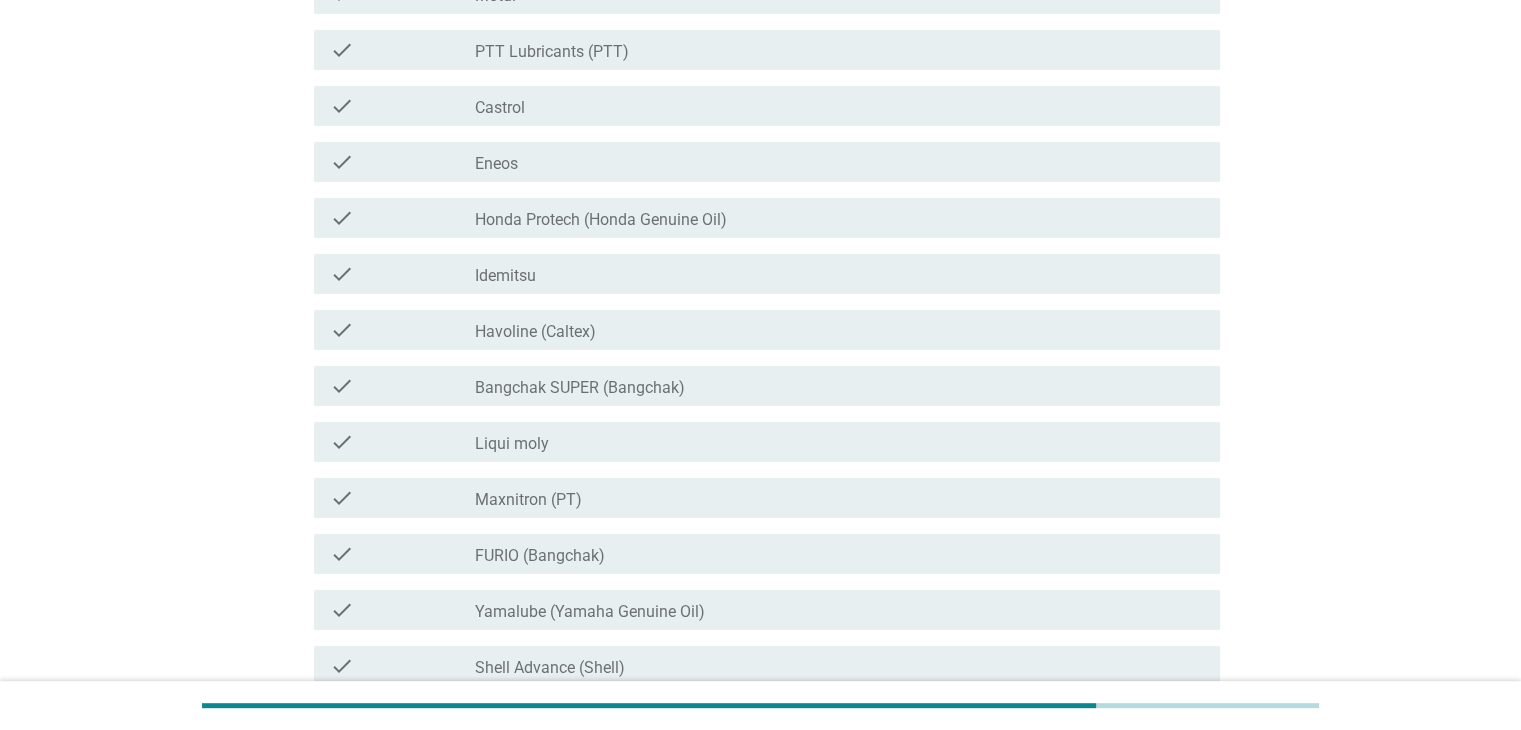 click on "Bangchak SUPER (Bangchak)" at bounding box center (580, 388) 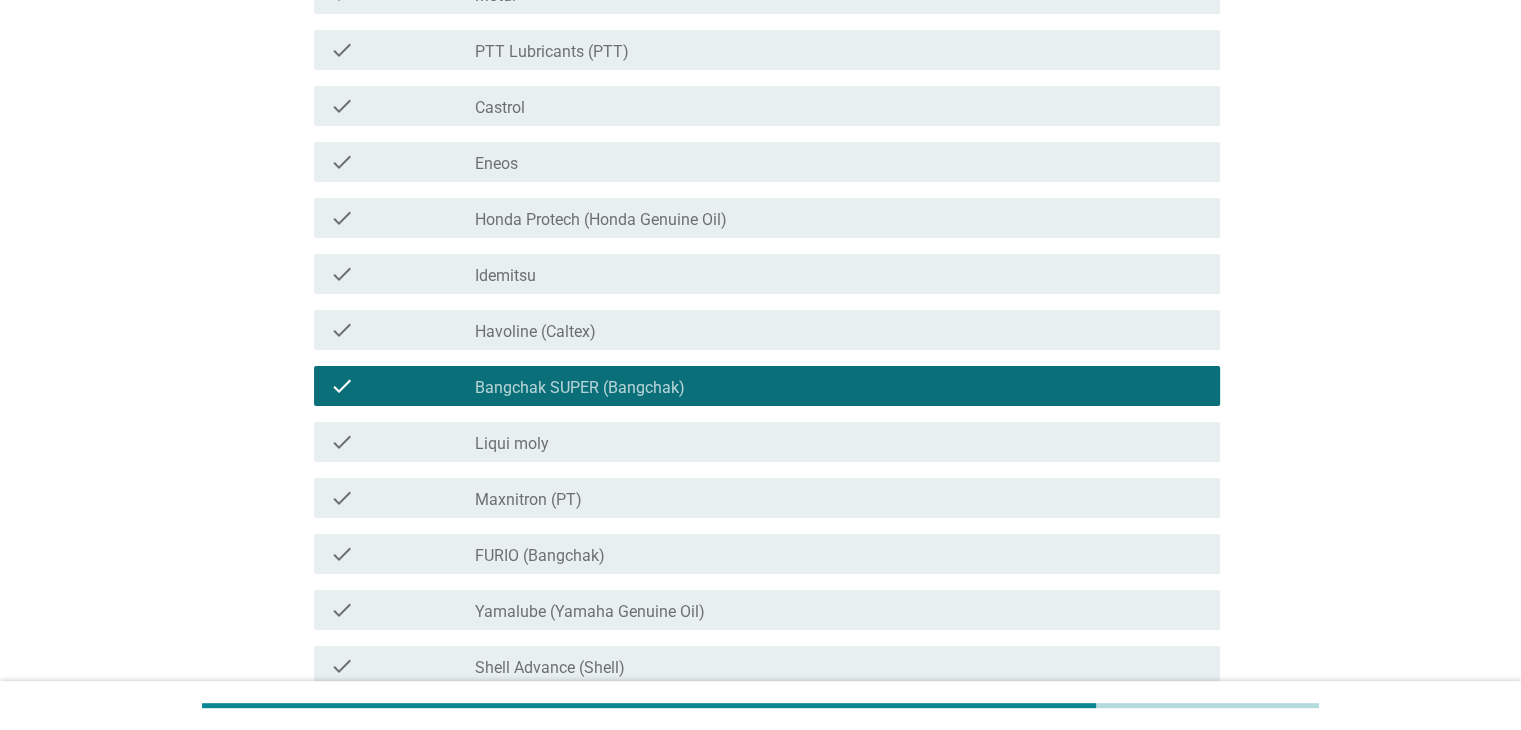 click on "check_box_outline_blank Havoline (Caltex)" at bounding box center [839, 330] 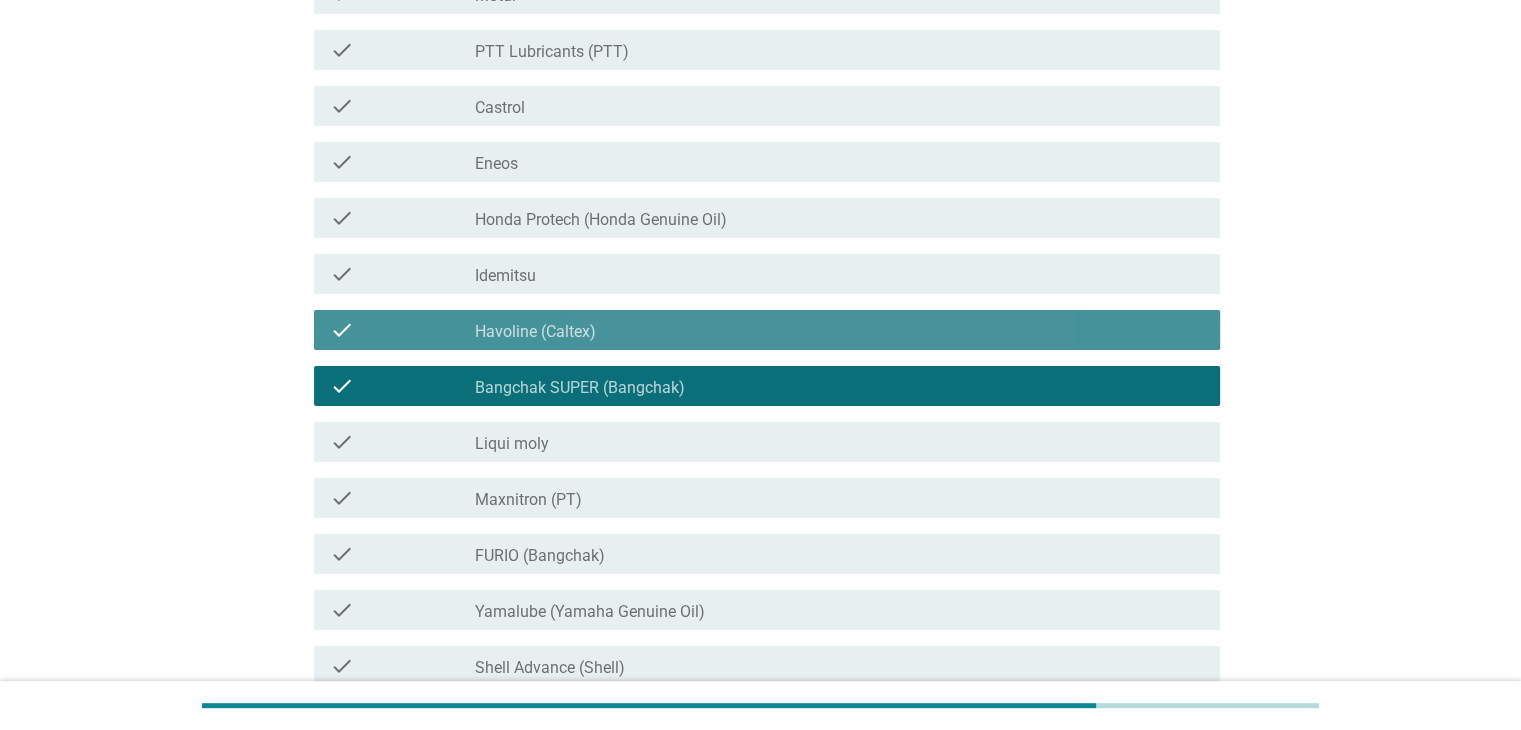 click on "check_box_outline_blank Idemitsu" at bounding box center (839, 274) 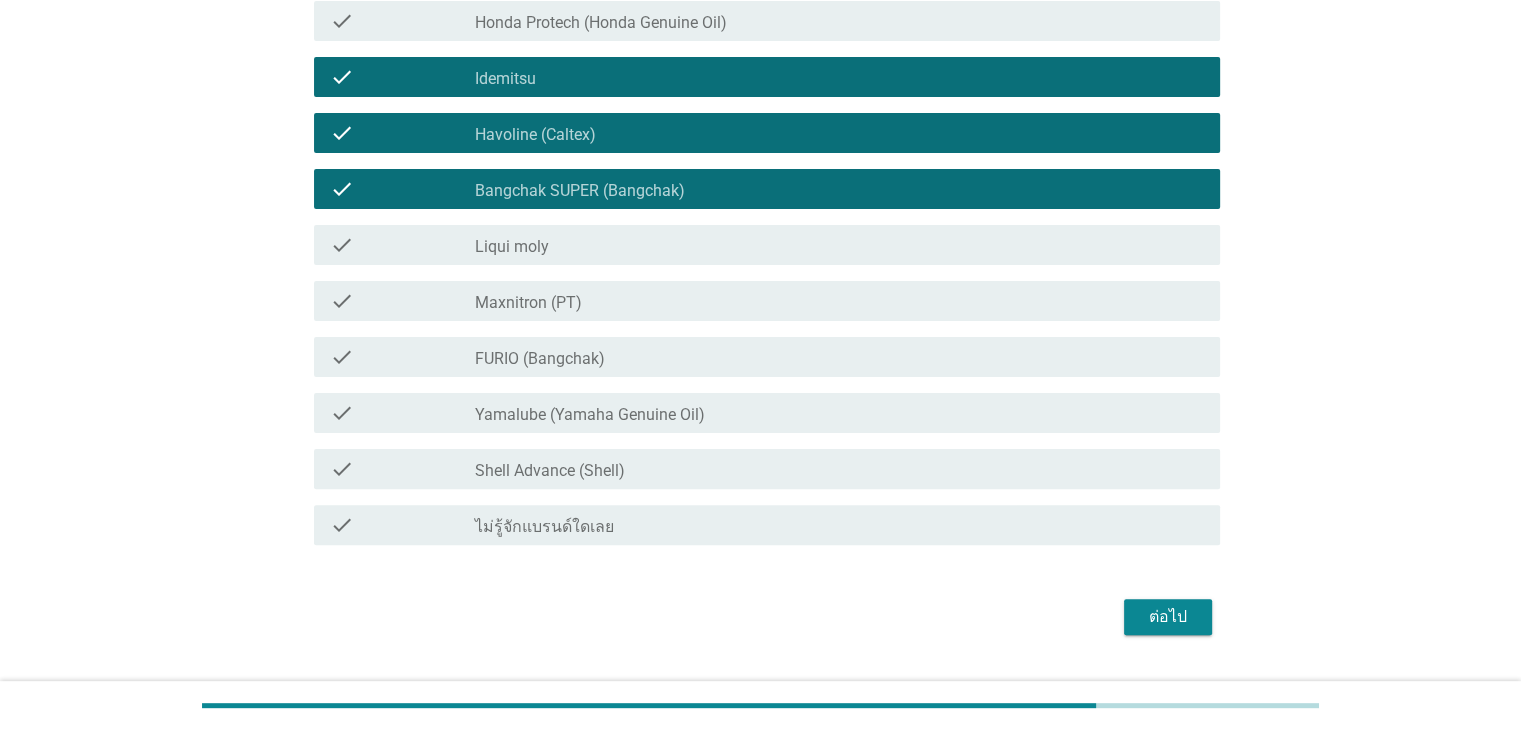 scroll, scrollTop: 545, scrollLeft: 0, axis: vertical 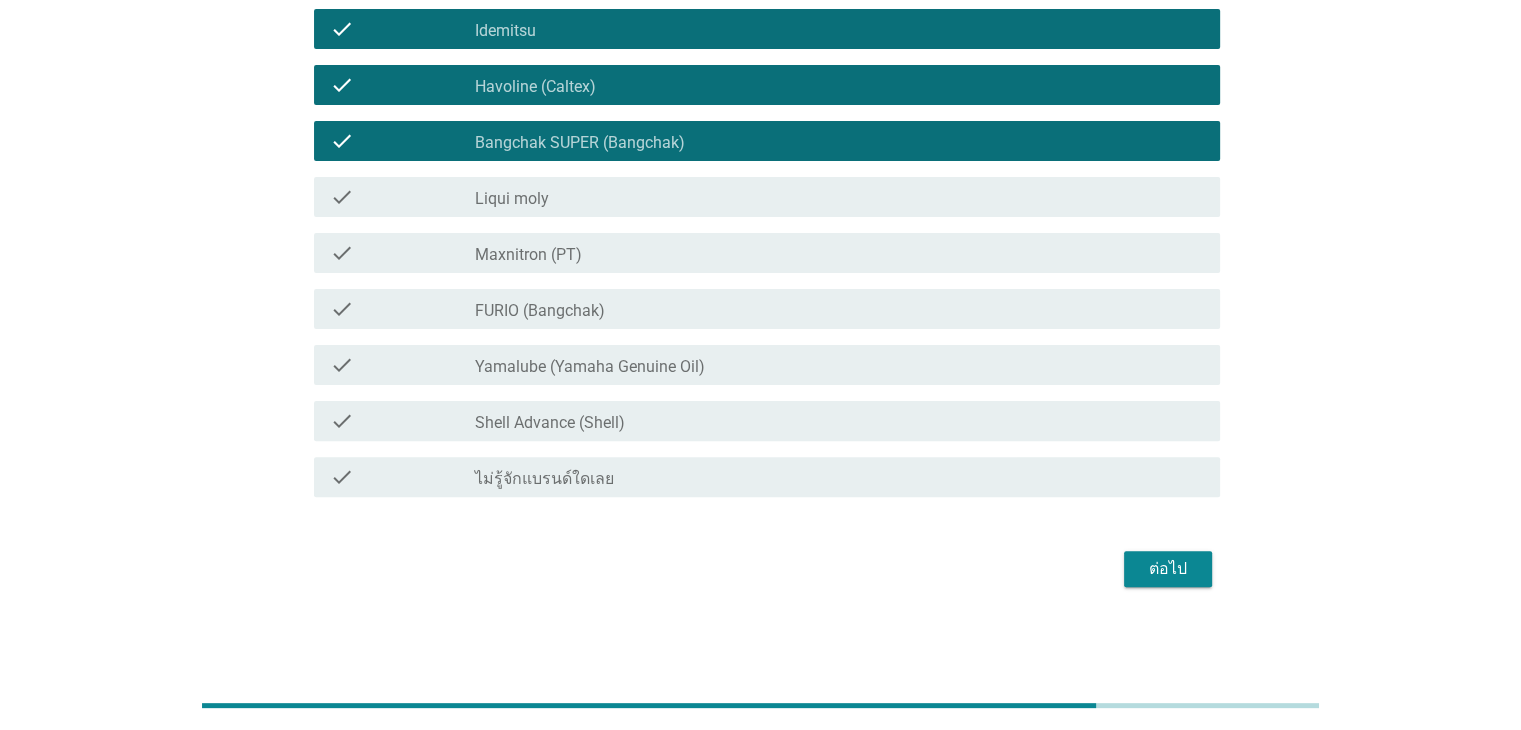 click on "ต่อไป" at bounding box center [1168, 569] 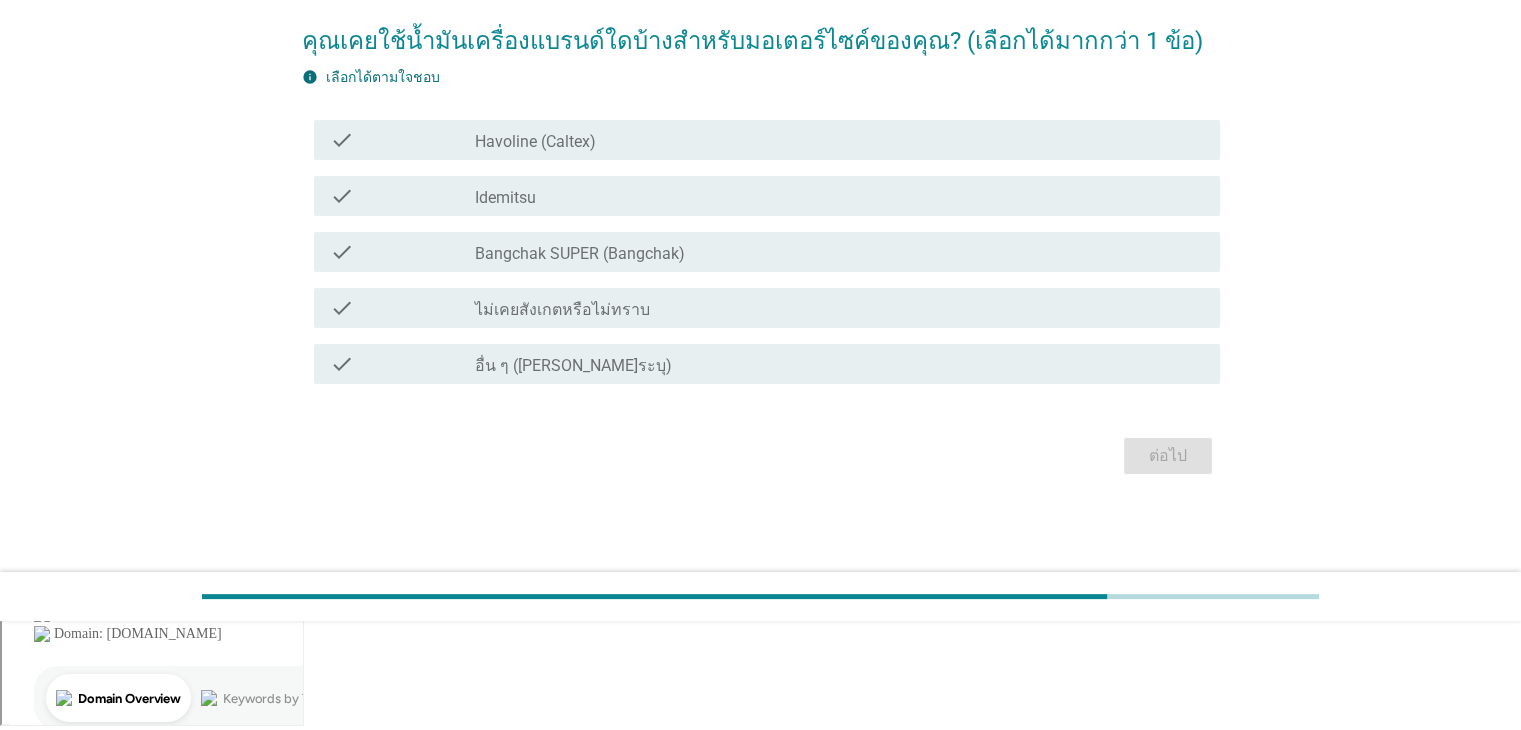 scroll, scrollTop: 48, scrollLeft: 0, axis: vertical 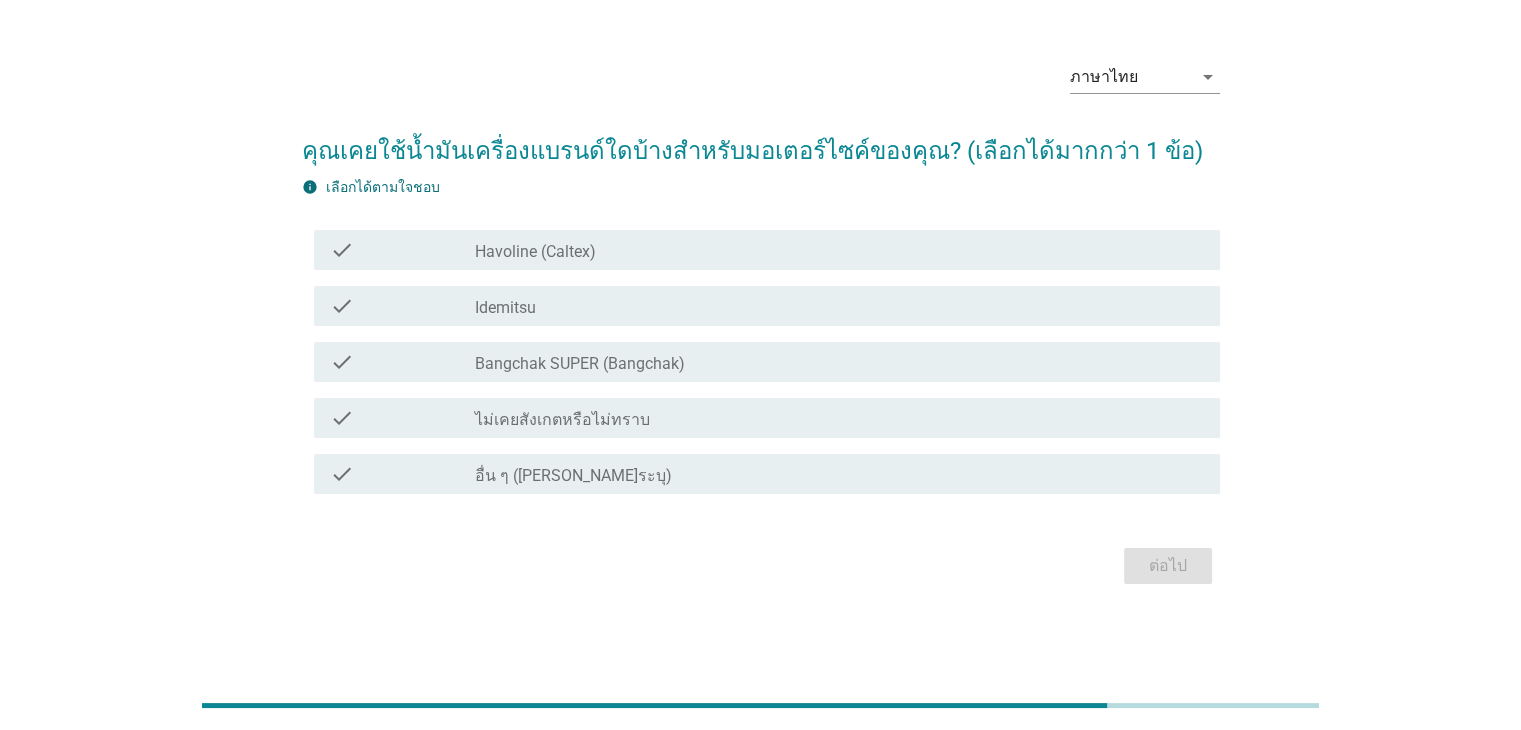 click on "check_box_outline_blank Idemitsu" at bounding box center [839, 306] 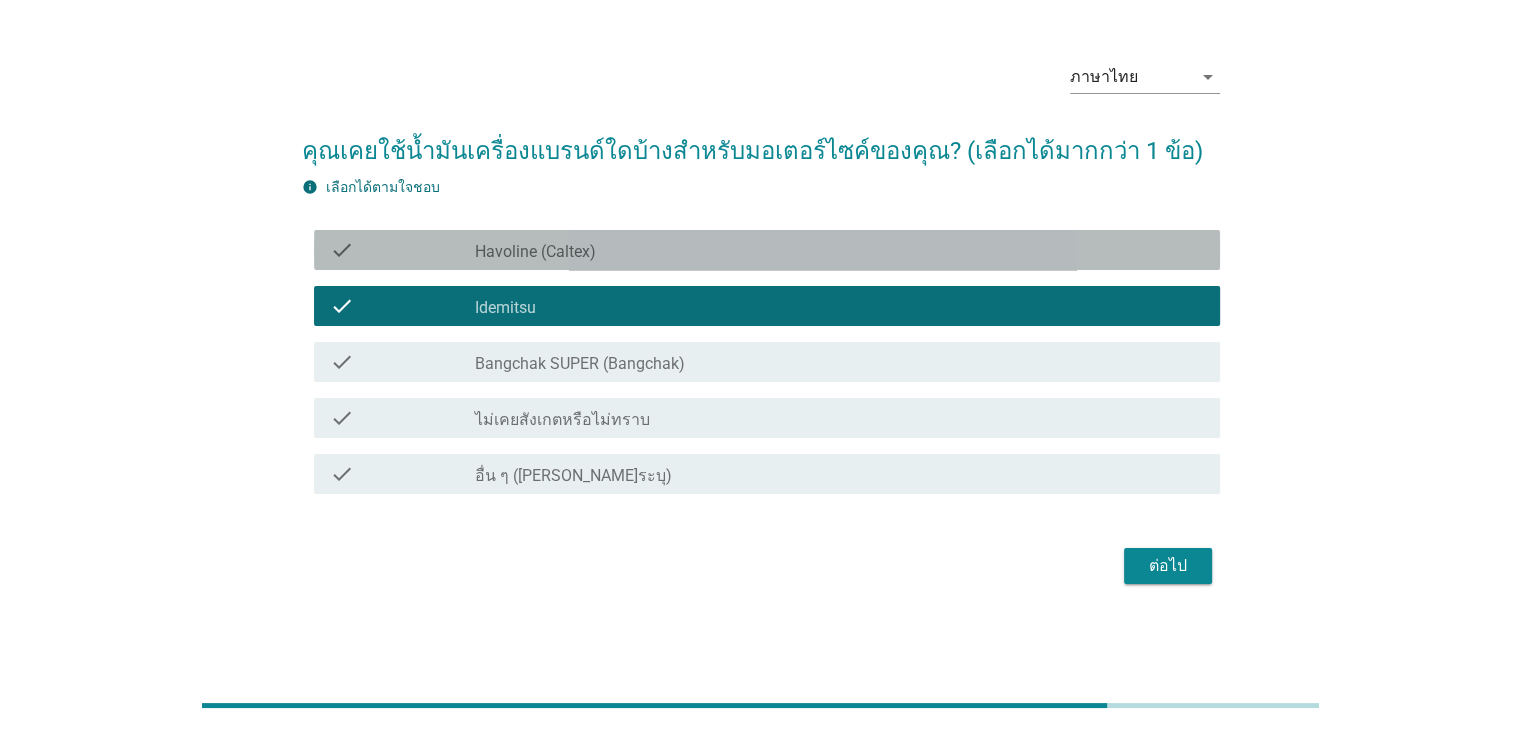 click on "Havoline (Caltex)" at bounding box center (535, 252) 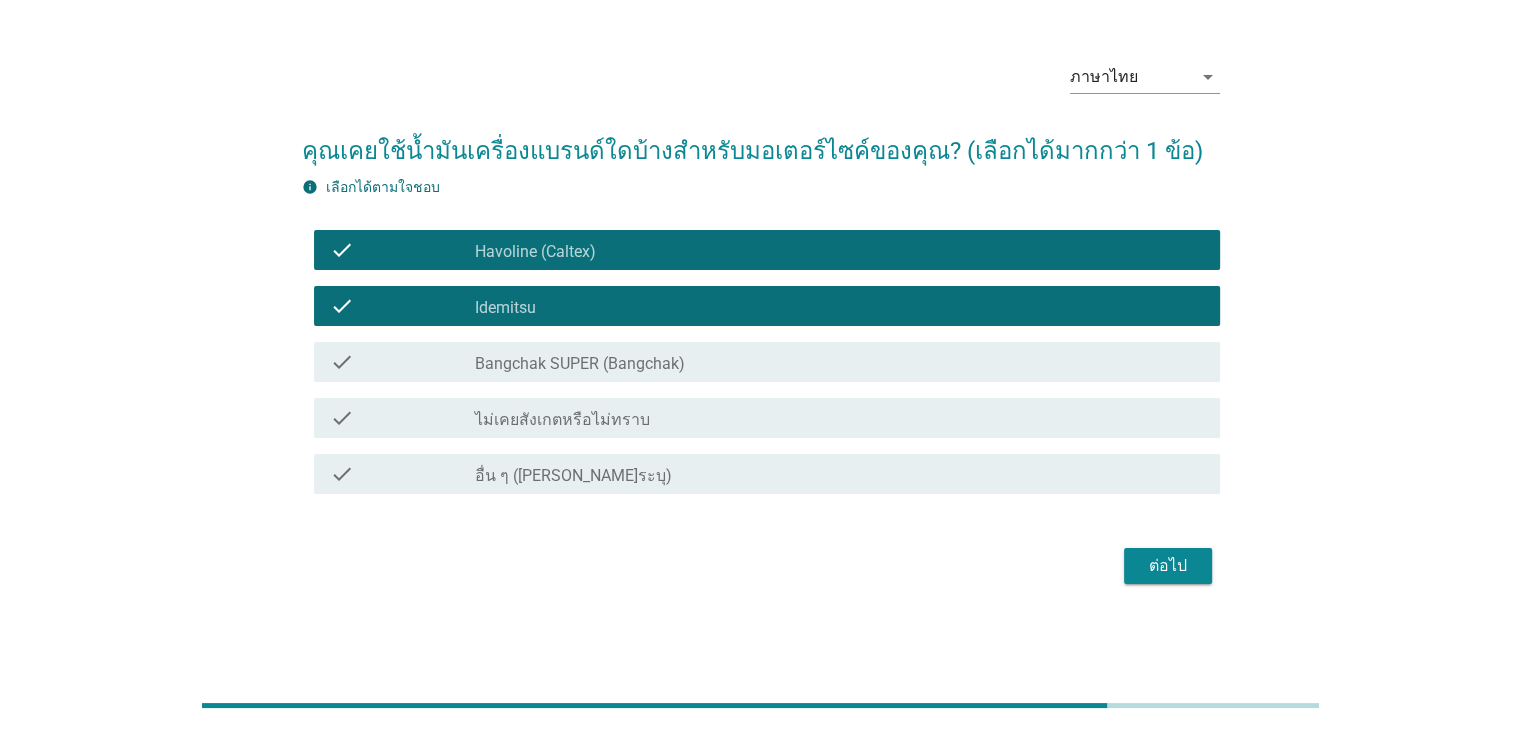 click on "ต่อไป" at bounding box center (1168, 566) 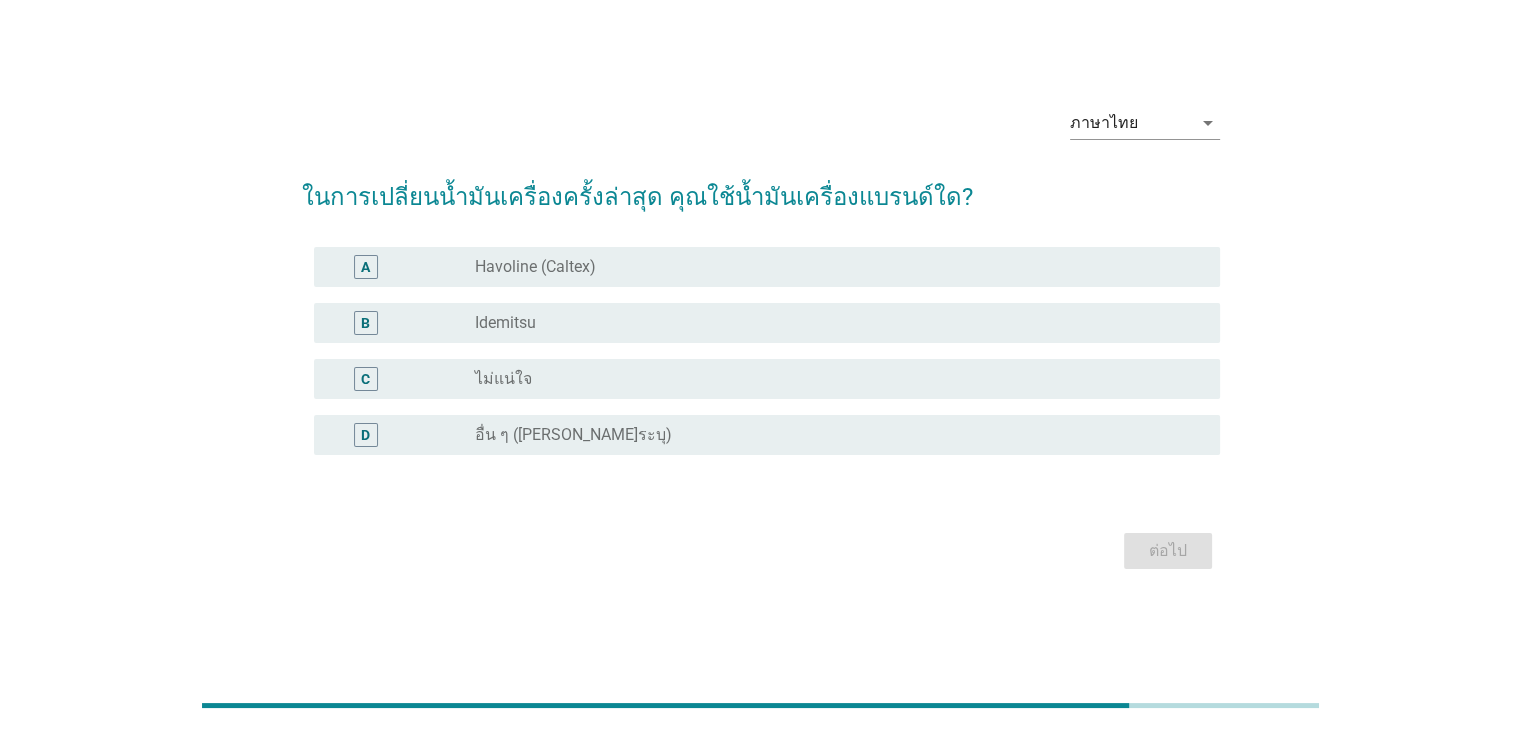scroll, scrollTop: 48, scrollLeft: 0, axis: vertical 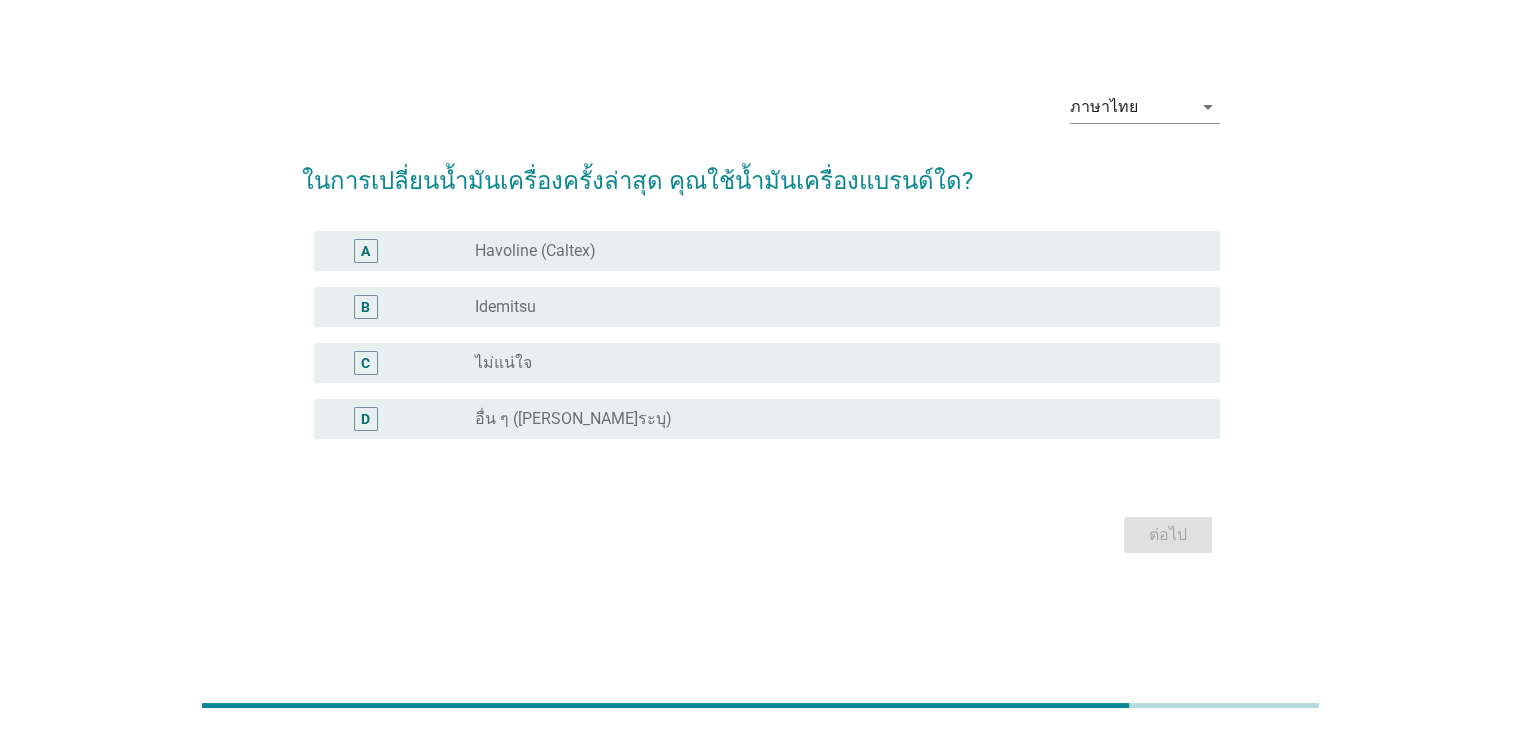 click on "B     radio_button_unchecked Idemitsu" at bounding box center [767, 307] 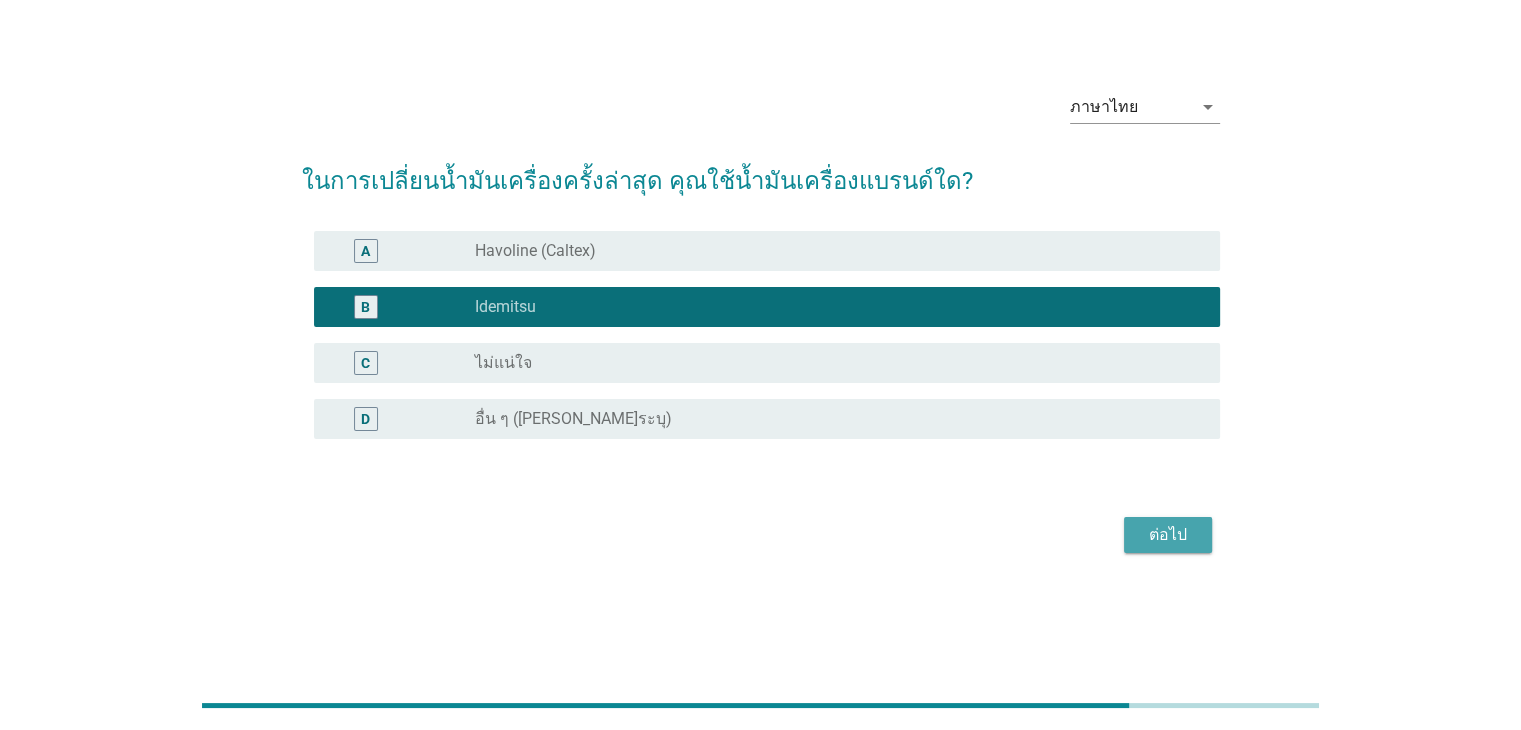 click on "ต่อไป" at bounding box center [1168, 535] 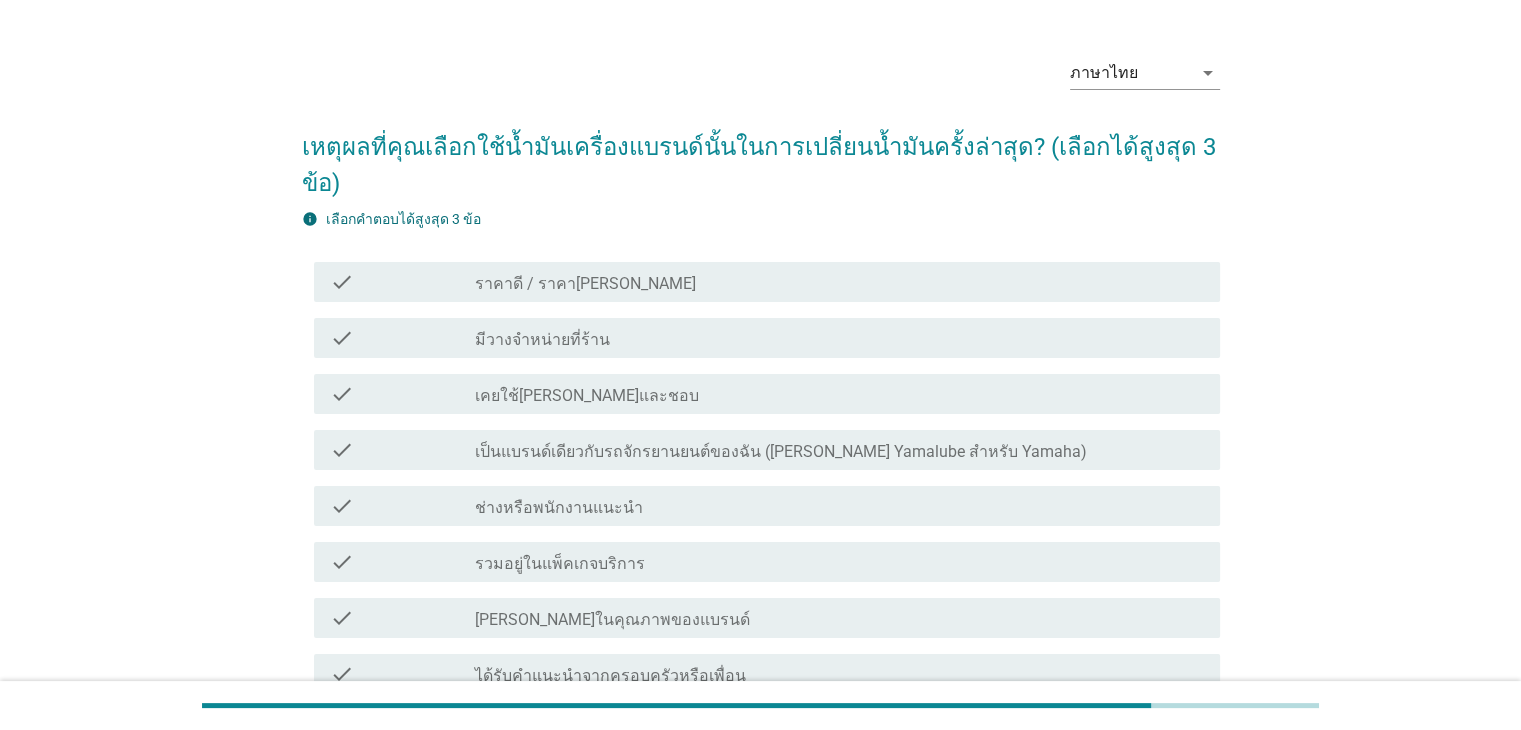 scroll, scrollTop: 0, scrollLeft: 0, axis: both 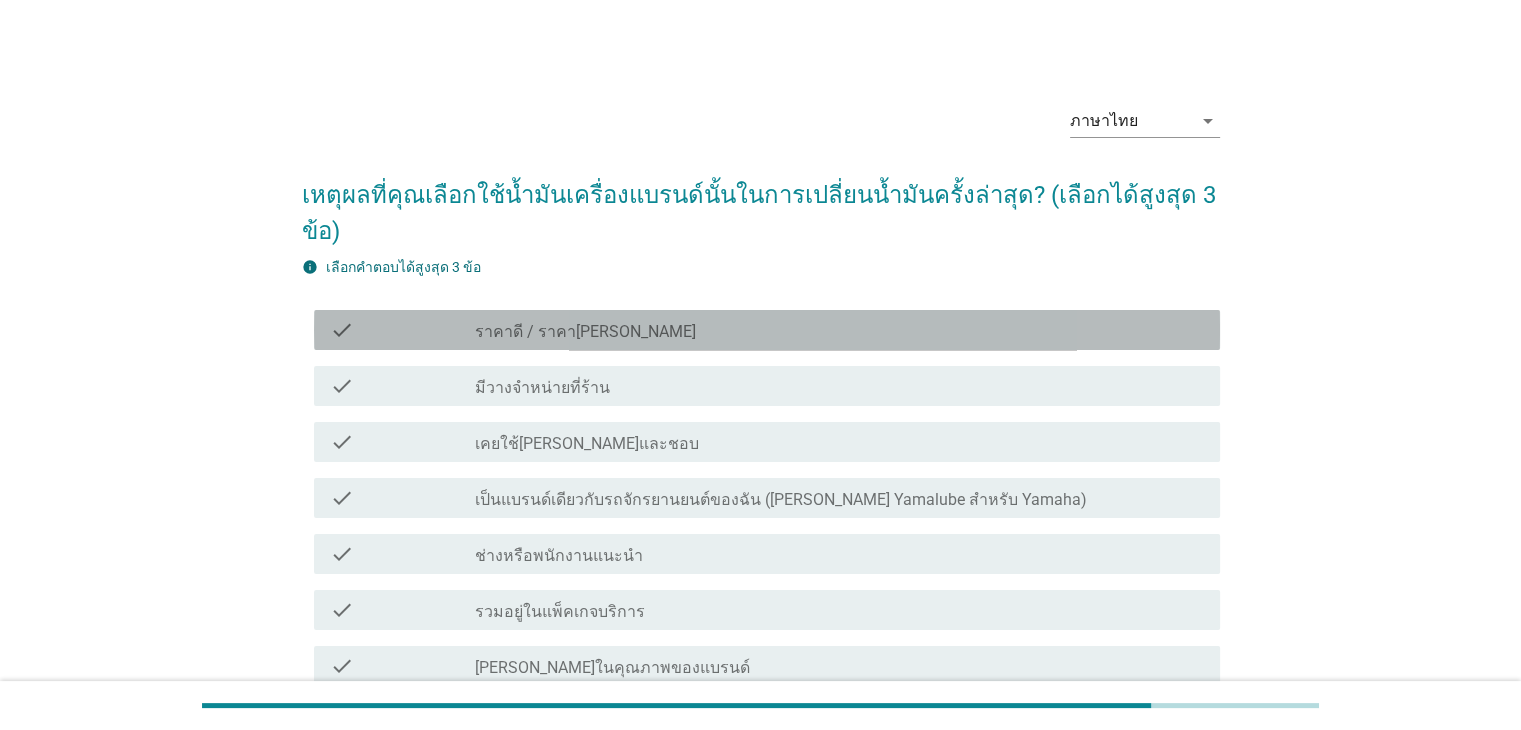 drag, startPoint x: 624, startPoint y: 284, endPoint x: 640, endPoint y: 331, distance: 49.648766 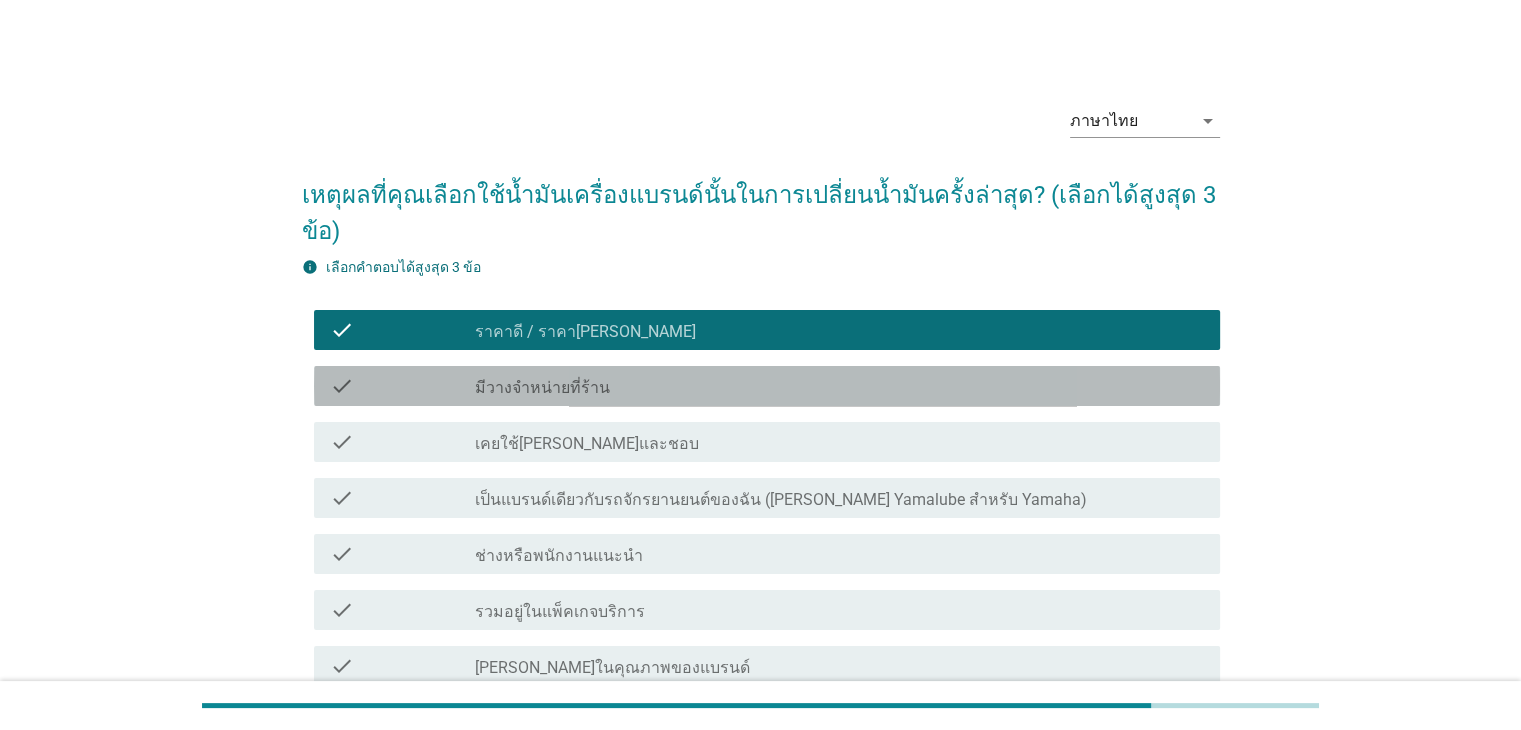 click on "check_box_outline_blank มีวางจำหน่ายที่ร้าน" at bounding box center (839, 386) 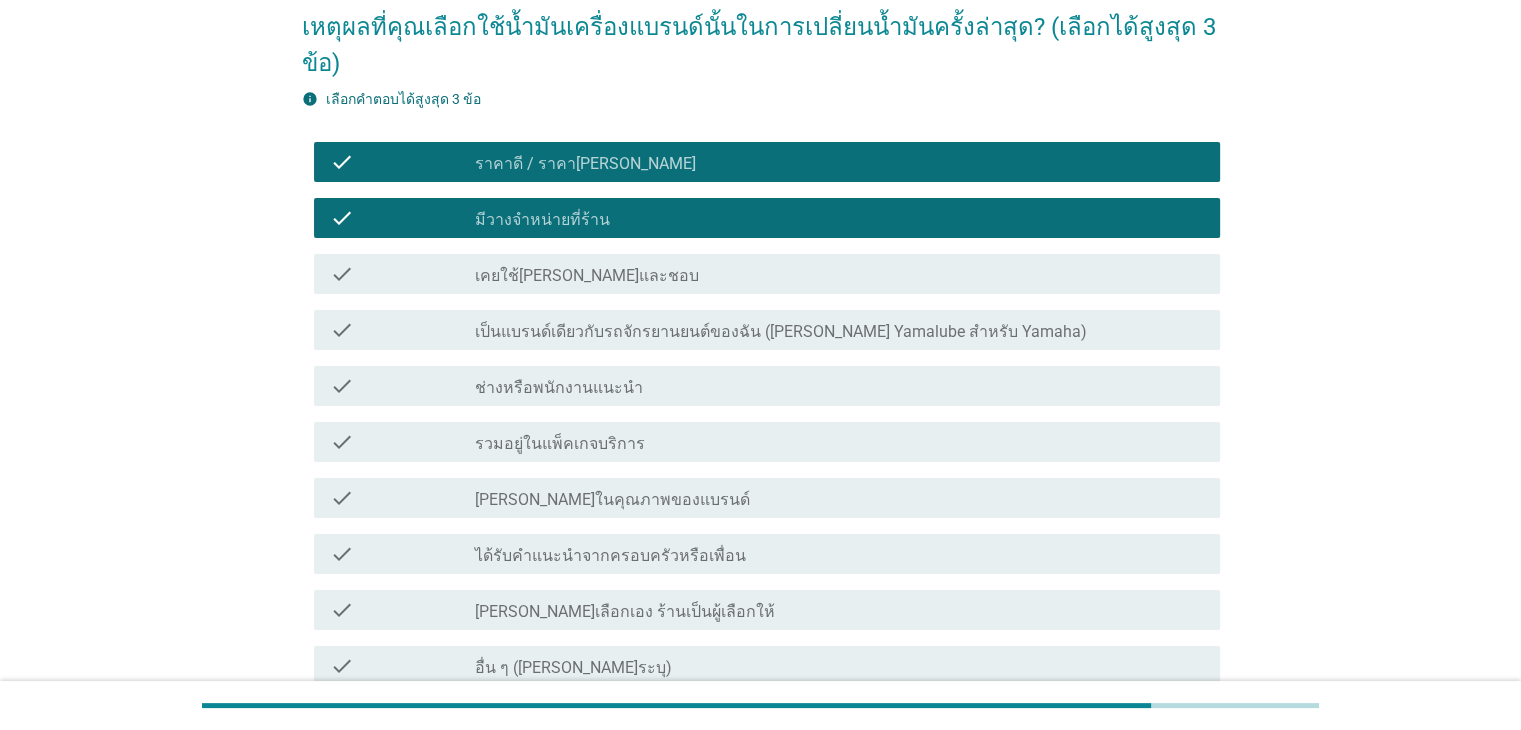 scroll, scrollTop: 350, scrollLeft: 0, axis: vertical 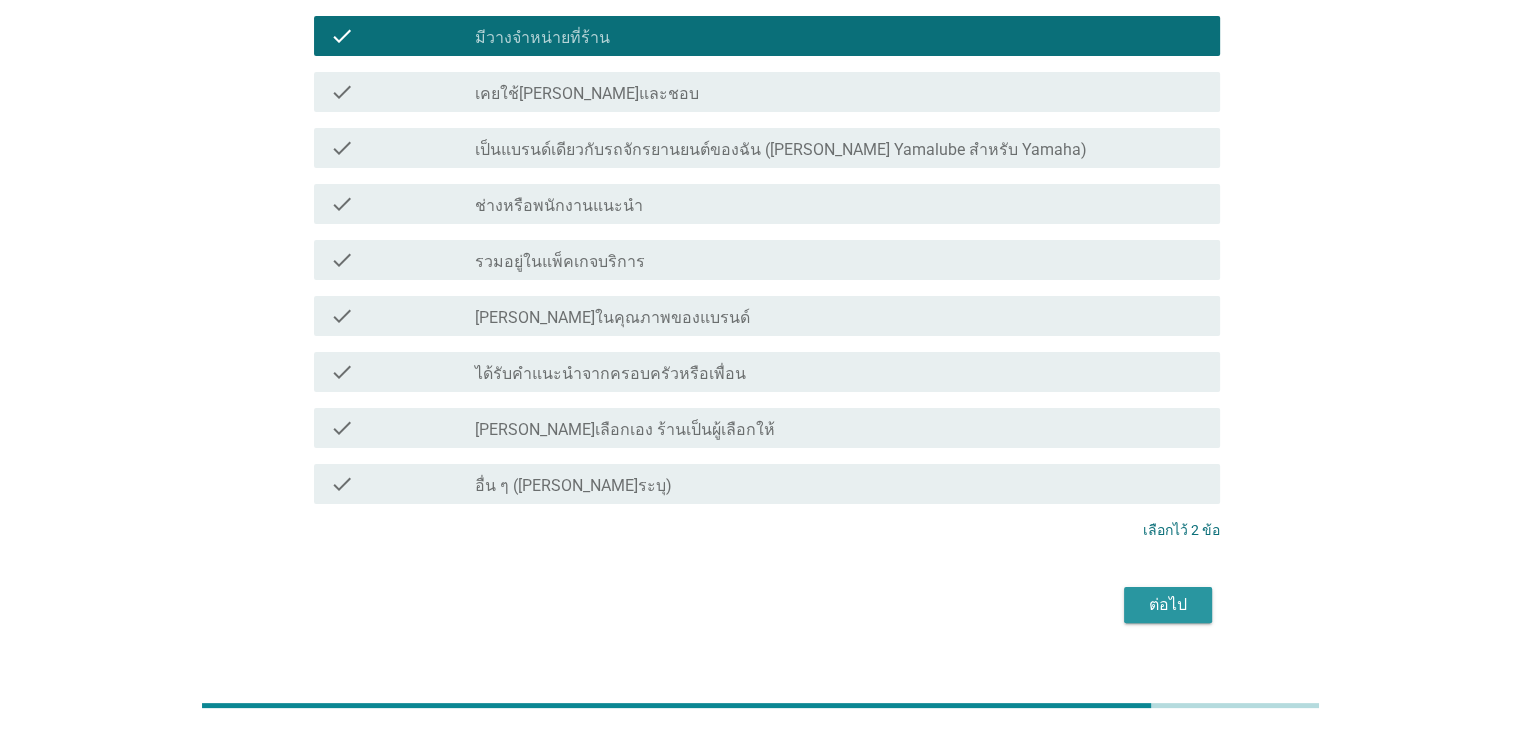 drag, startPoint x: 1192, startPoint y: 577, endPoint x: 1002, endPoint y: 557, distance: 191.04973 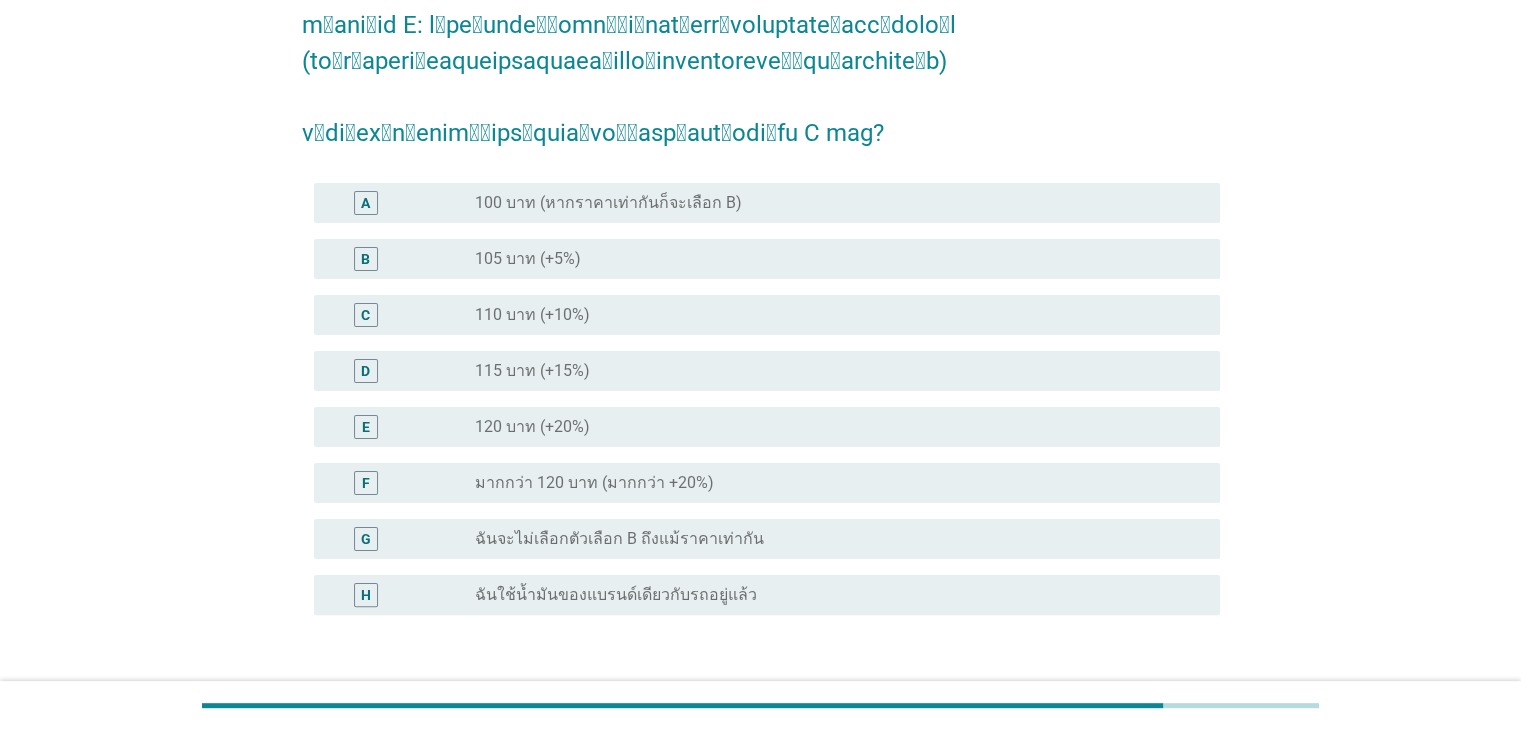 scroll, scrollTop: 400, scrollLeft: 0, axis: vertical 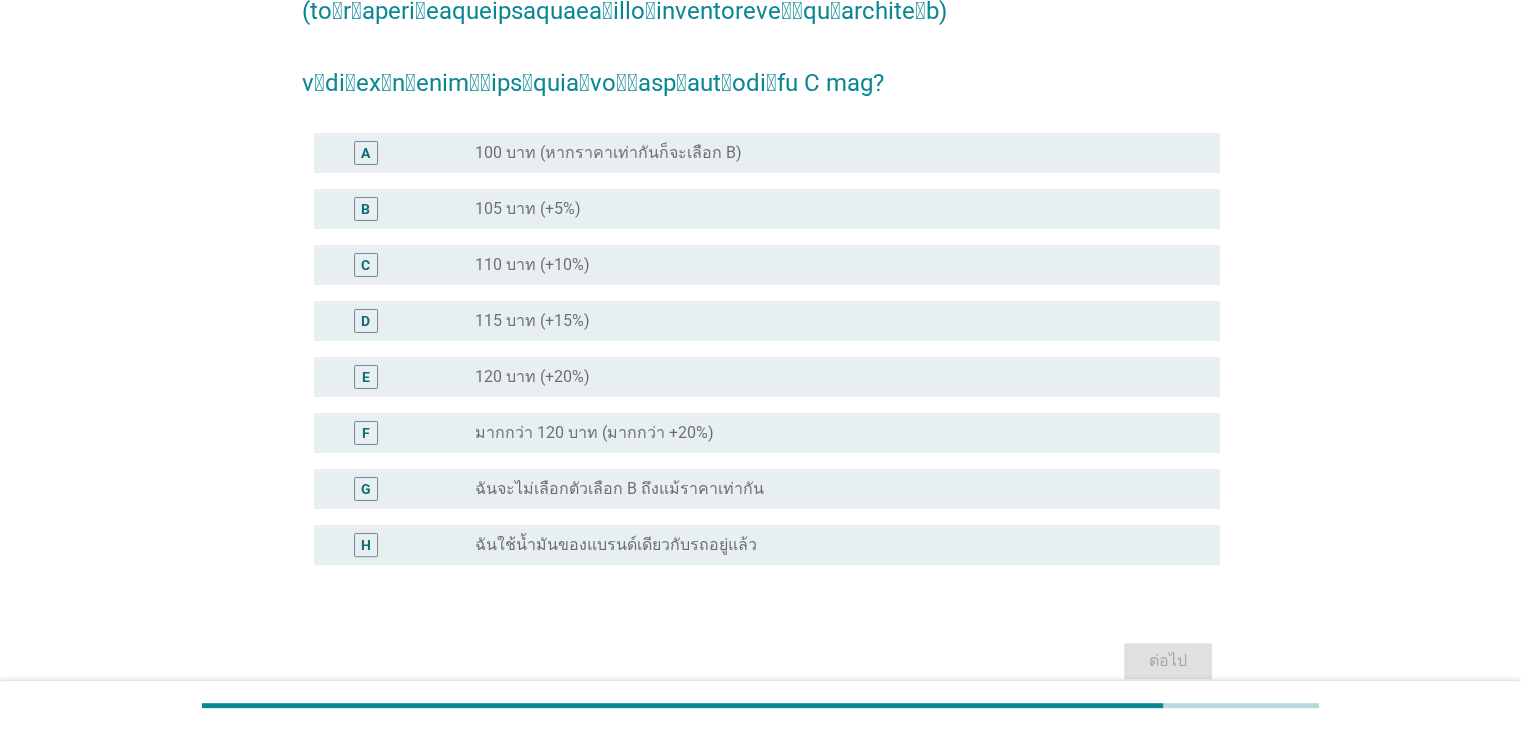 click on "F     radio_button_unchecked มากกว่า 120 บาท (มากกว่า +20%)" at bounding box center [767, 433] 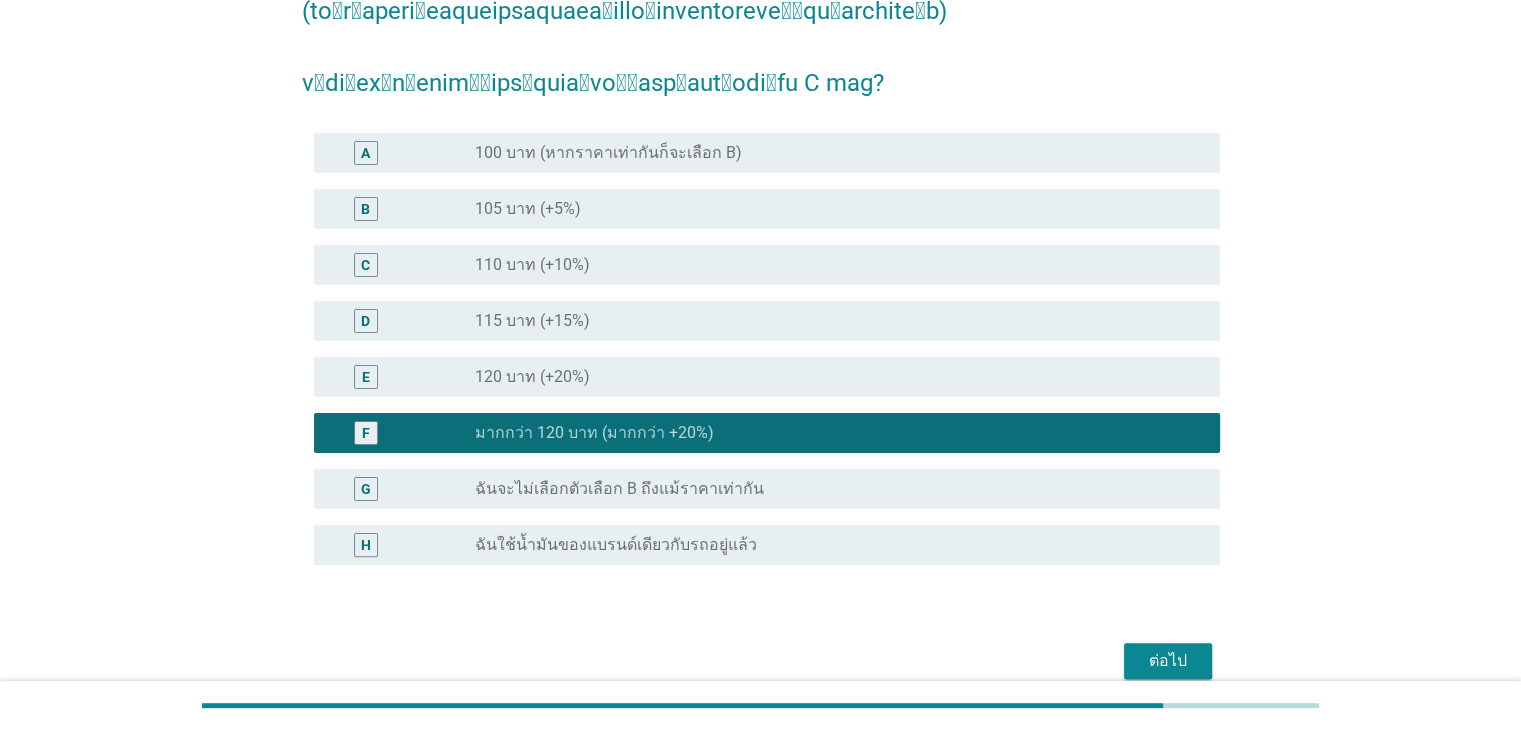 click on "radio_button_unchecked 120 บาท (+20%)" at bounding box center (831, 377) 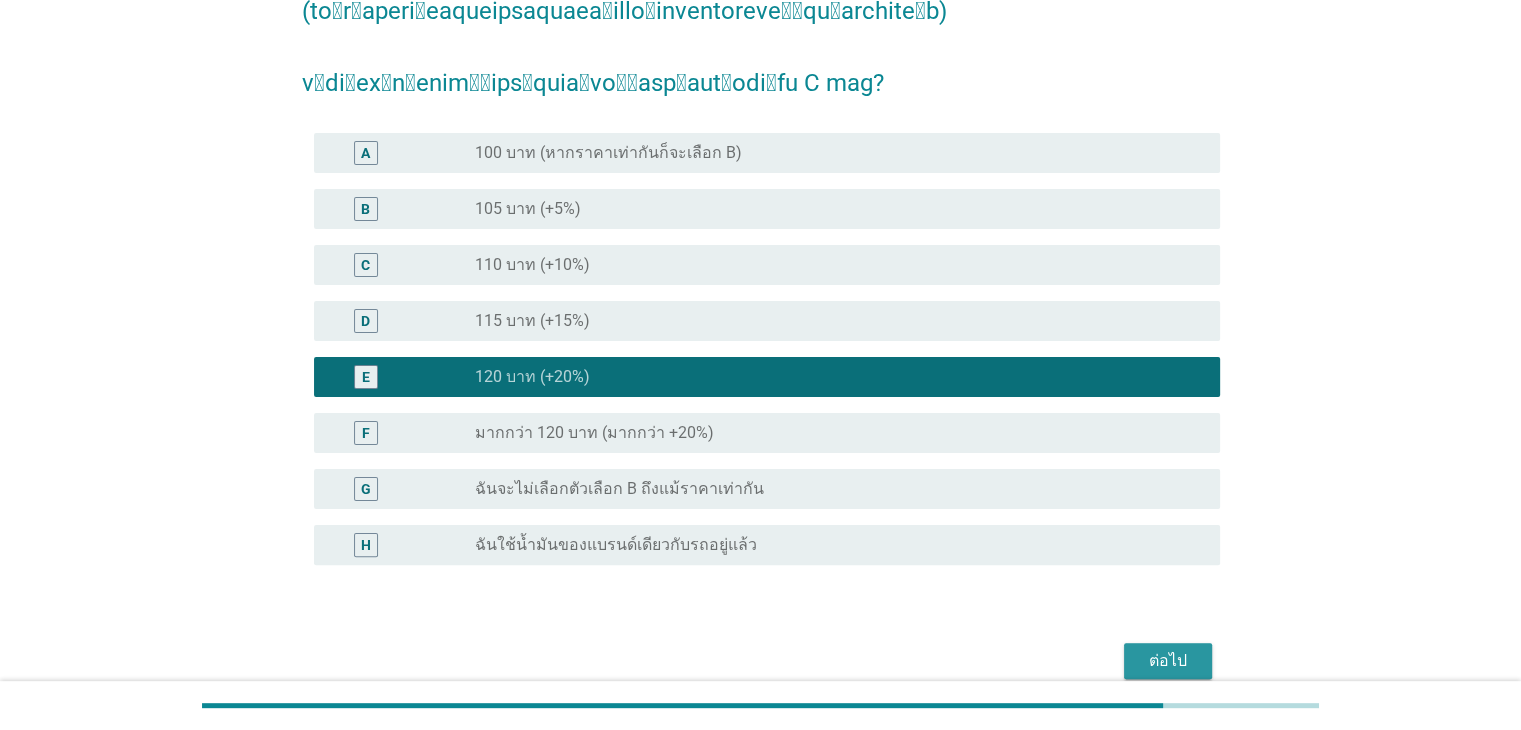 click on "ต่อไป" at bounding box center [1168, 661] 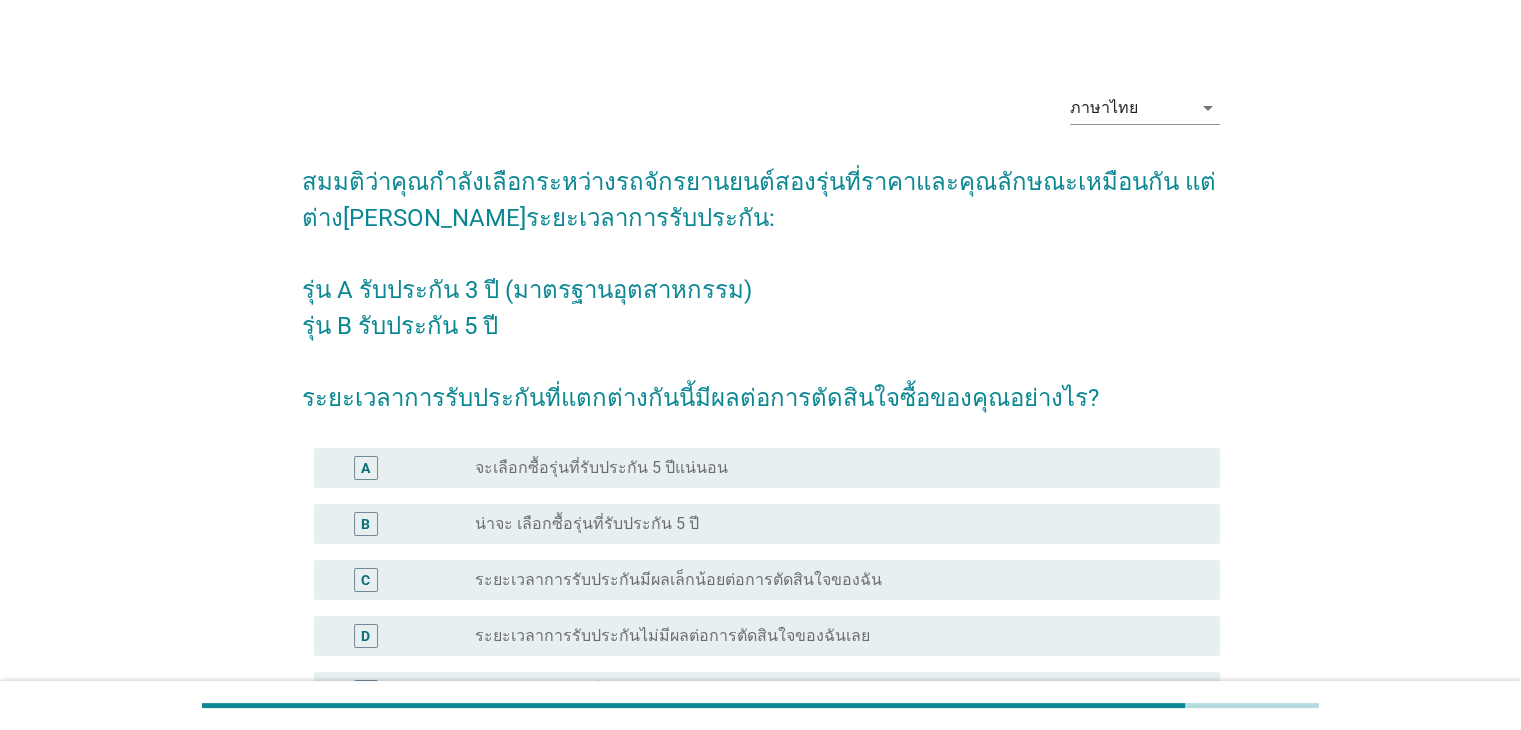 scroll, scrollTop: 46, scrollLeft: 0, axis: vertical 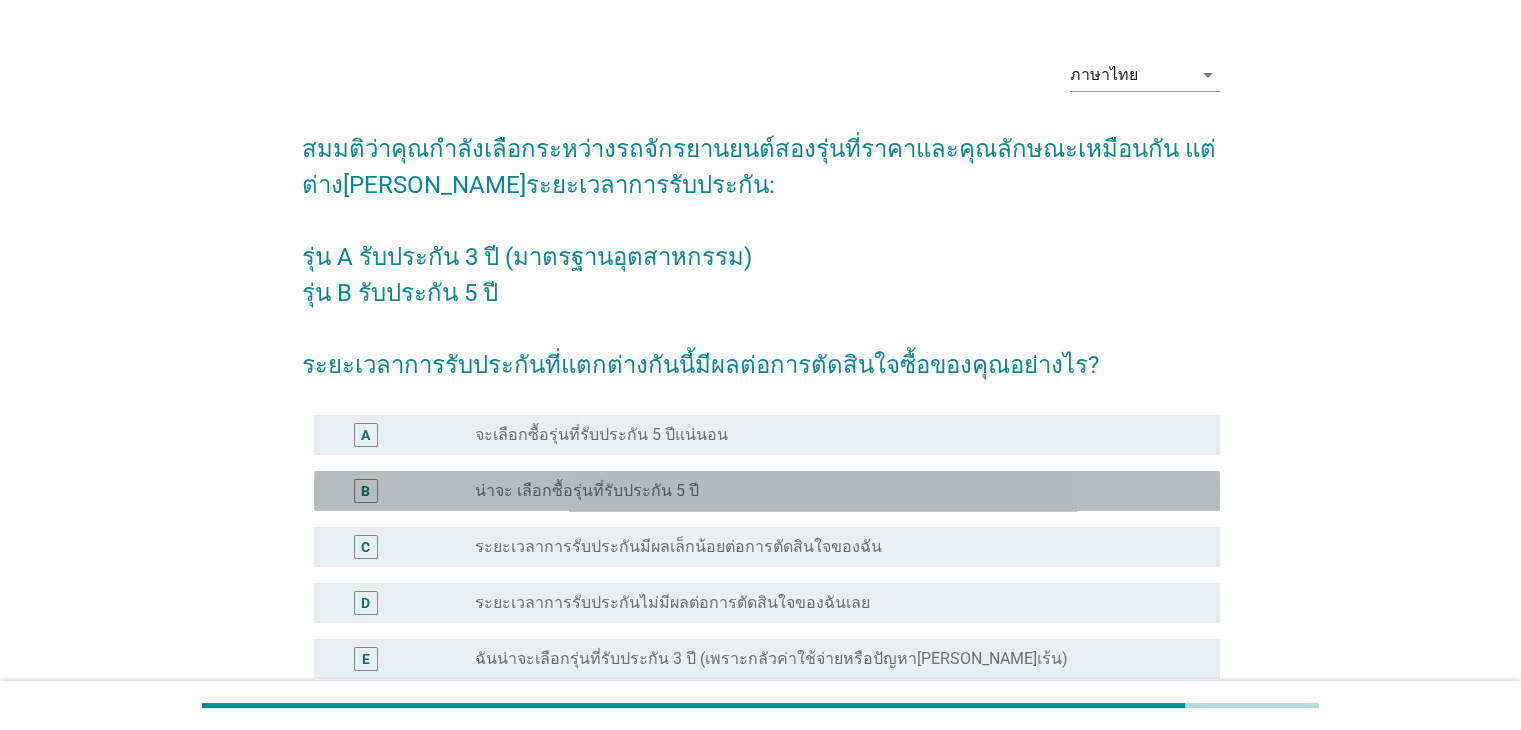 drag, startPoint x: 585, startPoint y: 485, endPoint x: 591, endPoint y: 473, distance: 13.416408 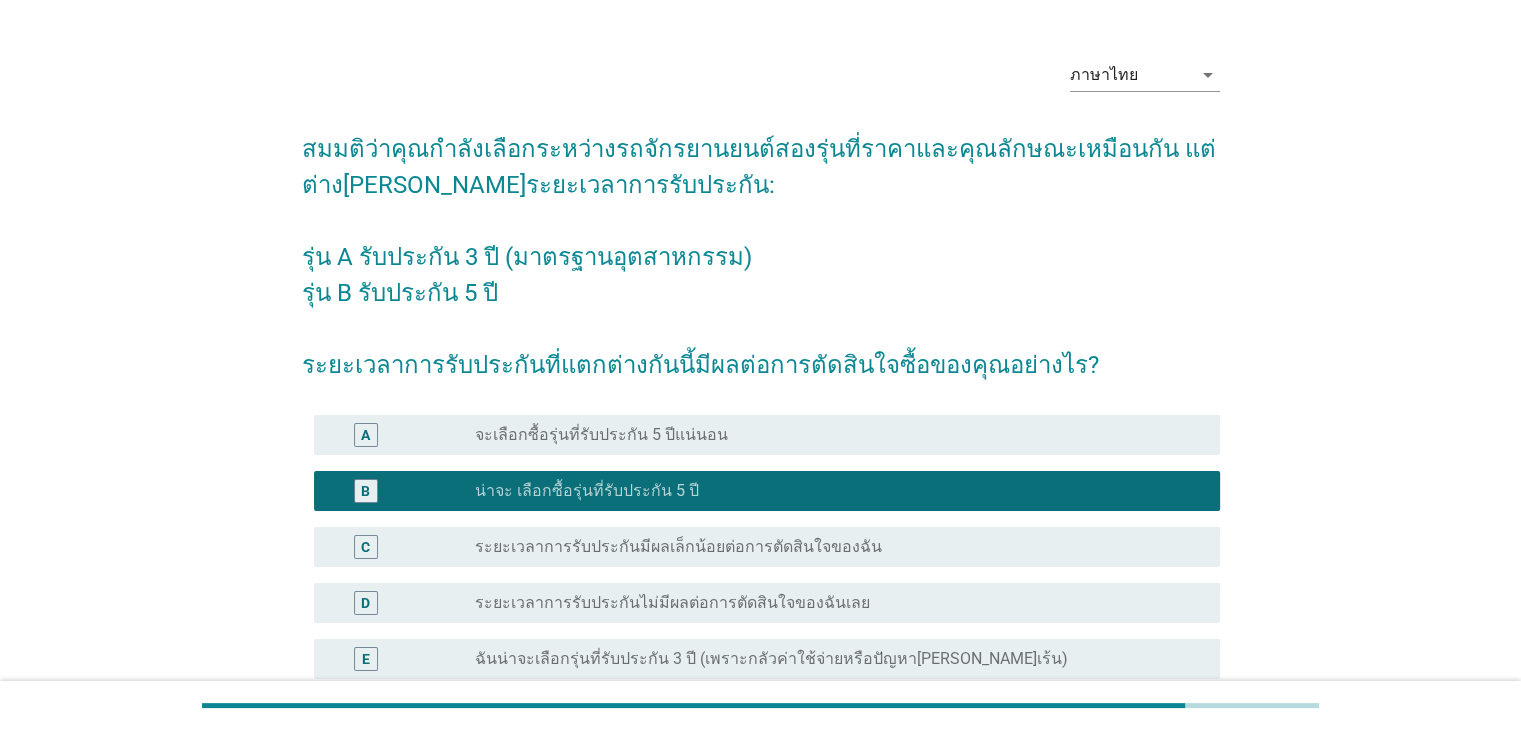 drag, startPoint x: 595, startPoint y: 429, endPoint x: 632, endPoint y: 464, distance: 50.931328 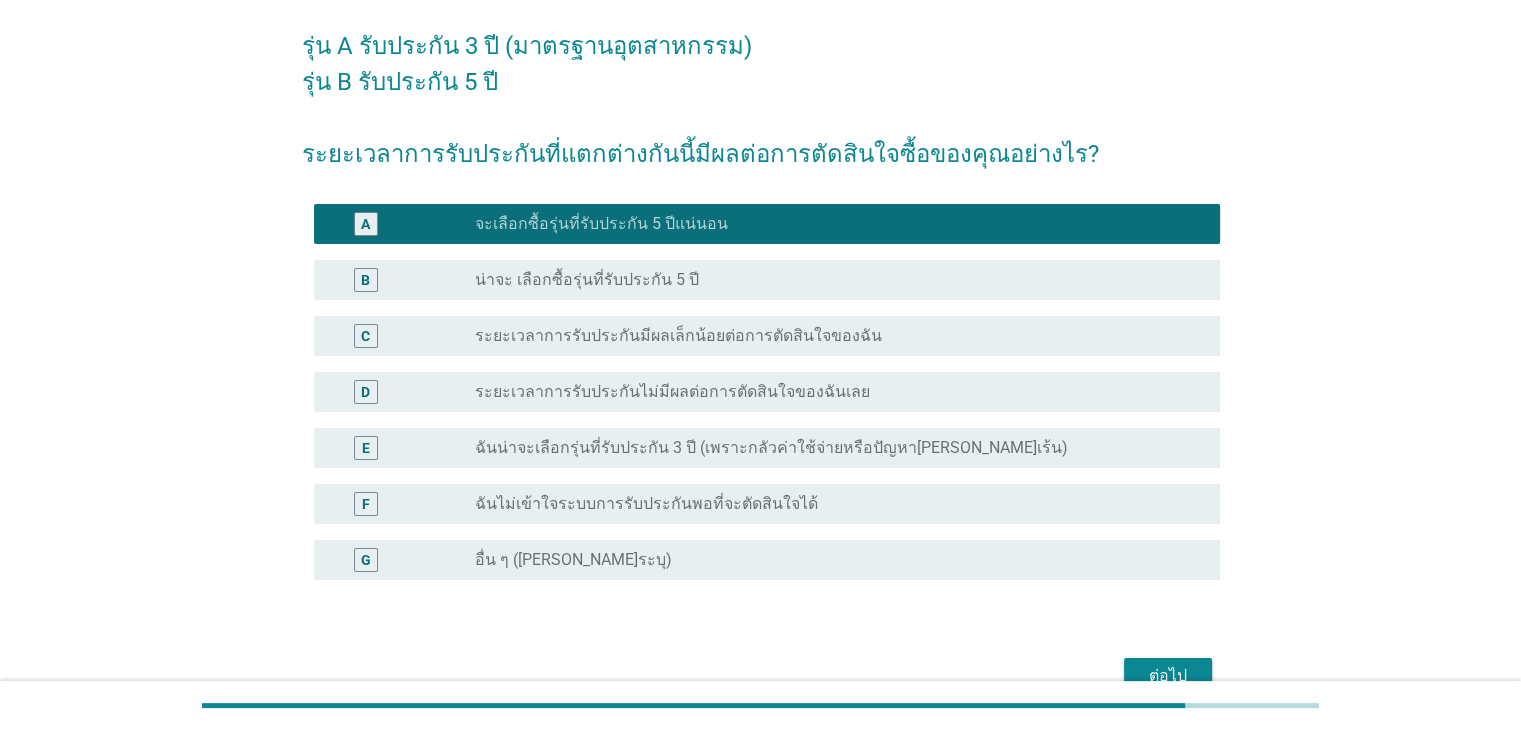 scroll, scrollTop: 364, scrollLeft: 0, axis: vertical 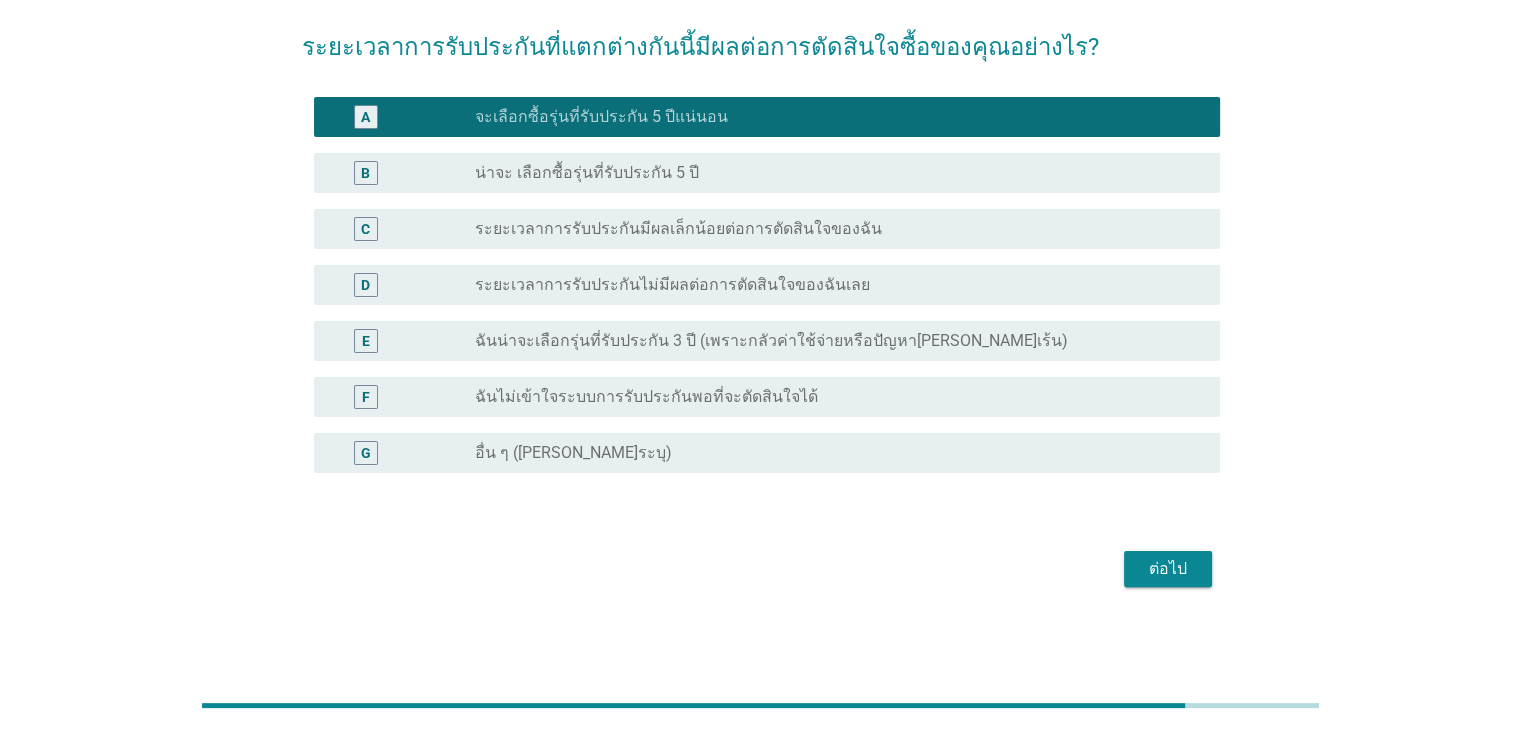 click on "ต่อไป" at bounding box center [1168, 569] 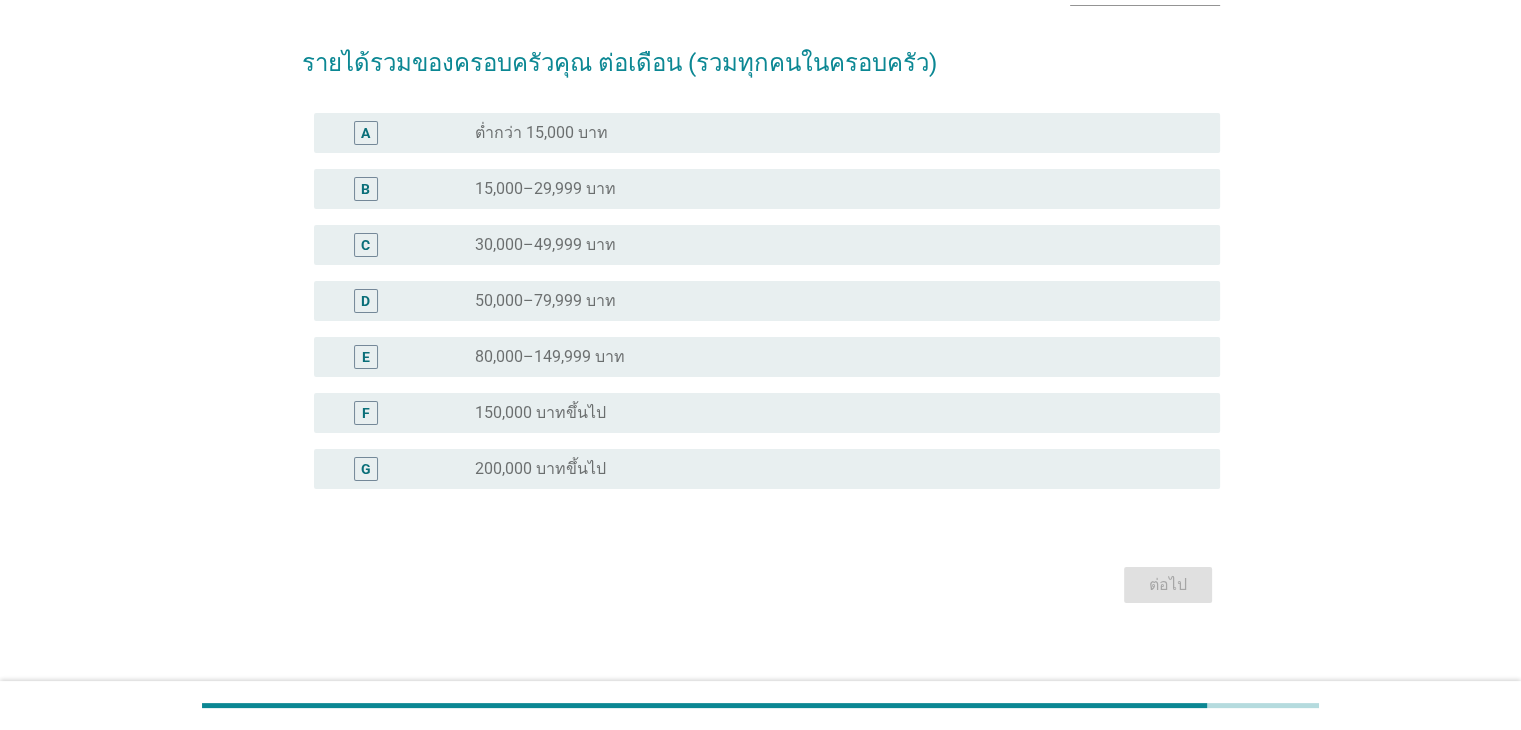 scroll, scrollTop: 148, scrollLeft: 0, axis: vertical 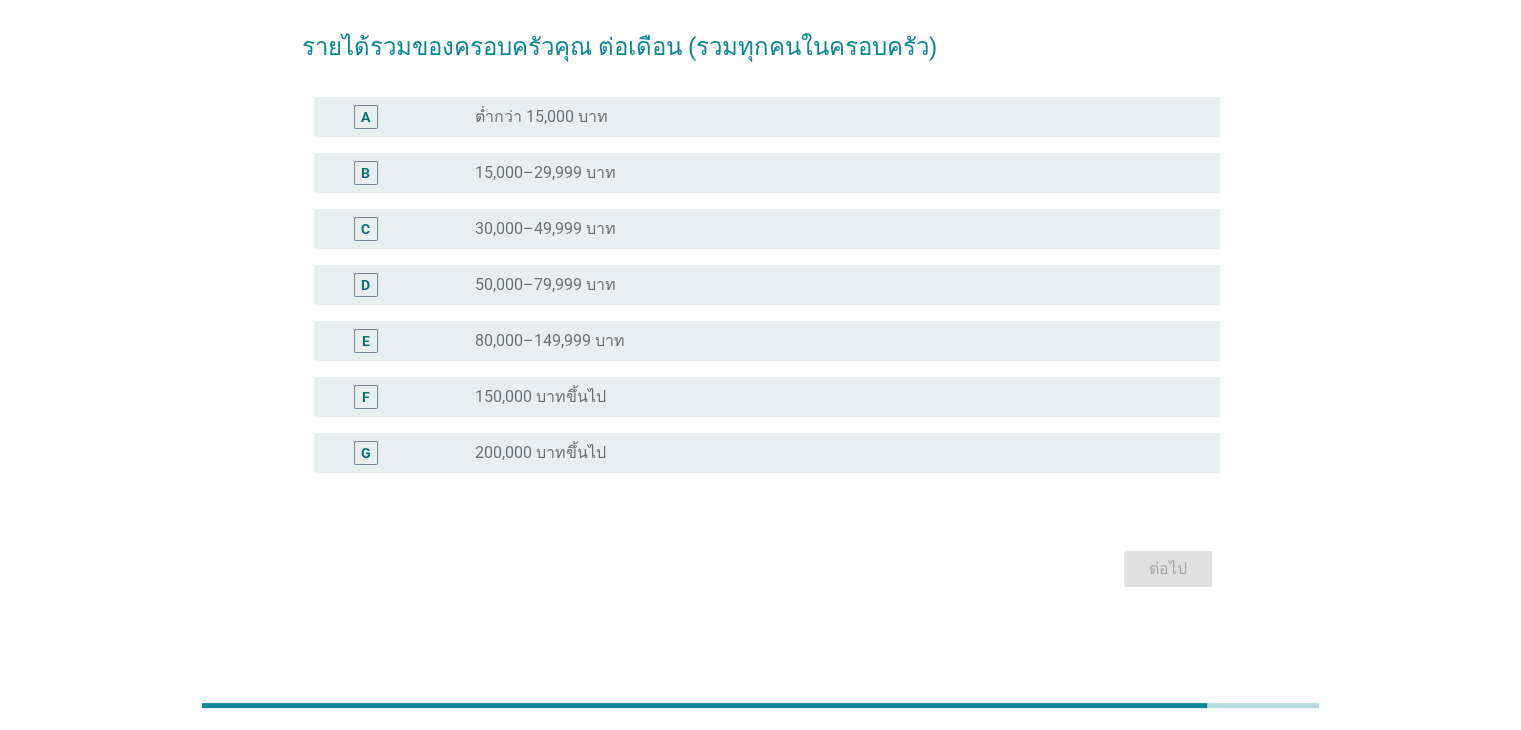 click on "D     radio_button_unchecked 50,000–79,999 บาท" at bounding box center [767, 285] 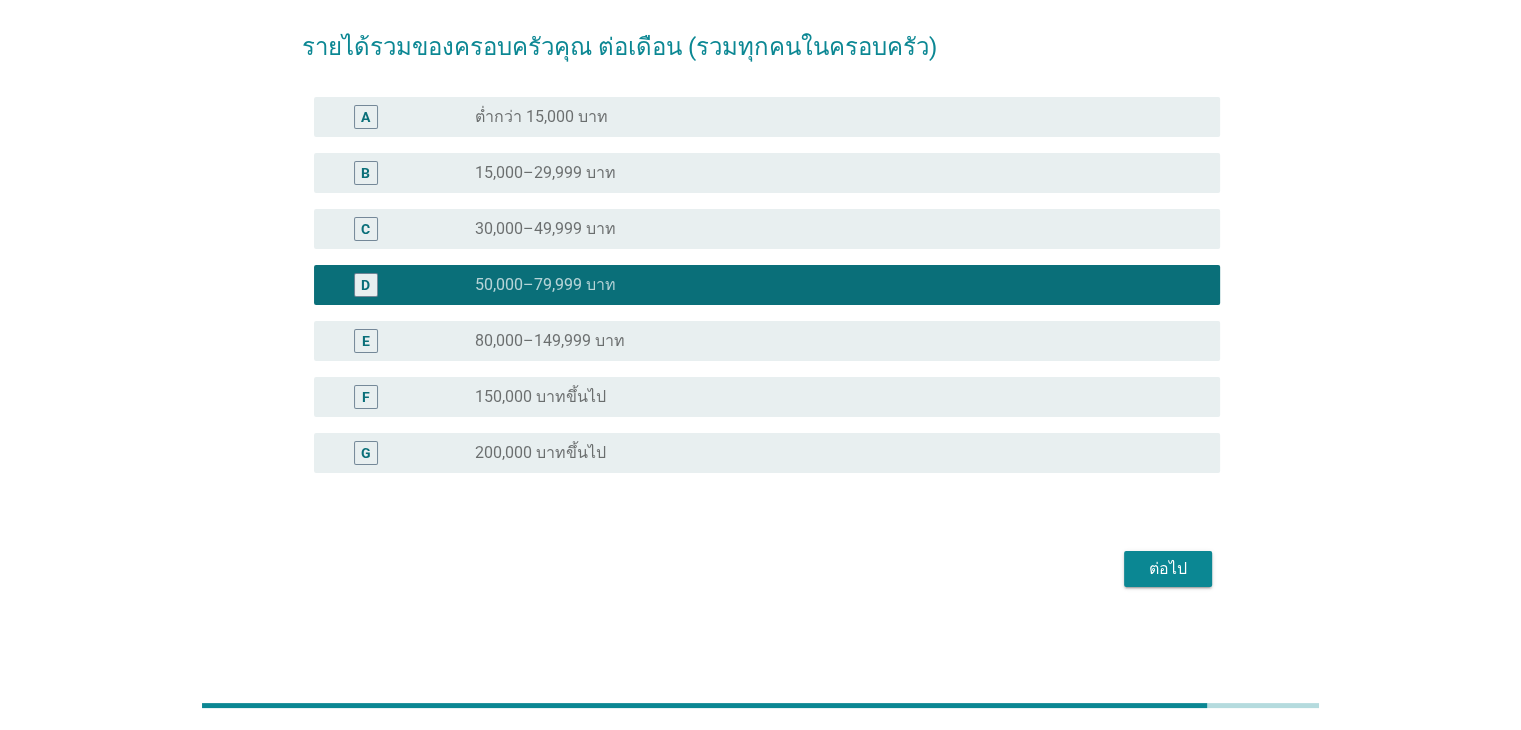 click on "รายได้รวมของครอบครัวคุณ ต่อเดือน (รวมทุกคนในครอบครัว)
A     radio_button_unchecked ต่ำกว่า 15,000 บาท   B     radio_button_unchecked 15,000–29,999 บาท   C     radio_button_unchecked 30,000–49,999 บาท   D     radio_button_checked 50,000–79,999 บาท   E     radio_button_unchecked 80,000–149,999 บาท   F     radio_button_unchecked 150,000 บาทขึ้นไป   G     radio_button_unchecked 200,000 บาทขึ้นไป     ต่อไป" at bounding box center (761, 301) 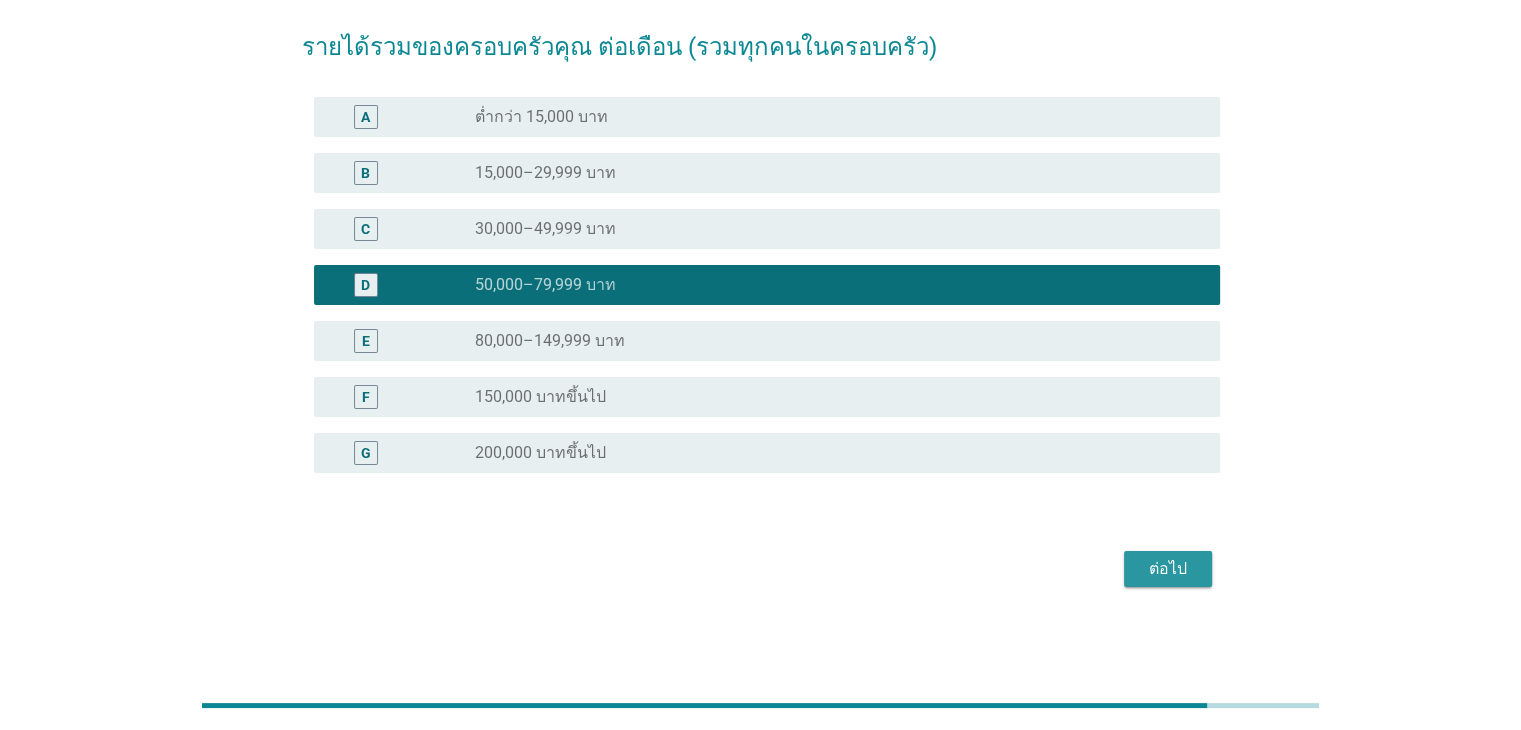 drag, startPoint x: 1149, startPoint y: 557, endPoint x: 1124, endPoint y: 560, distance: 25.179358 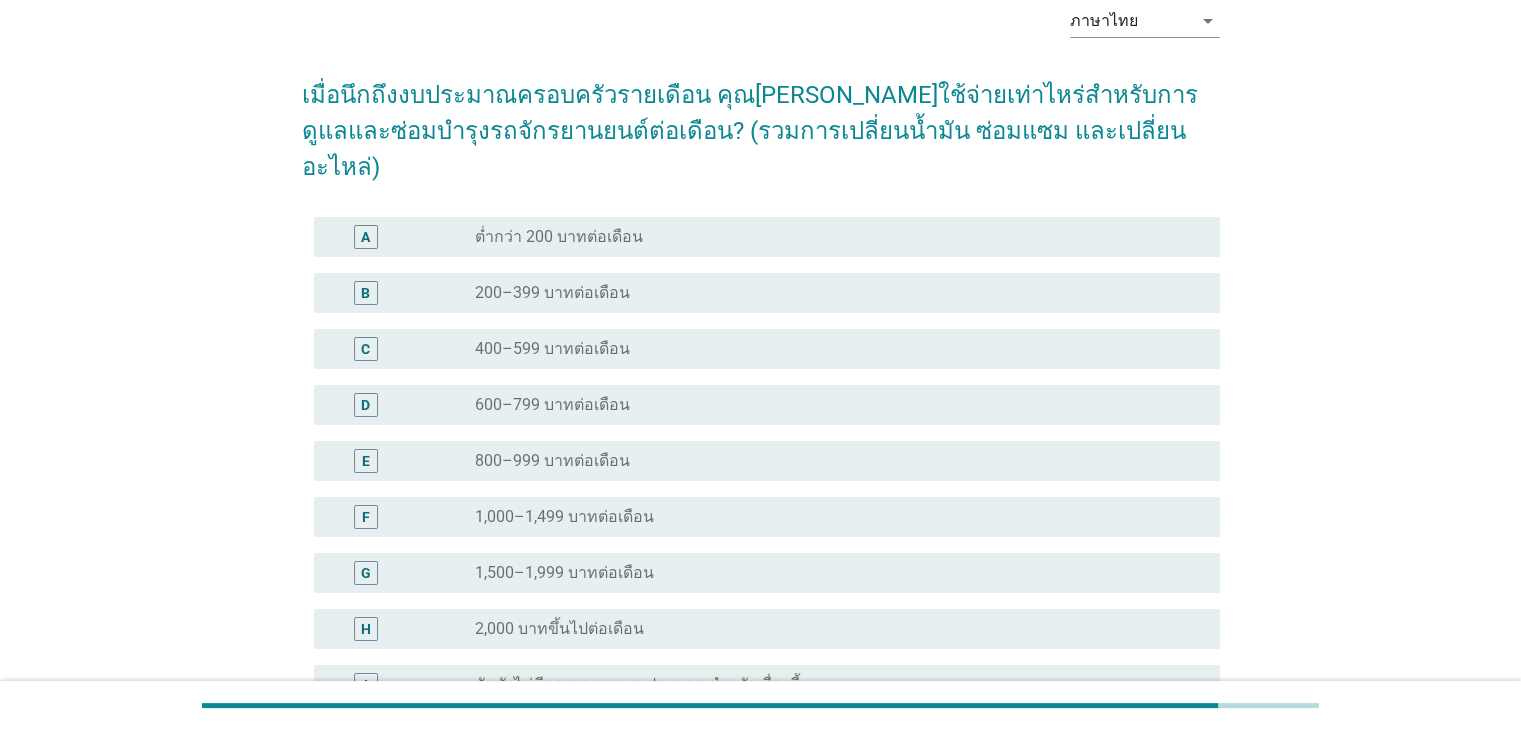 scroll, scrollTop: 296, scrollLeft: 0, axis: vertical 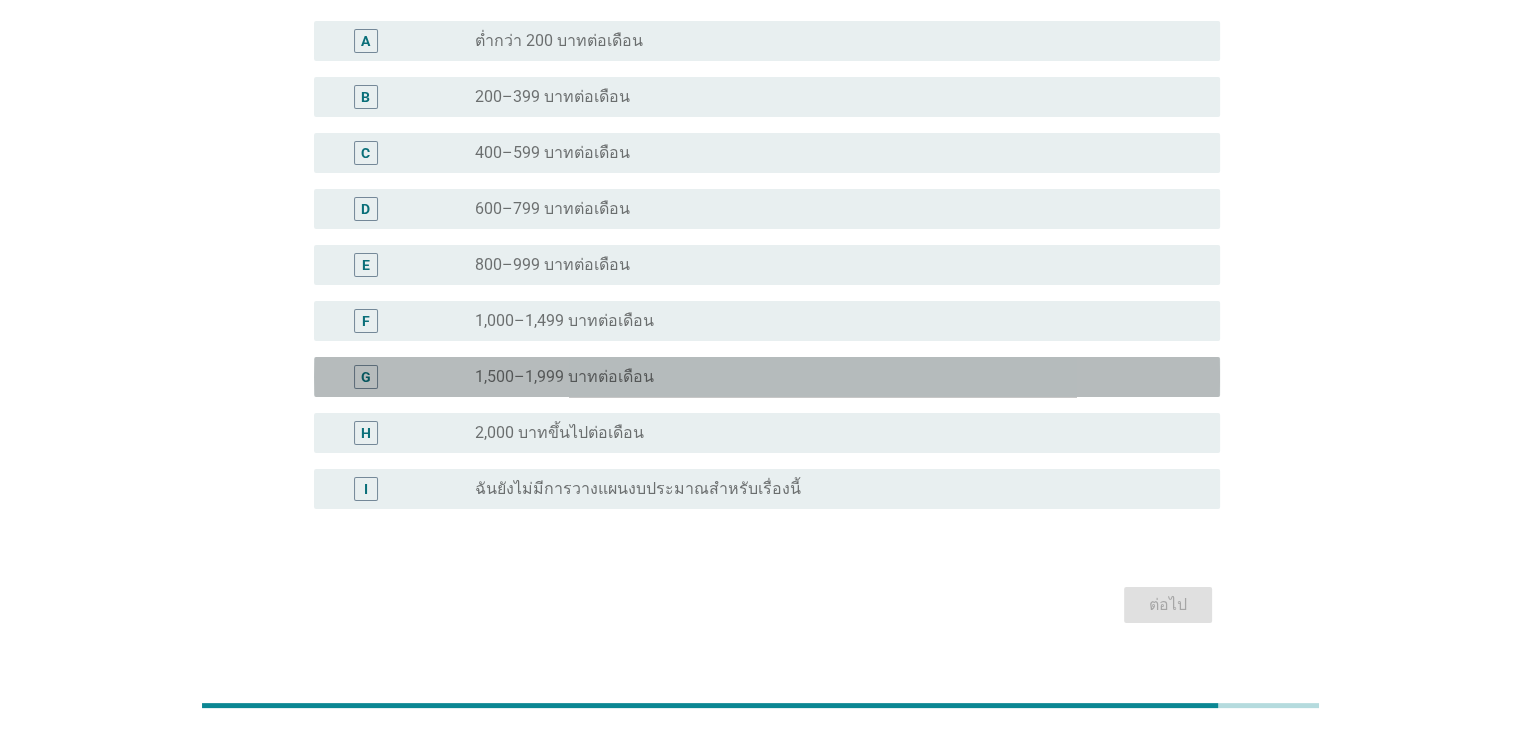 click on "1,500–1,999 บาทต่อเดือน" at bounding box center [564, 377] 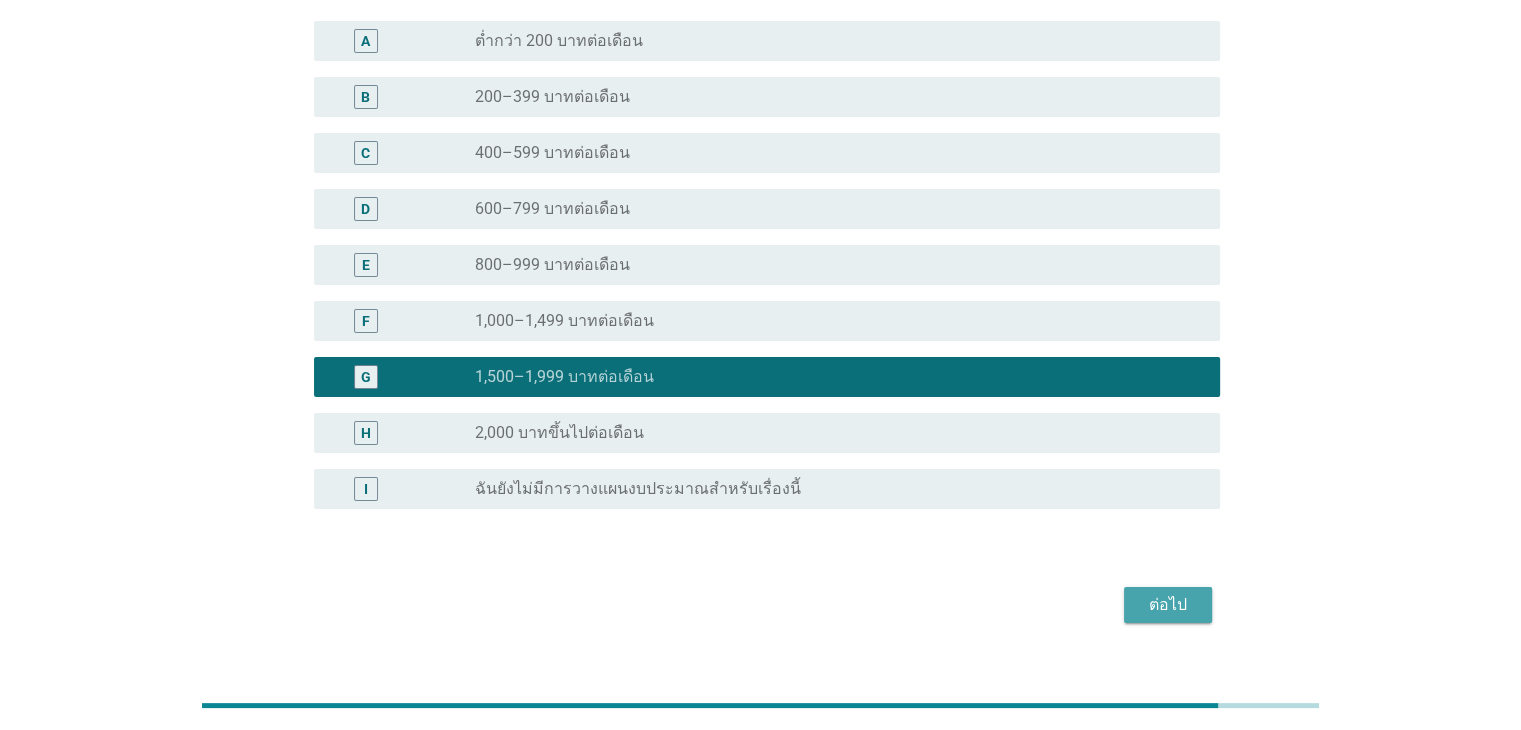 click on "ต่อไป" at bounding box center [1168, 605] 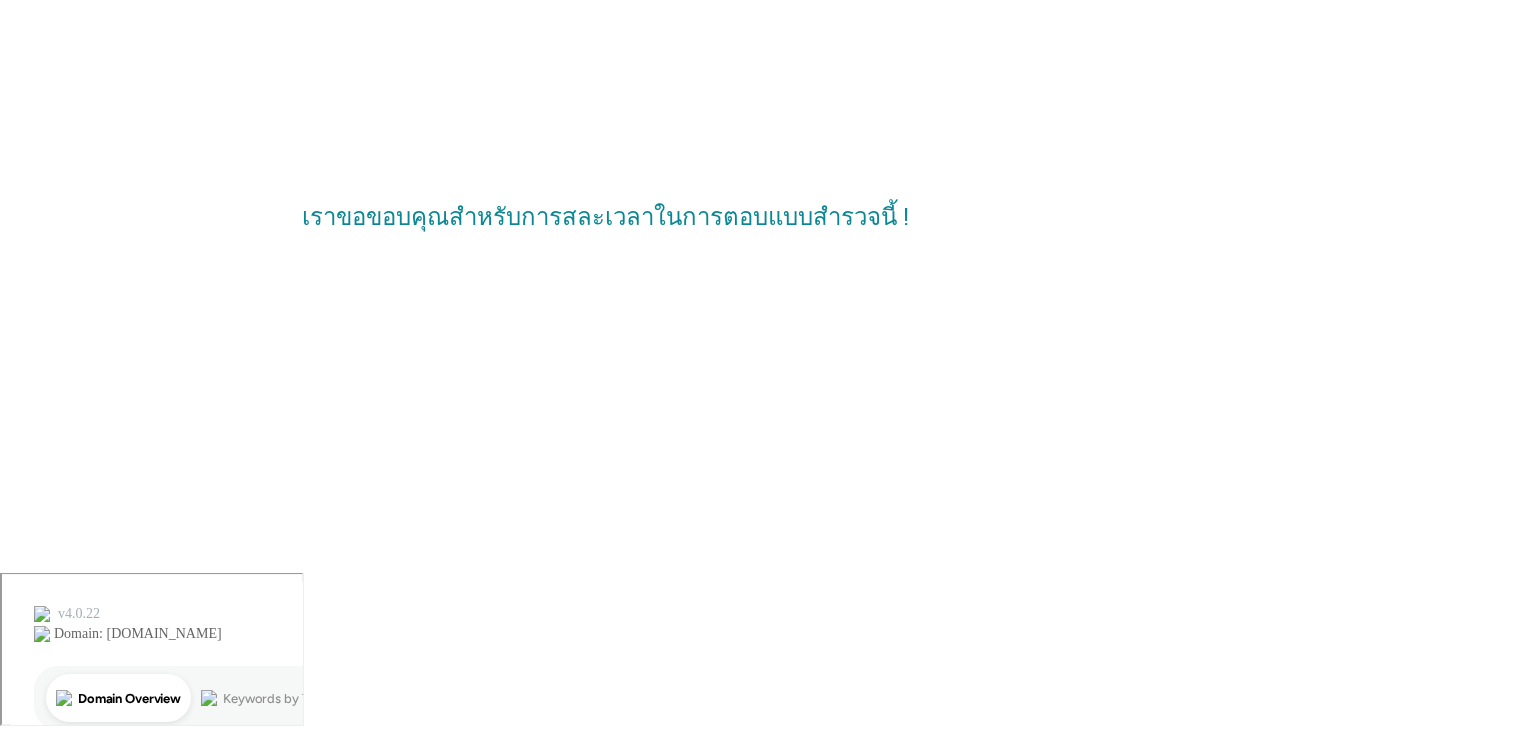 scroll, scrollTop: 0, scrollLeft: 0, axis: both 